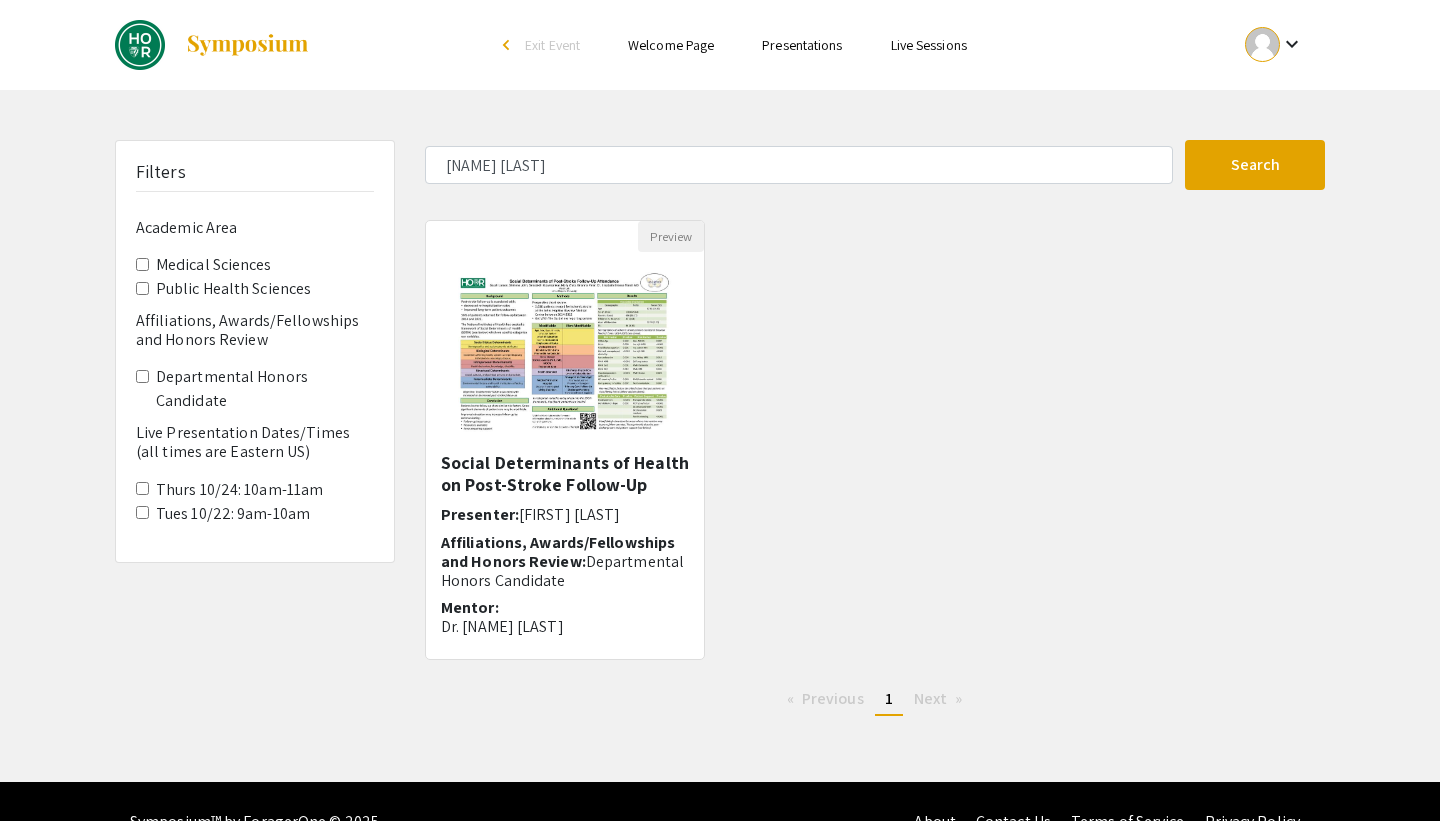 scroll, scrollTop: 17, scrollLeft: 0, axis: vertical 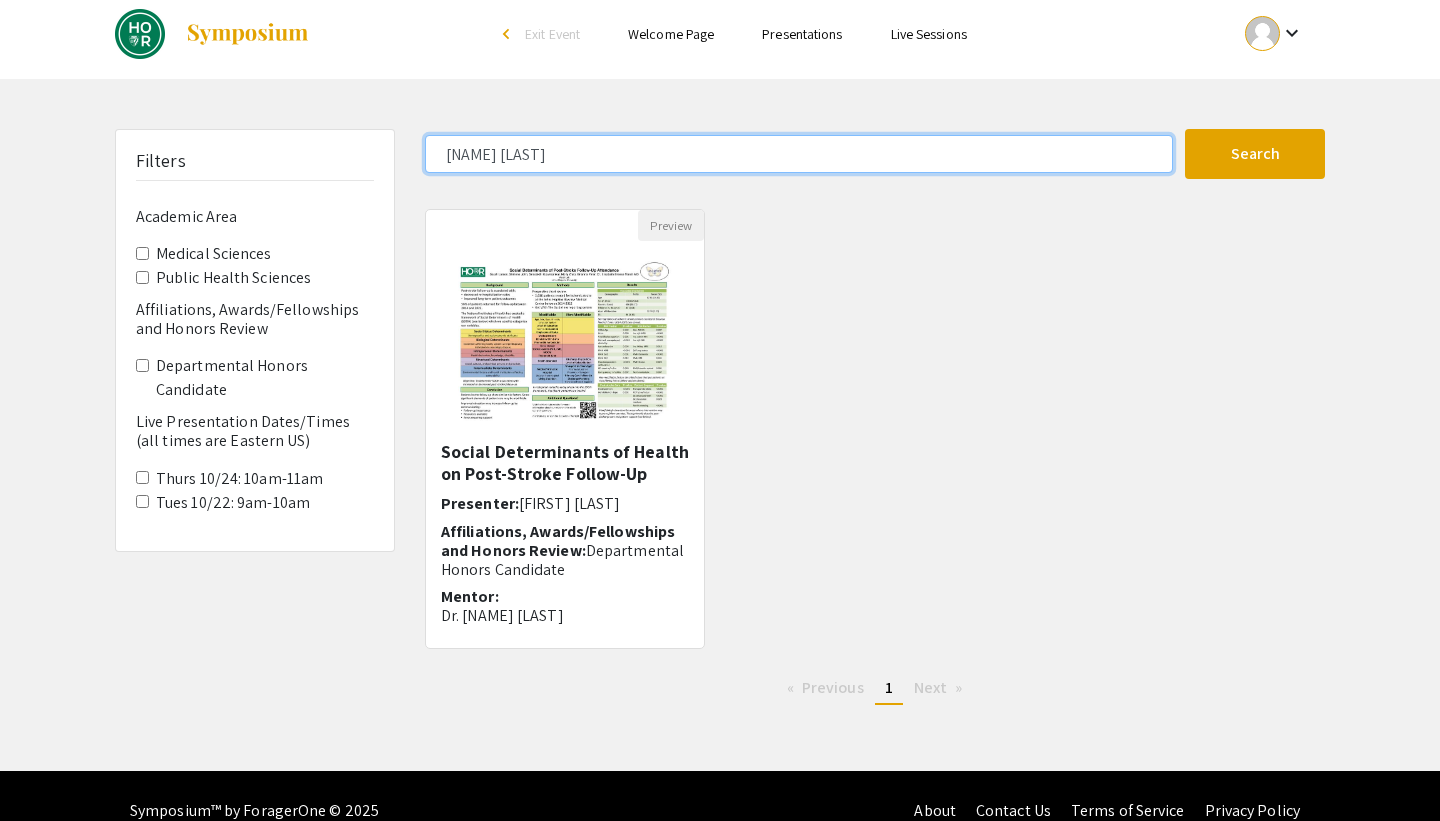click on "[NAME] [LAST]" 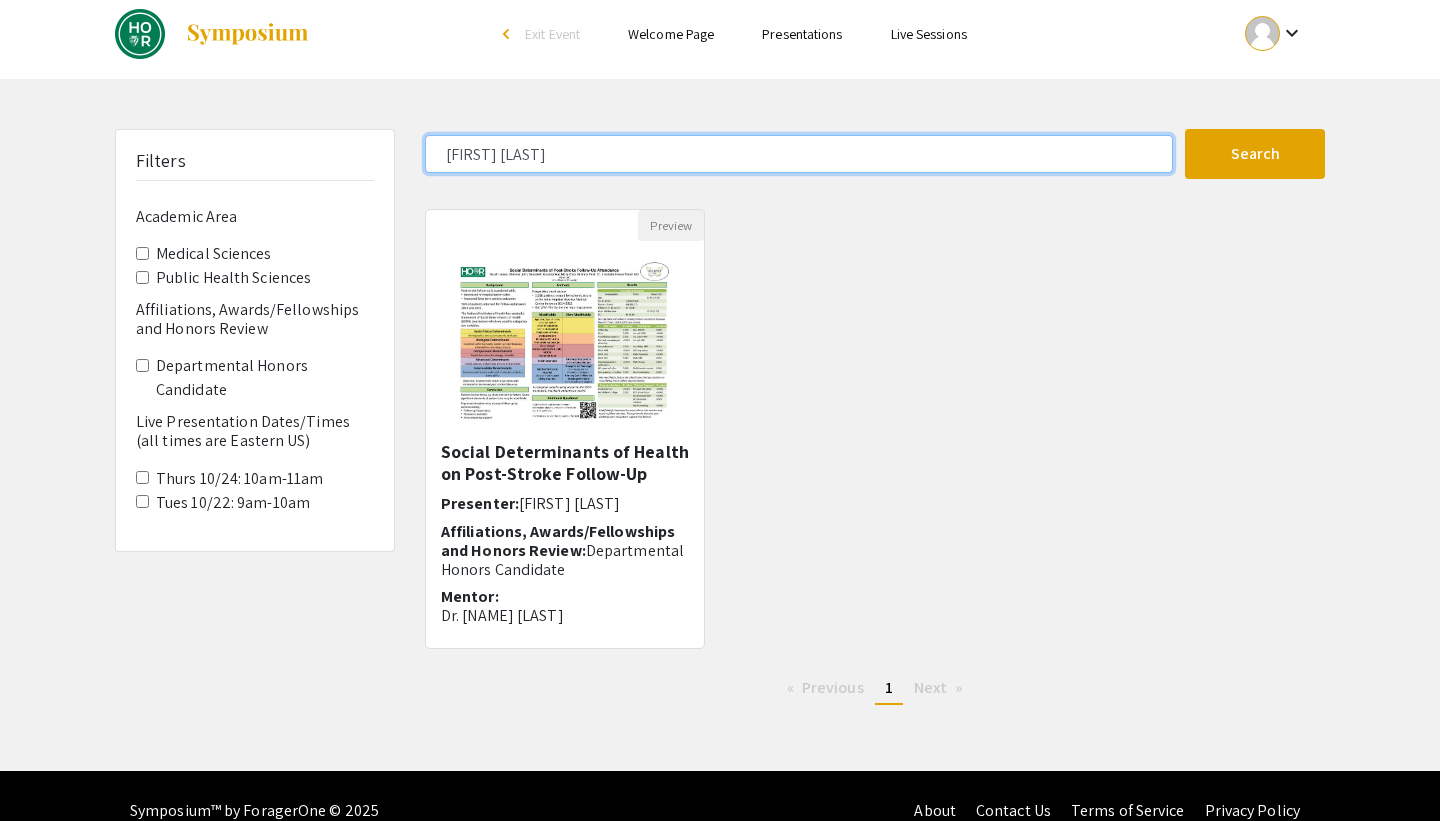 click on "Search" 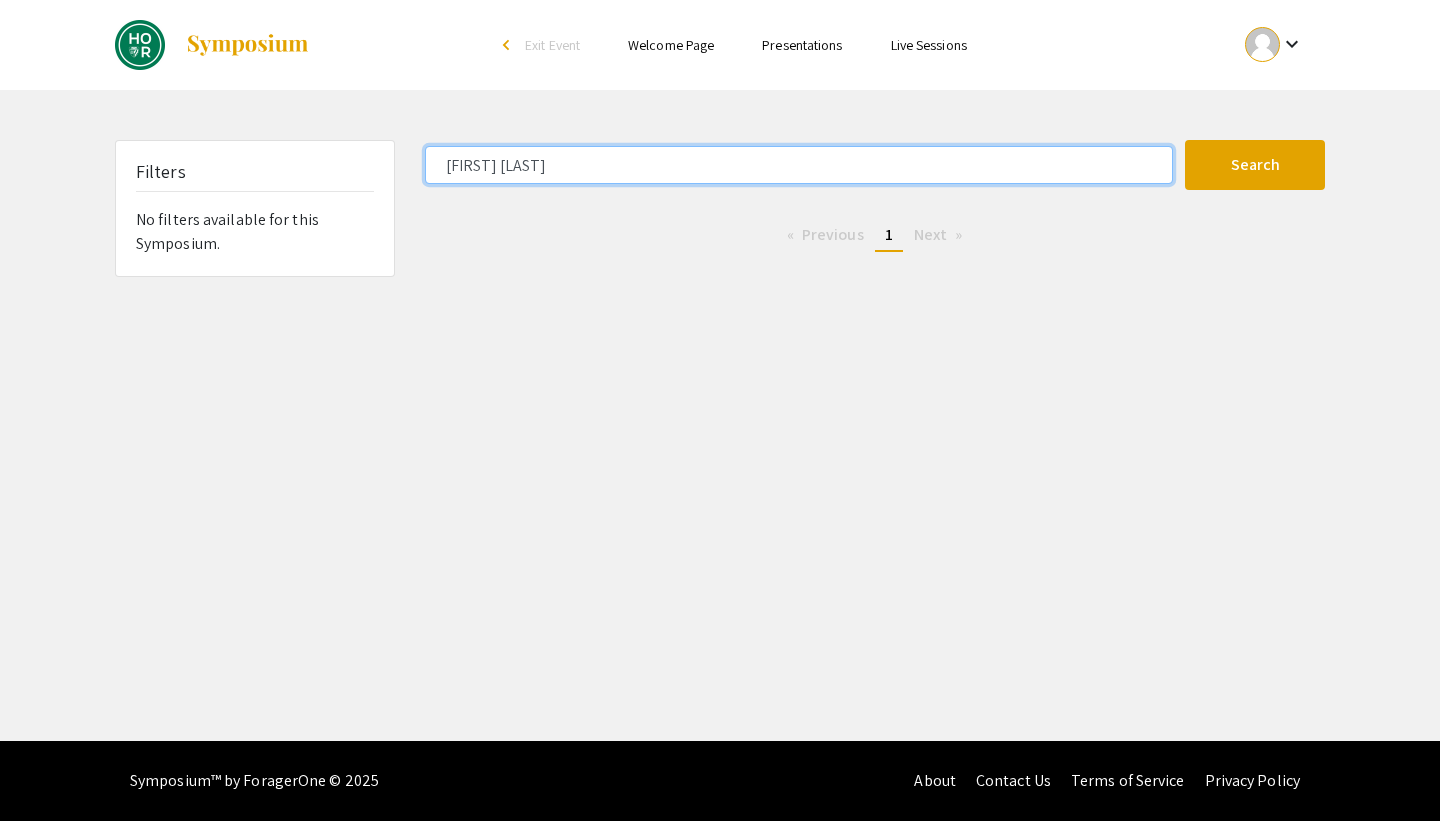 scroll, scrollTop: 0, scrollLeft: 0, axis: both 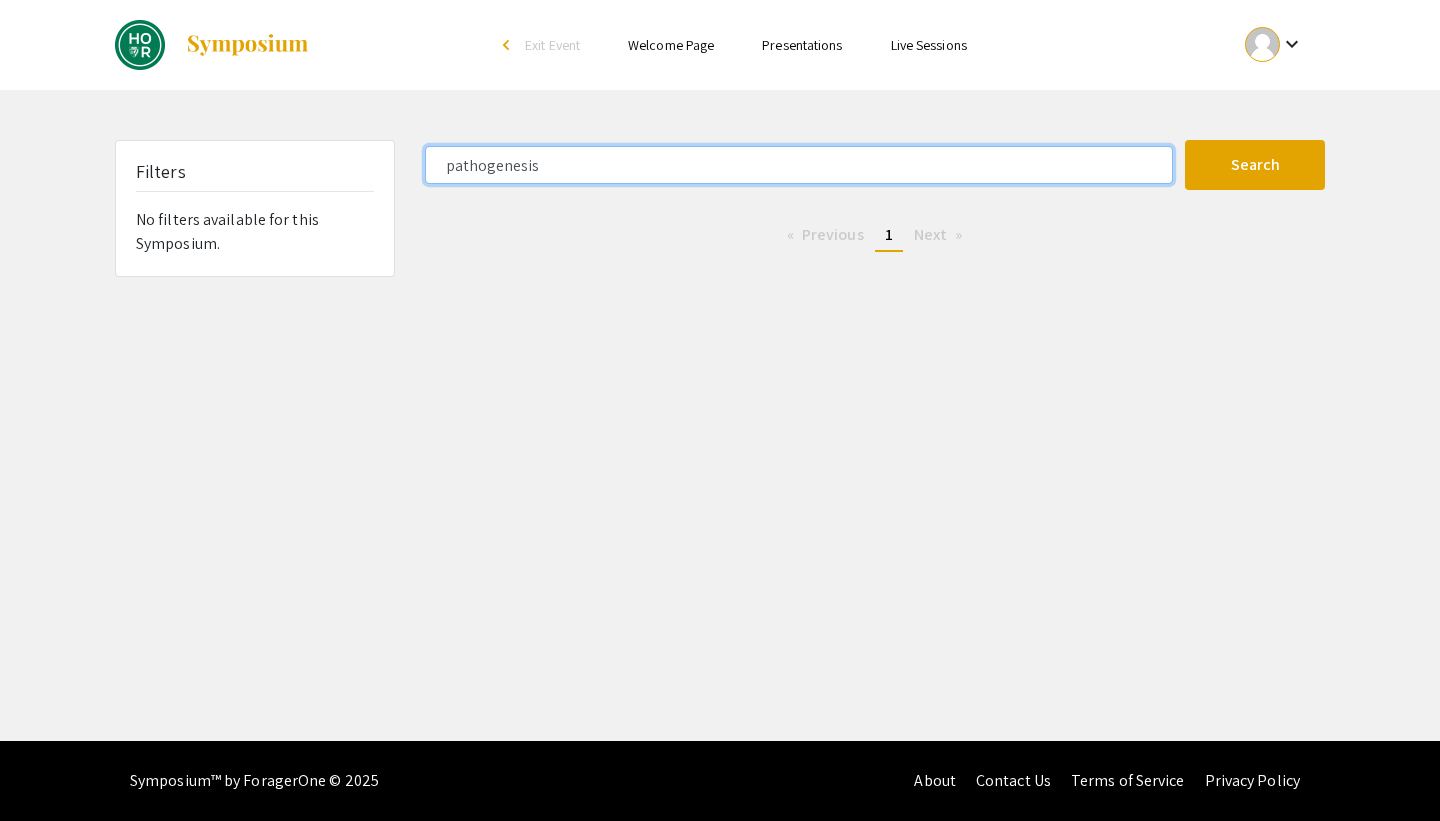 type on "pathogenesis" 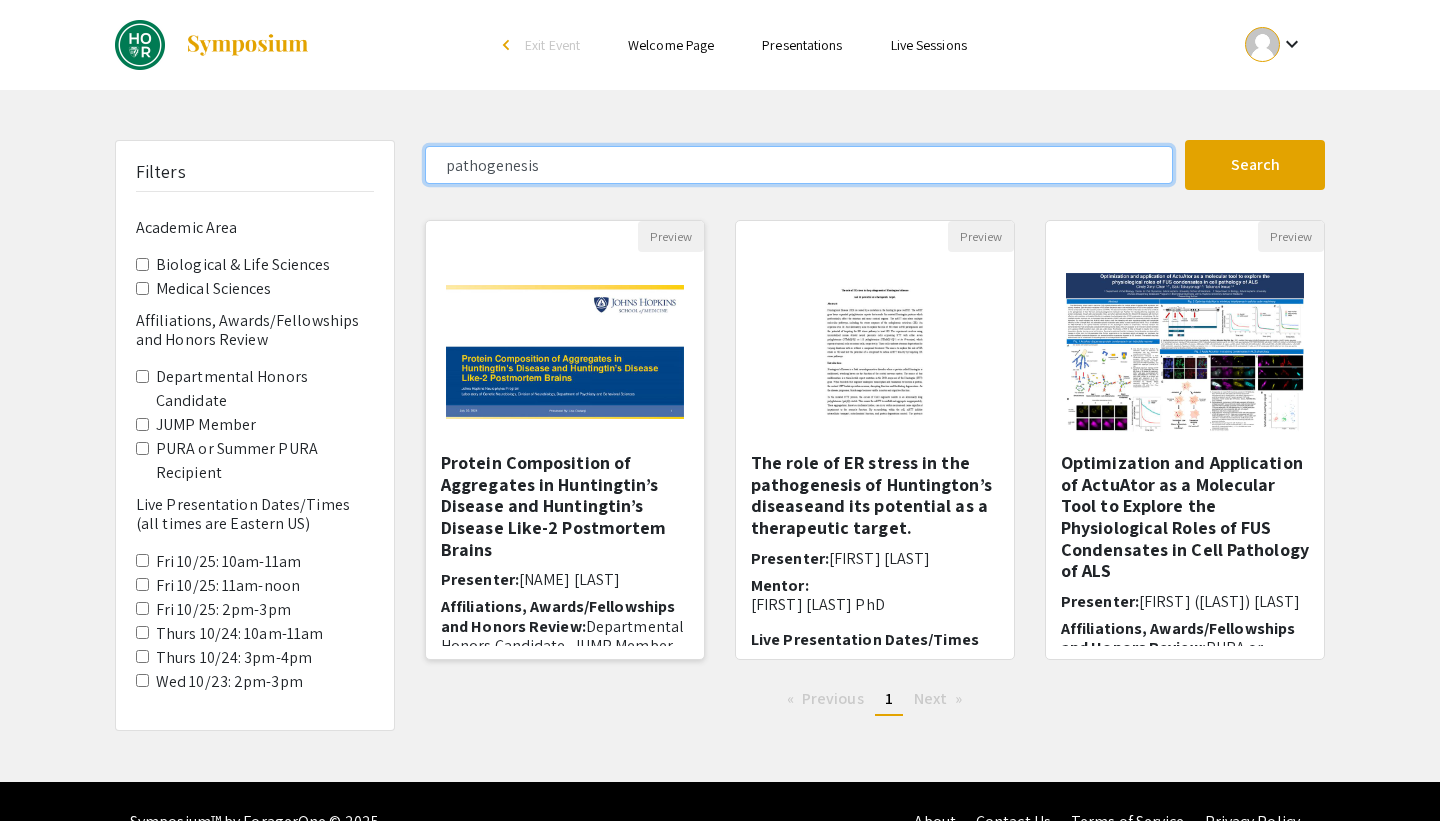 scroll, scrollTop: 41, scrollLeft: 0, axis: vertical 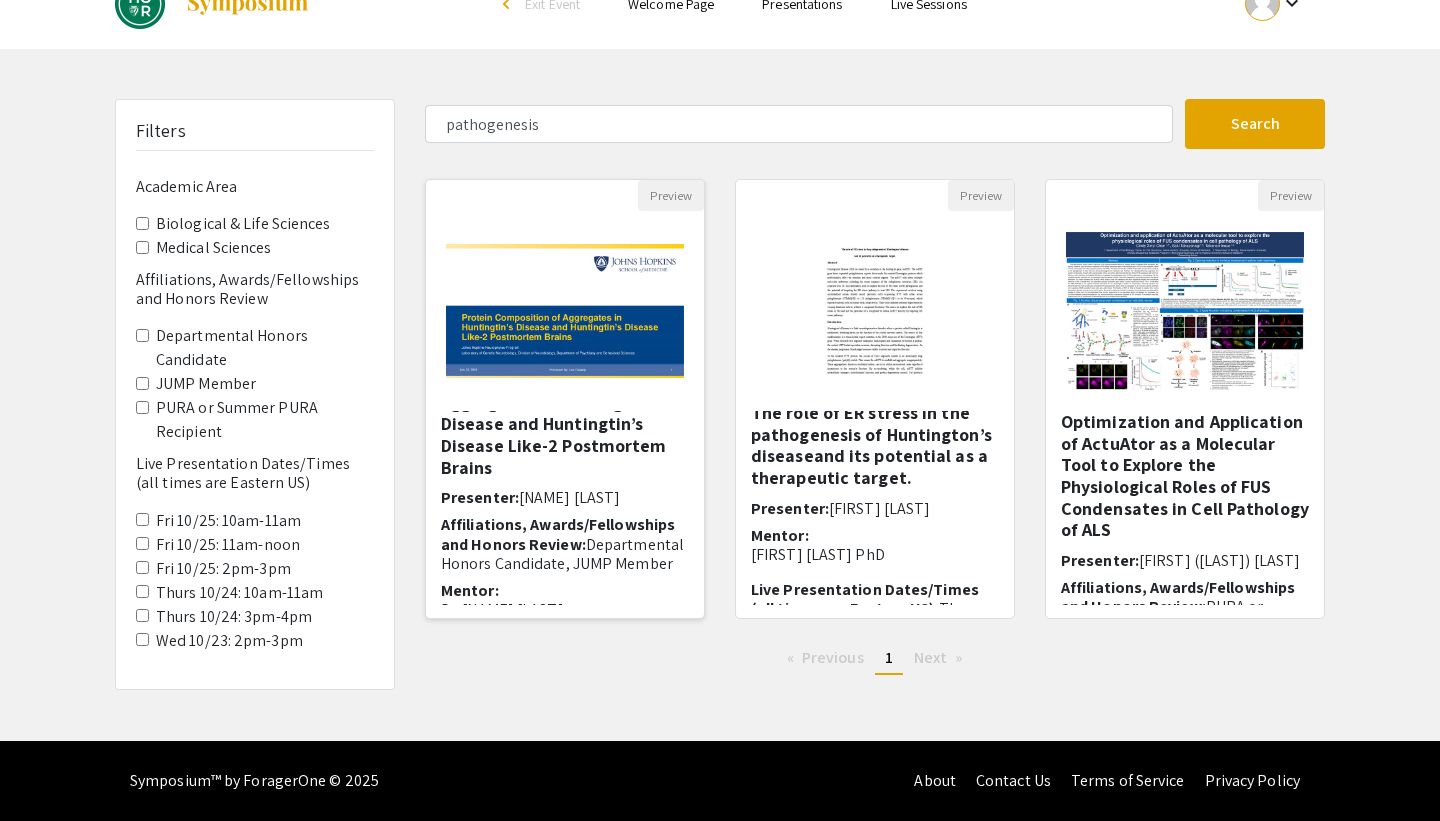 click on "Protein Composition of Aggregates in Huntingtin’s Disease and Huntingtin’s Disease Like-2 Postmortem Brains" at bounding box center (565, 424) 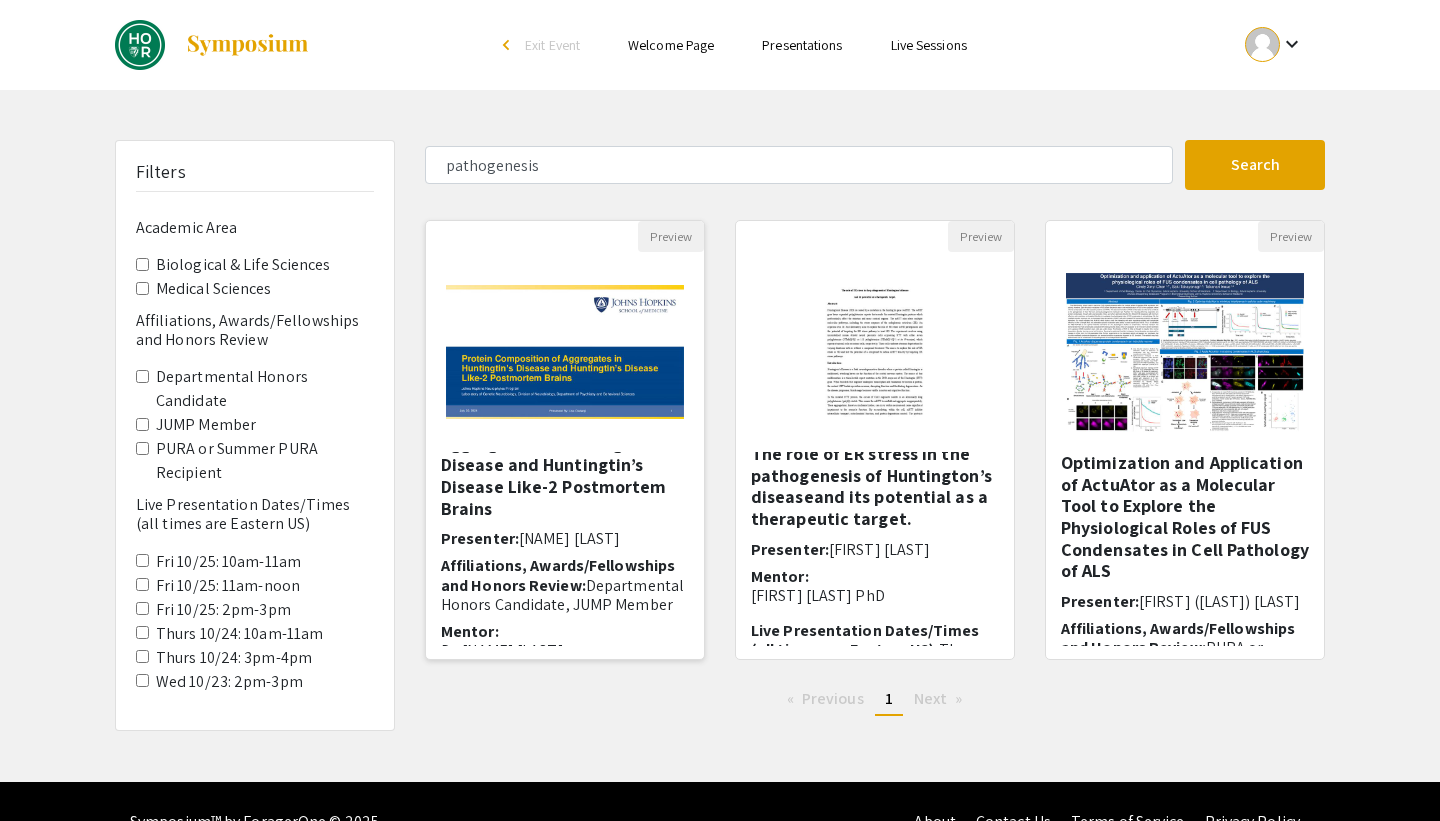 select on "custom" 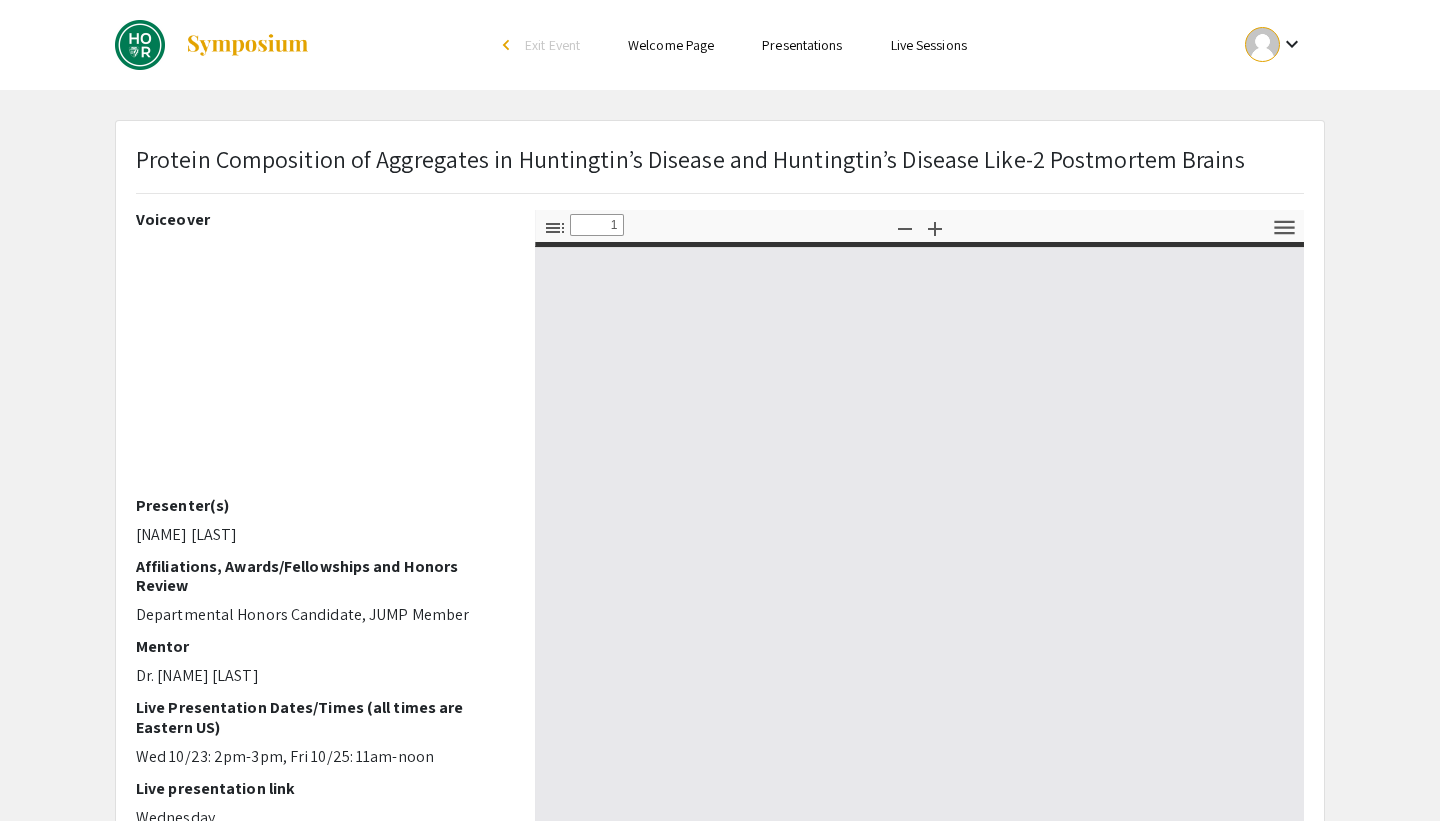 type on "0" 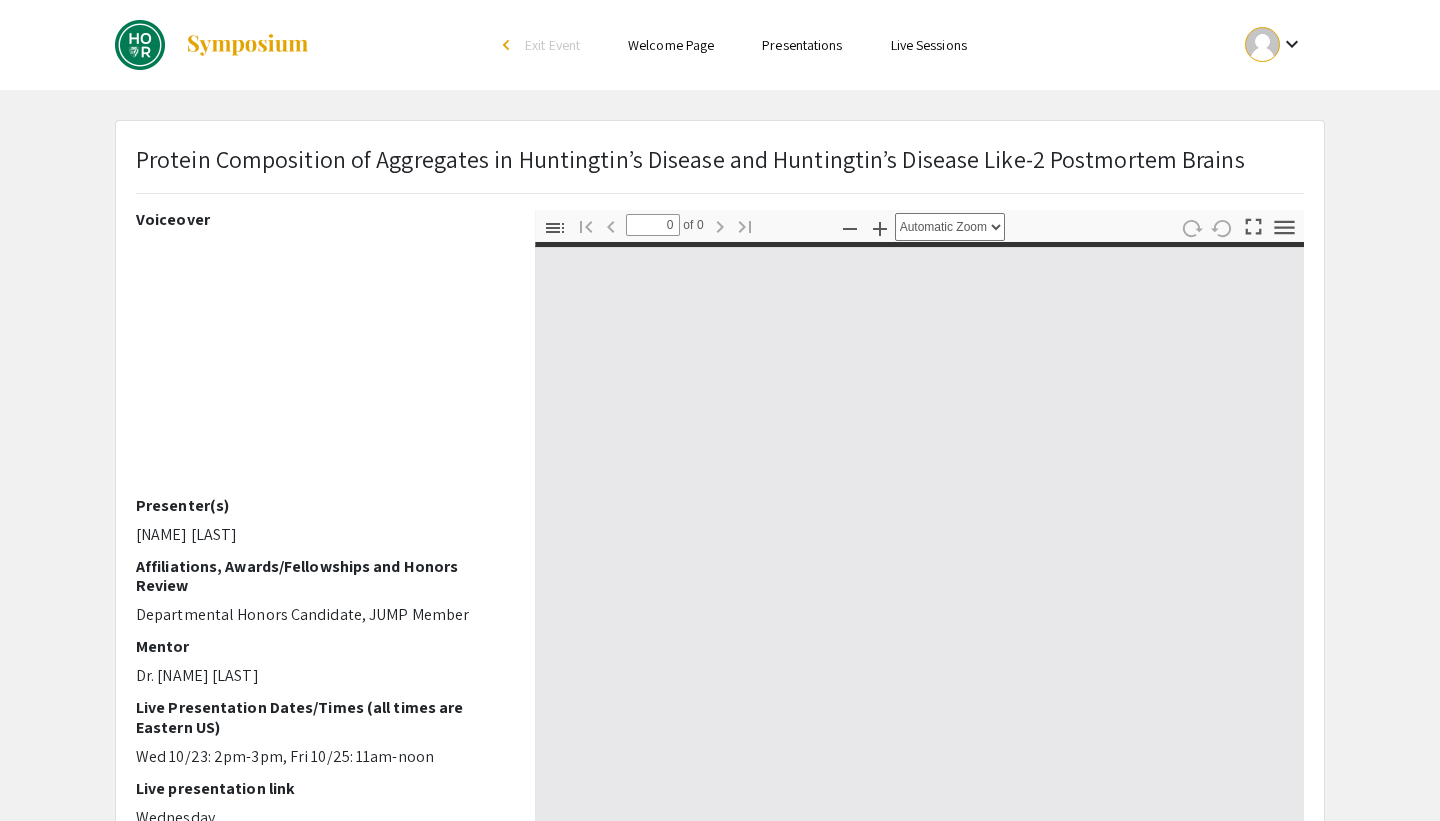 select on "custom" 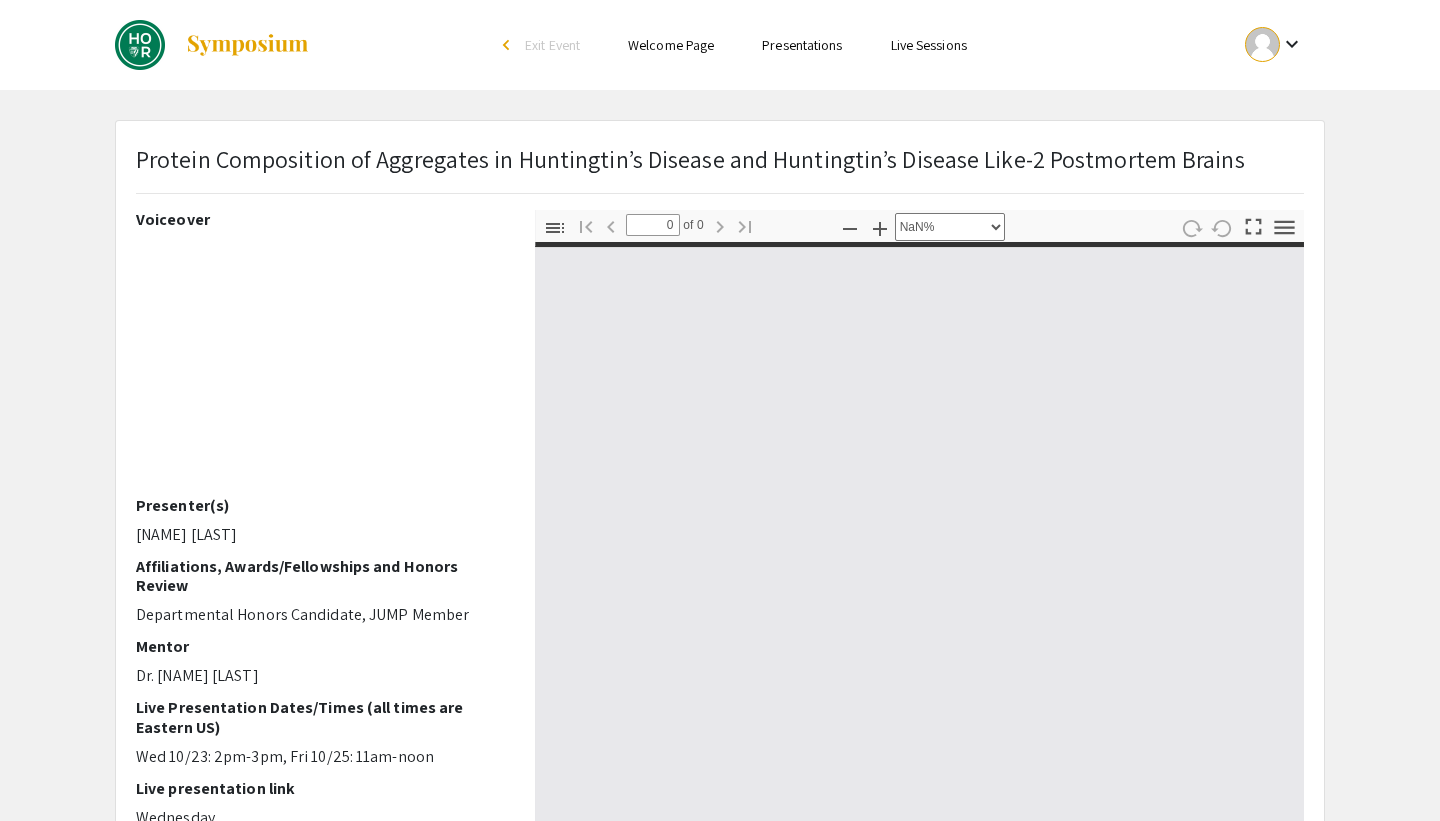 type on "1" 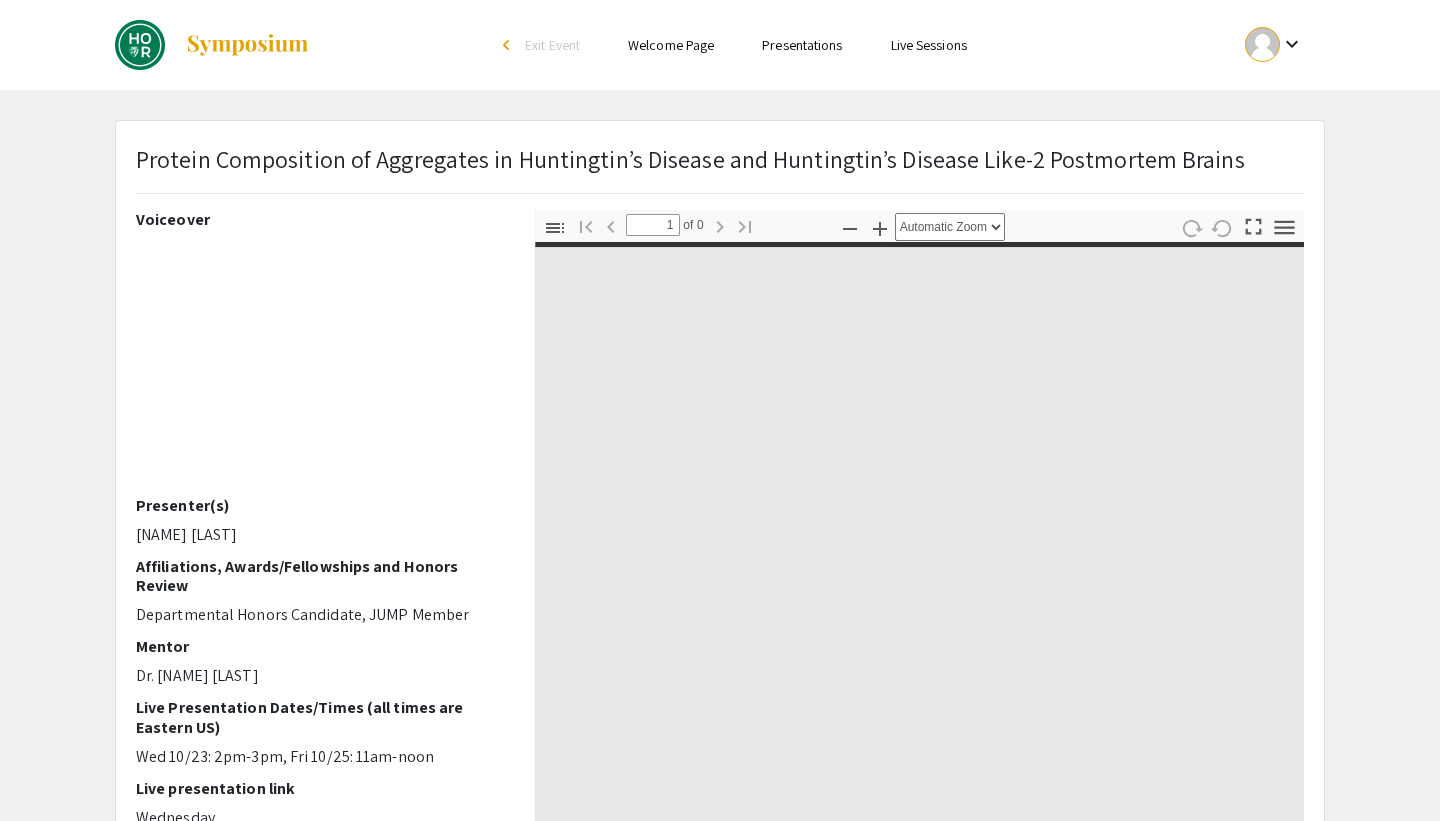 scroll, scrollTop: 11, scrollLeft: 0, axis: vertical 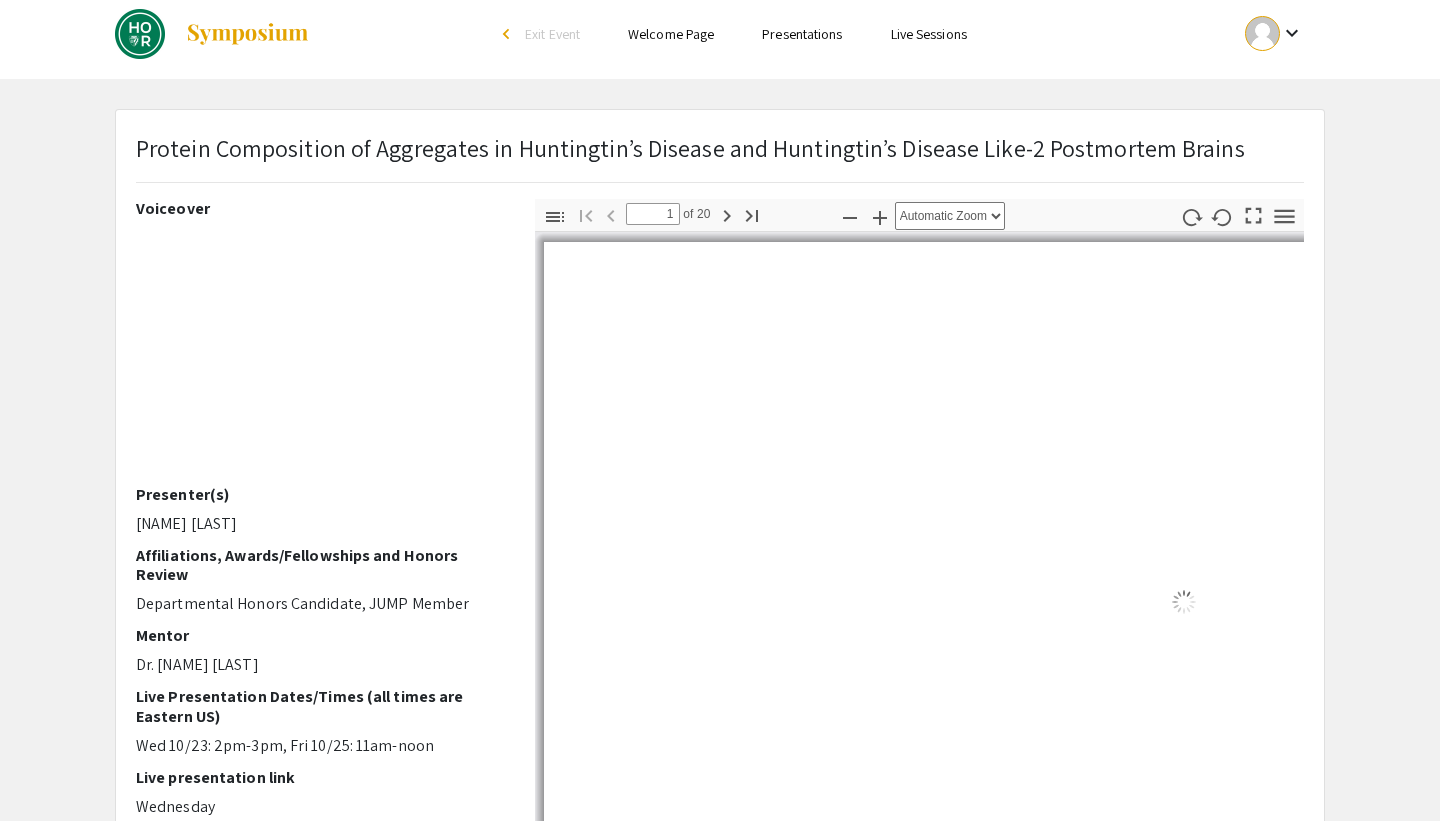 select on "auto" 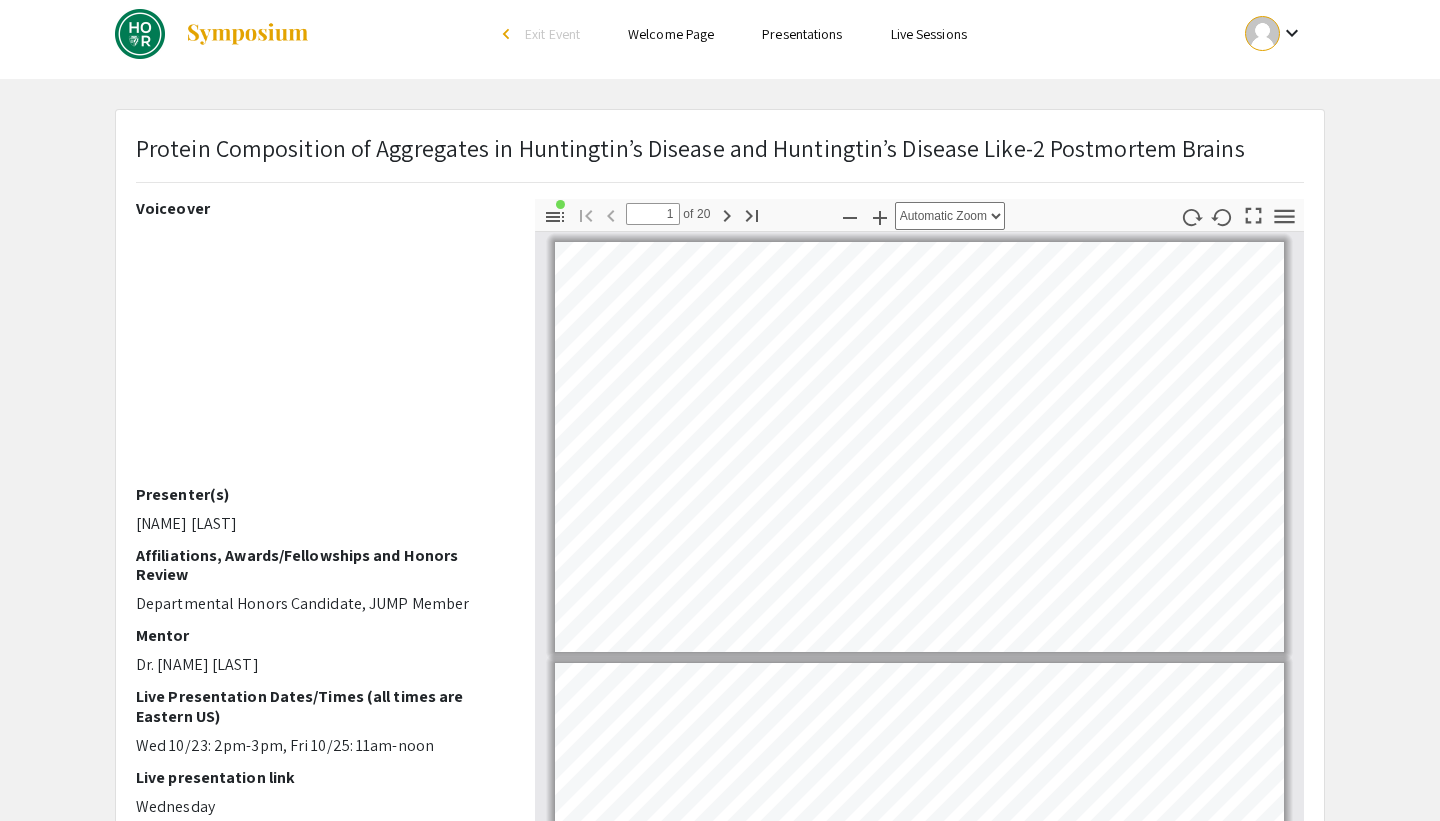 scroll, scrollTop: 3, scrollLeft: 0, axis: vertical 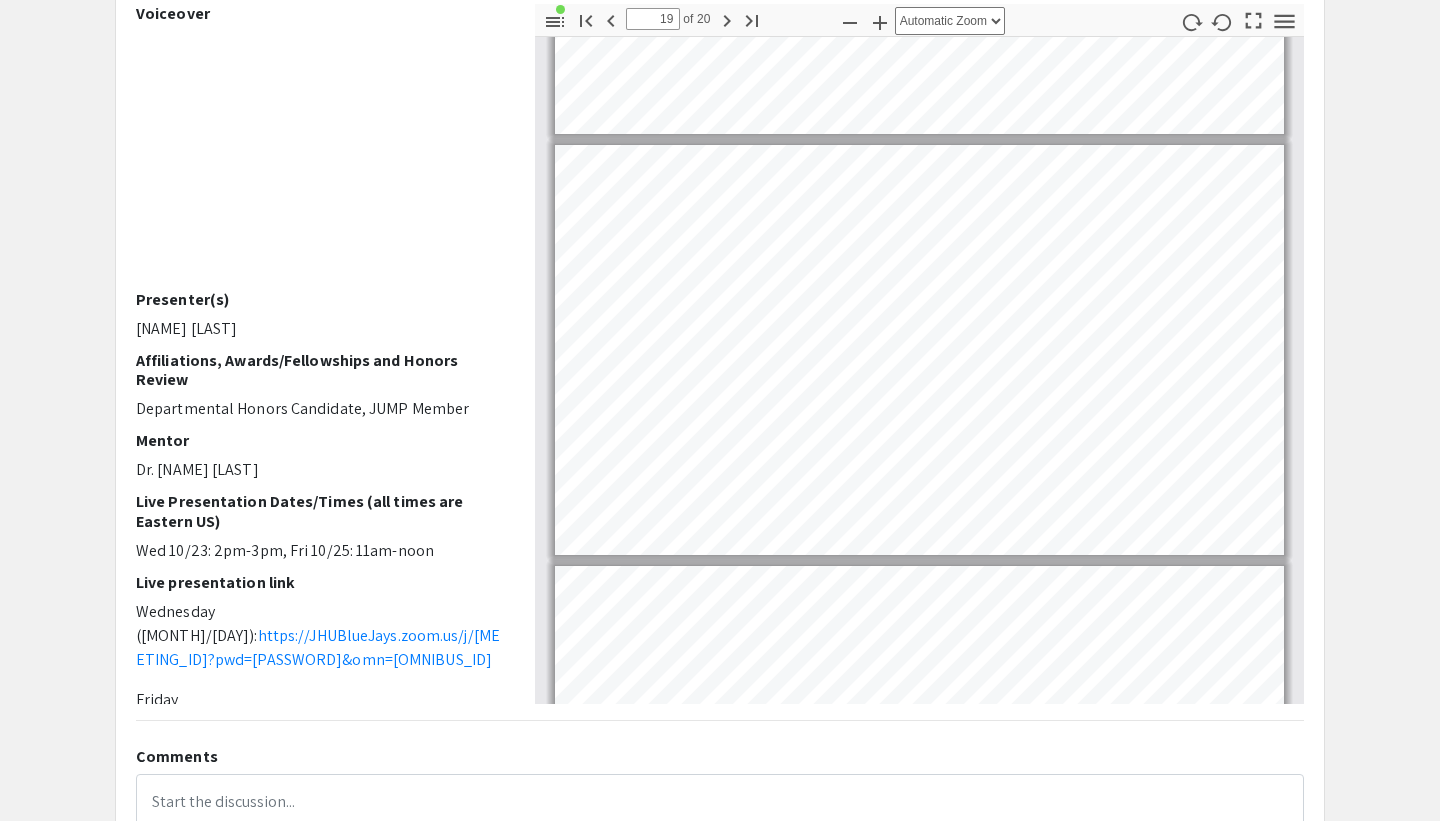 type on "20" 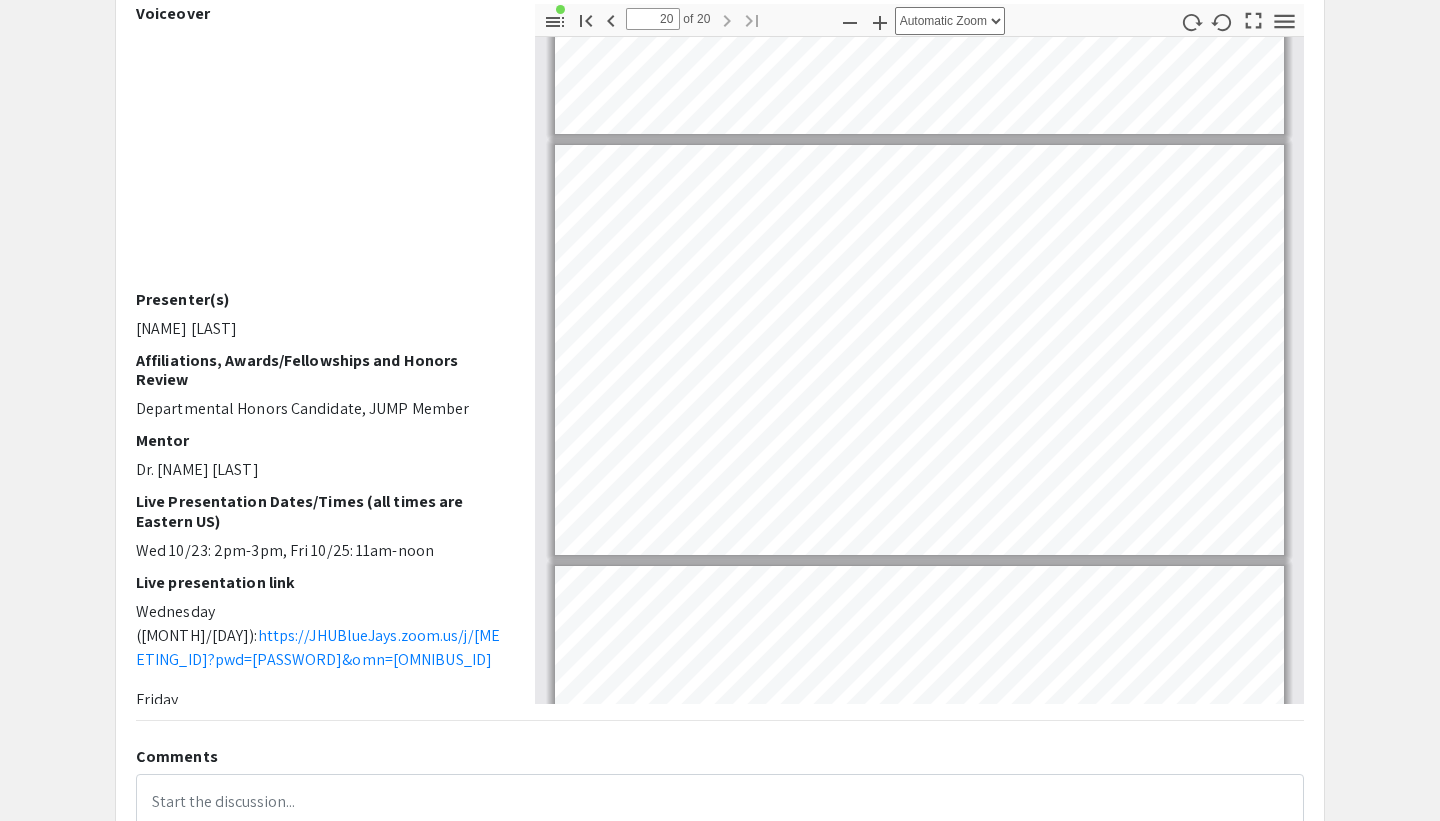 scroll, scrollTop: 7761, scrollLeft: 0, axis: vertical 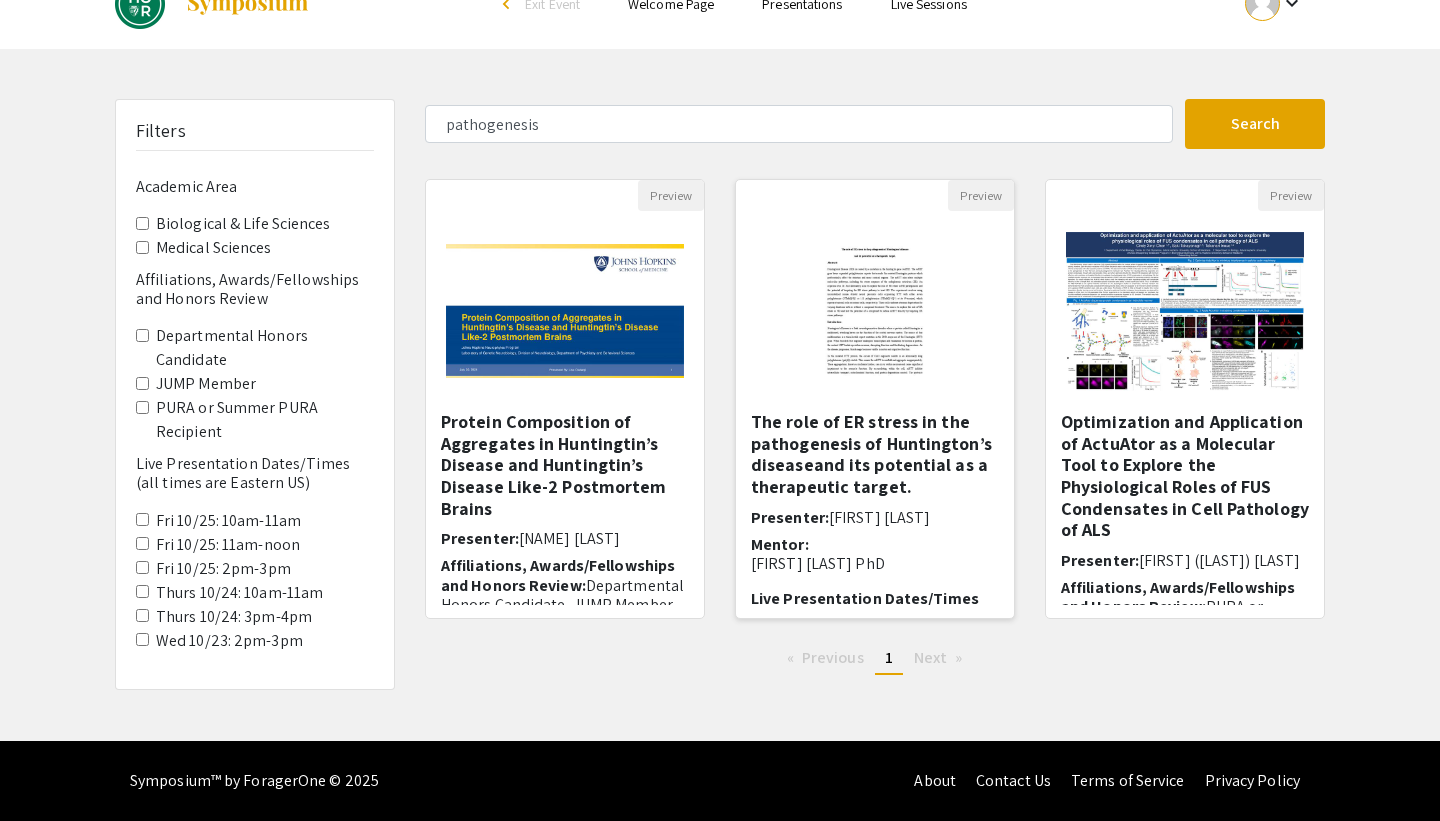 click on "The role of ER stress in the pathogenesis of Huntington’s diseaseand its potential as a therapeutic target." at bounding box center (875, 454) 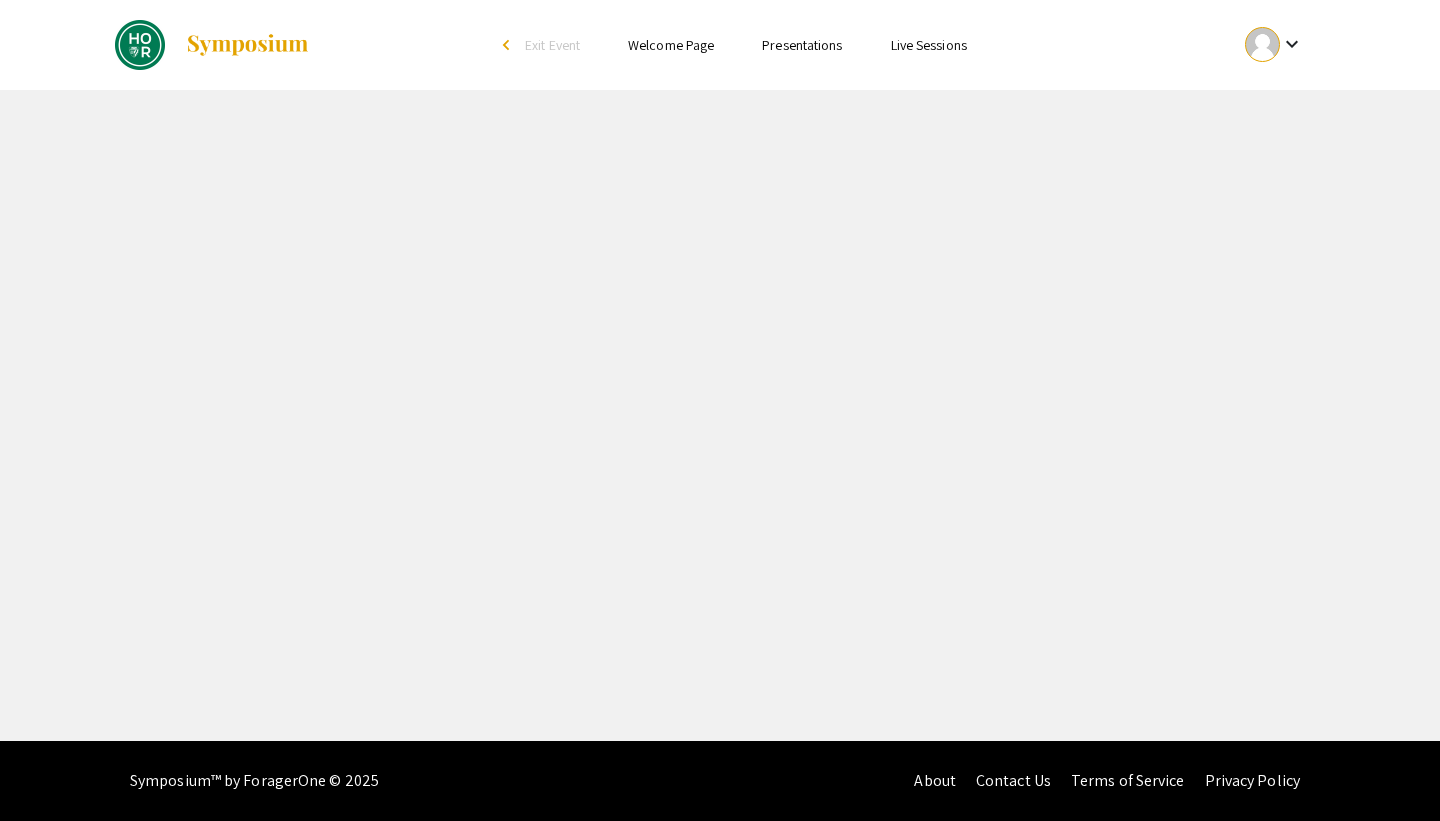 select on "custom" 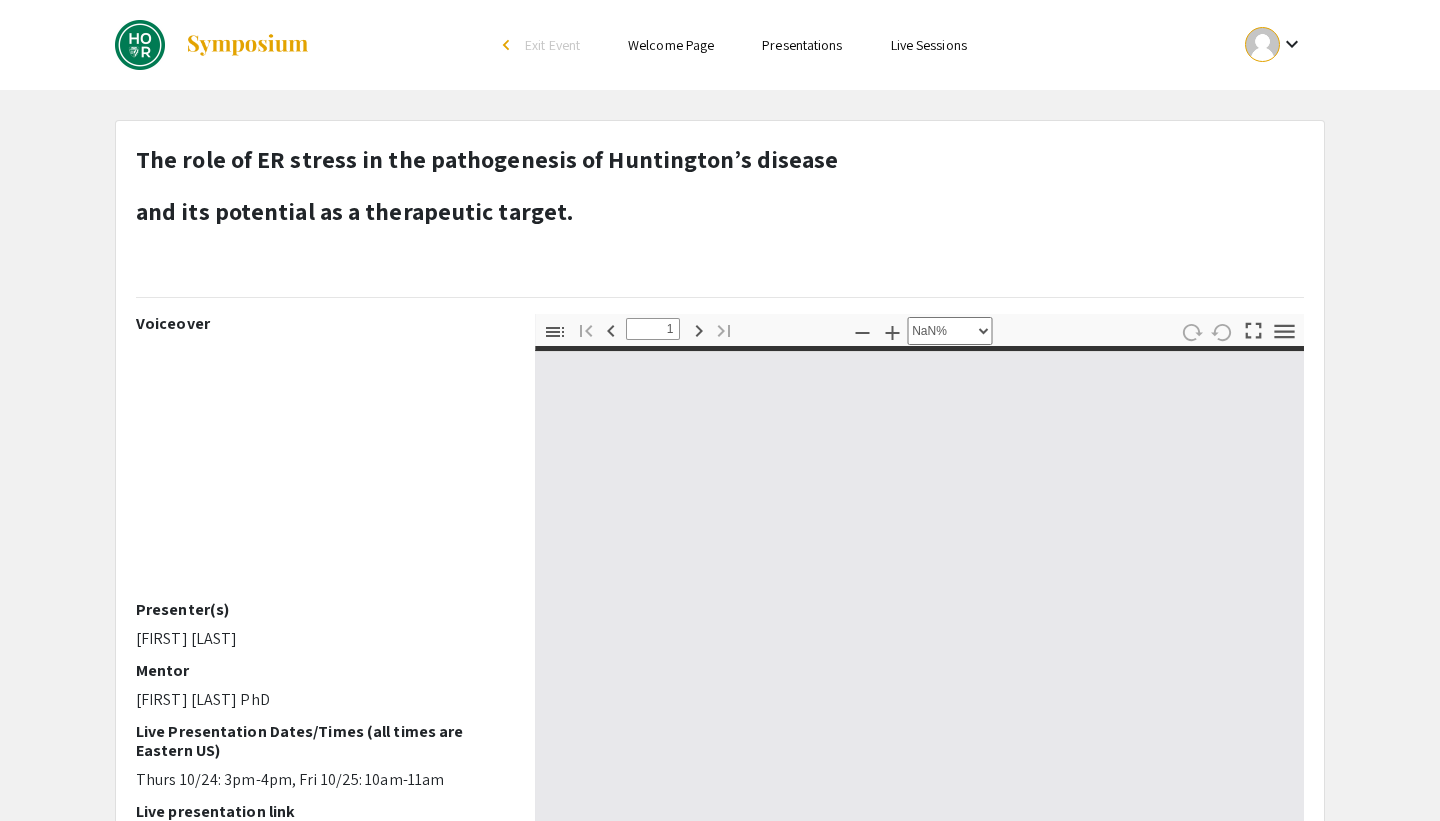 type on "0" 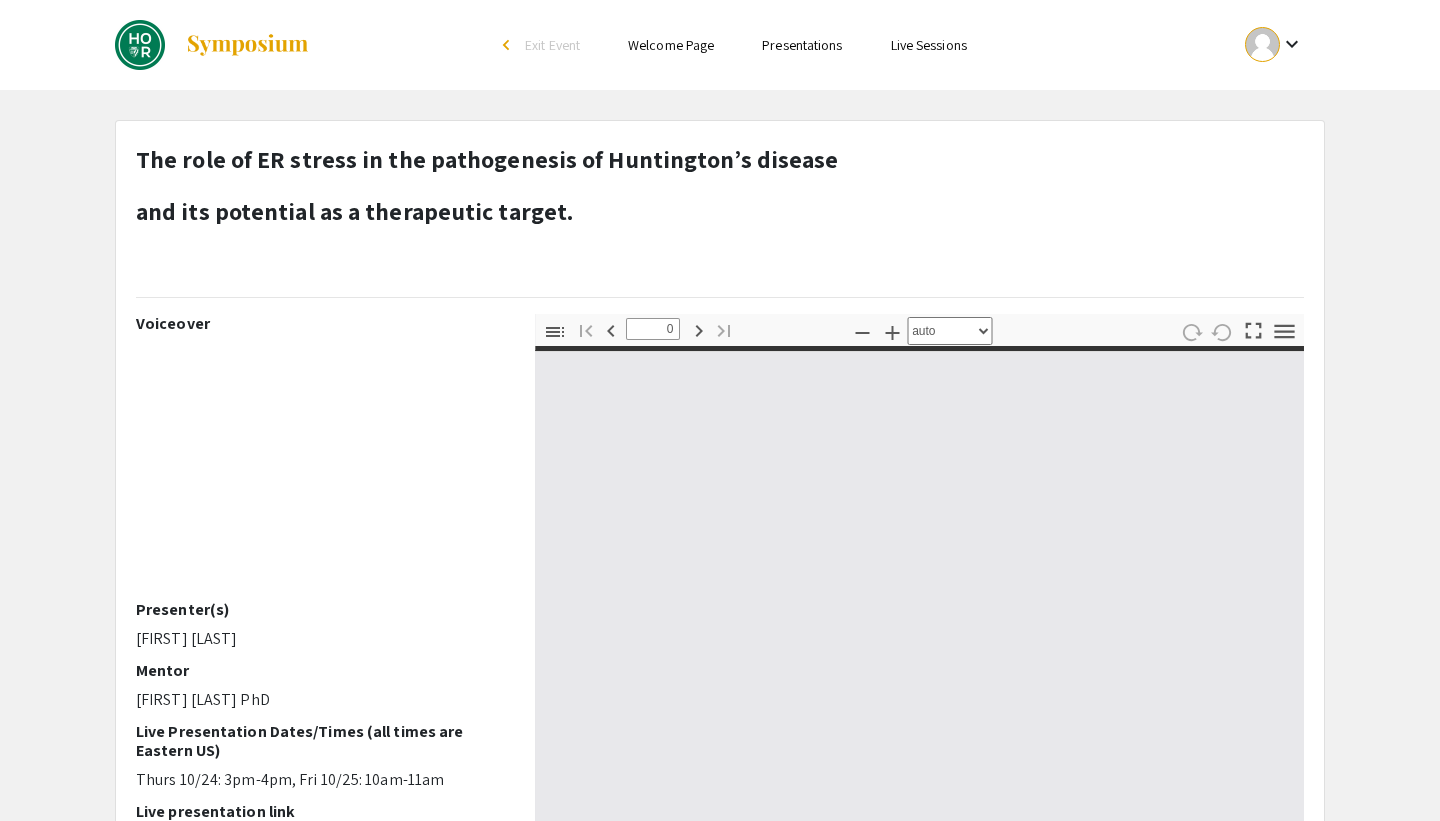 select on "custom" 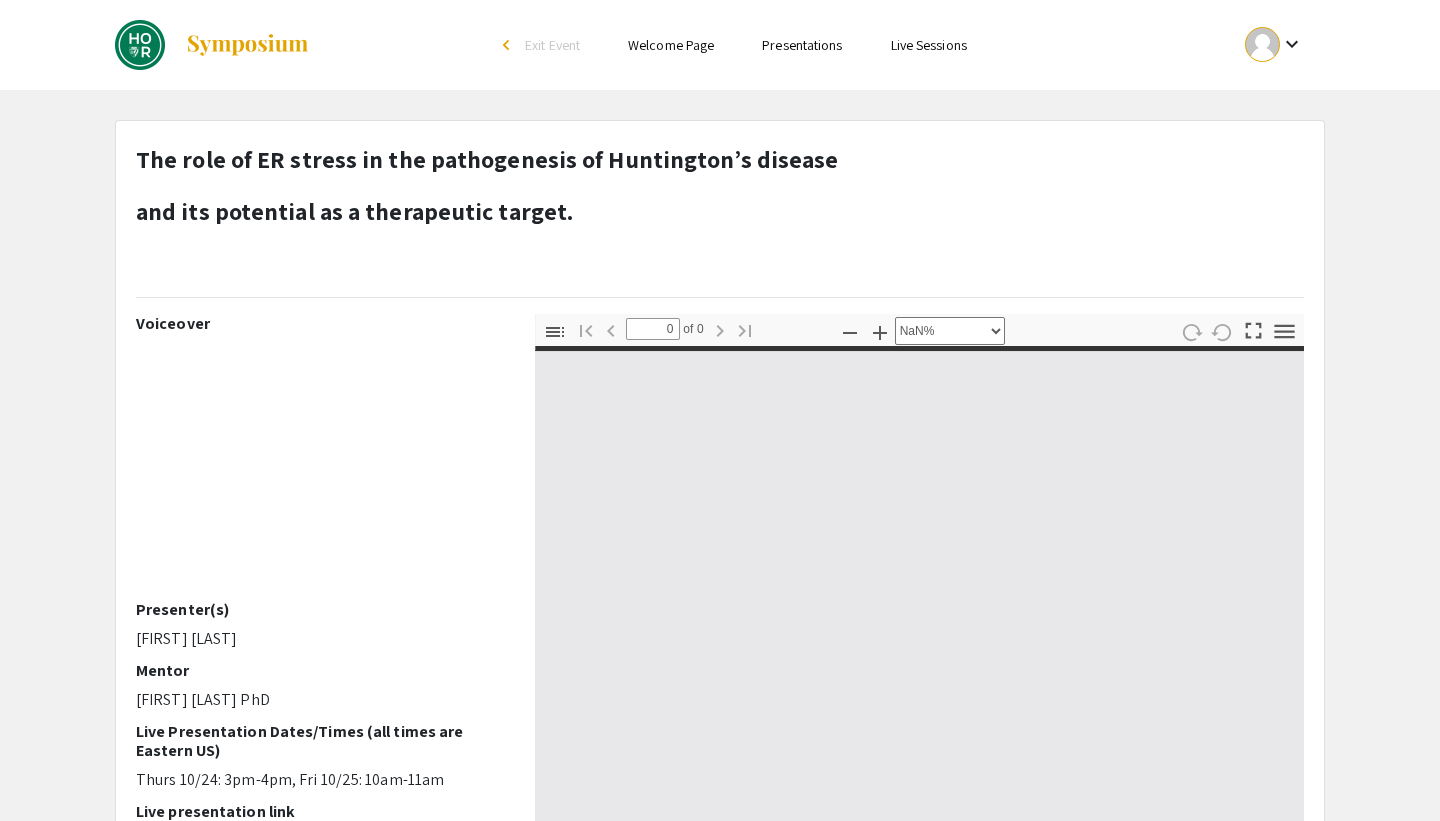 type on "1" 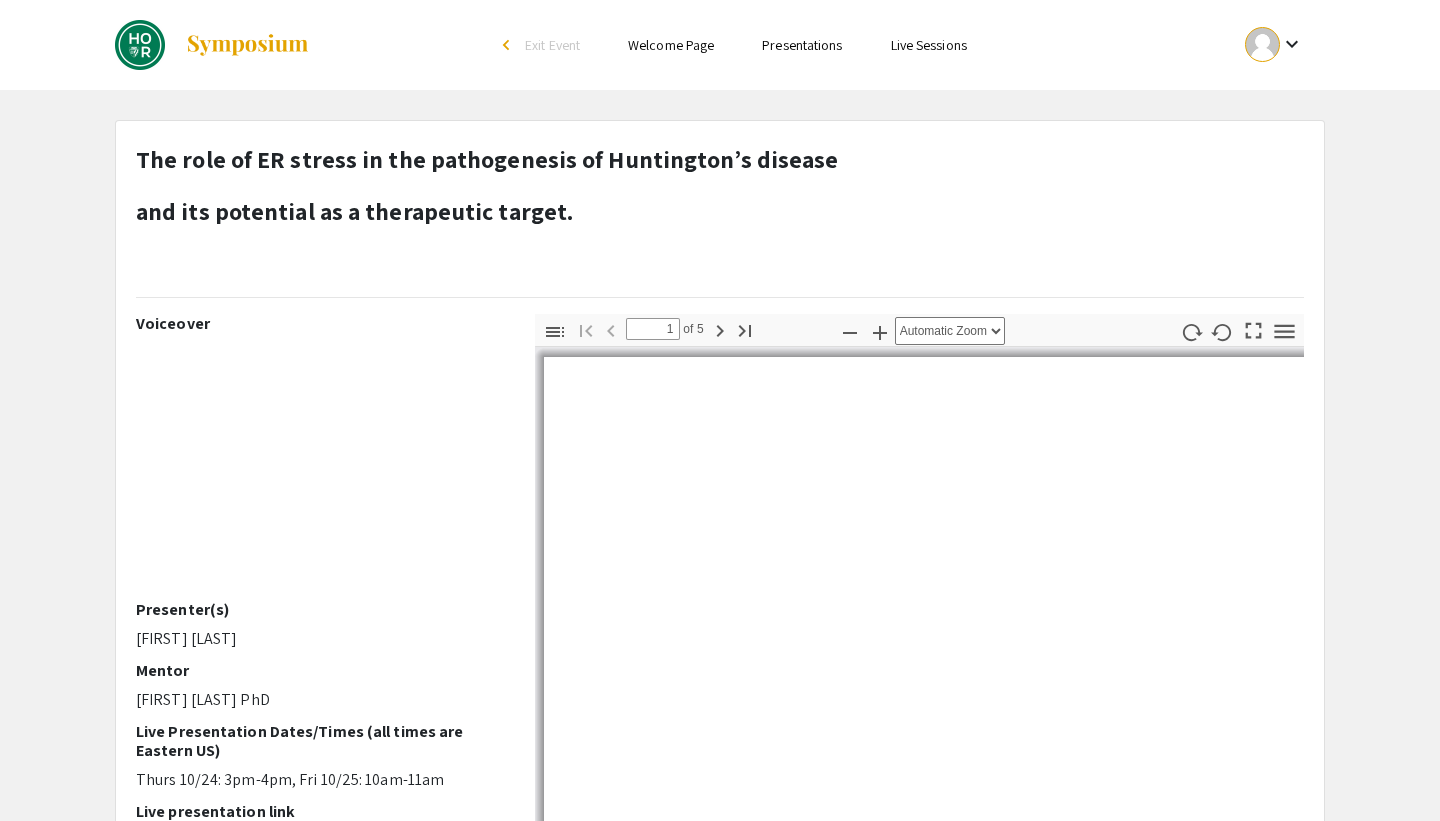 select on "auto" 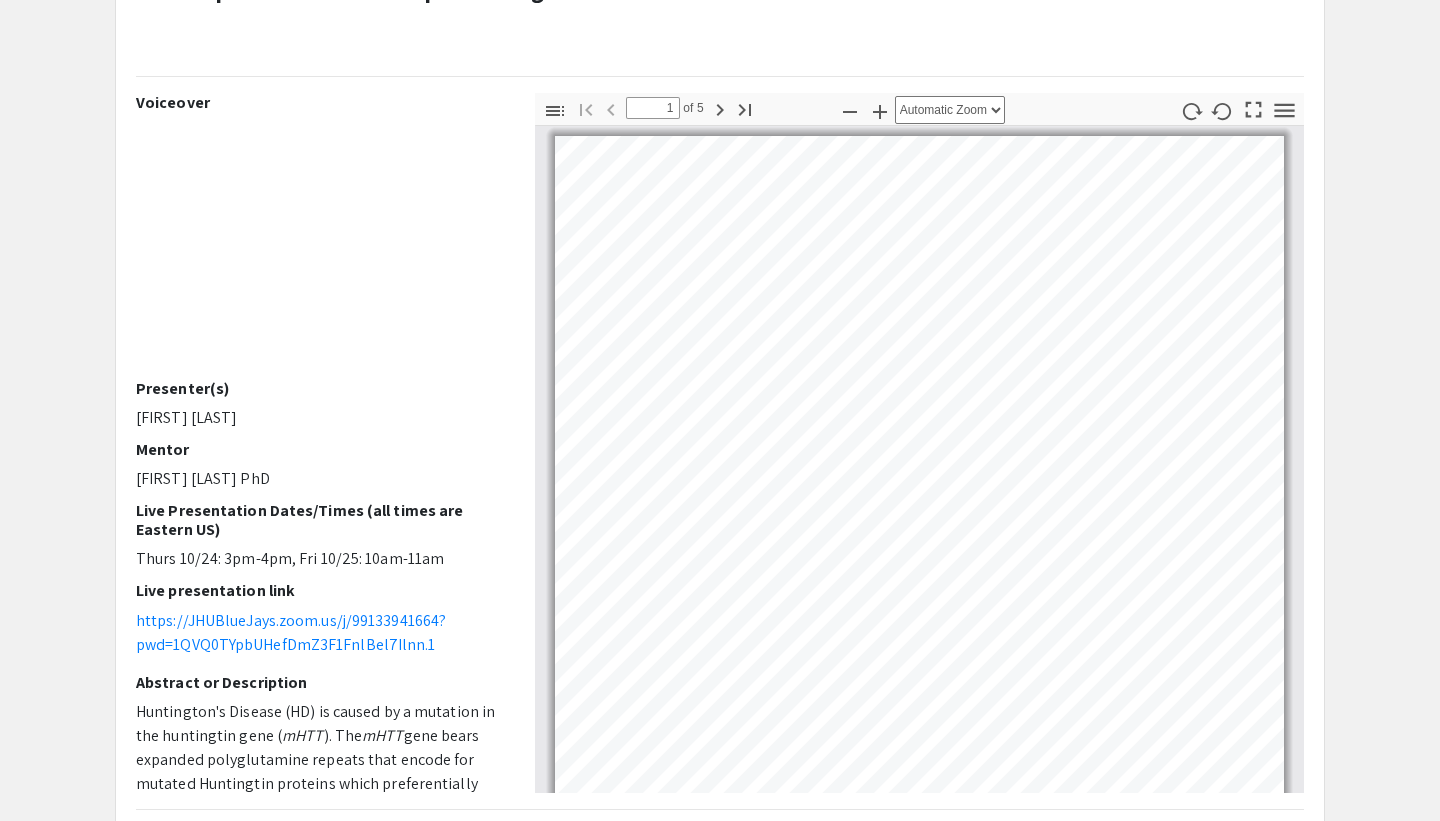 scroll, scrollTop: 220, scrollLeft: 0, axis: vertical 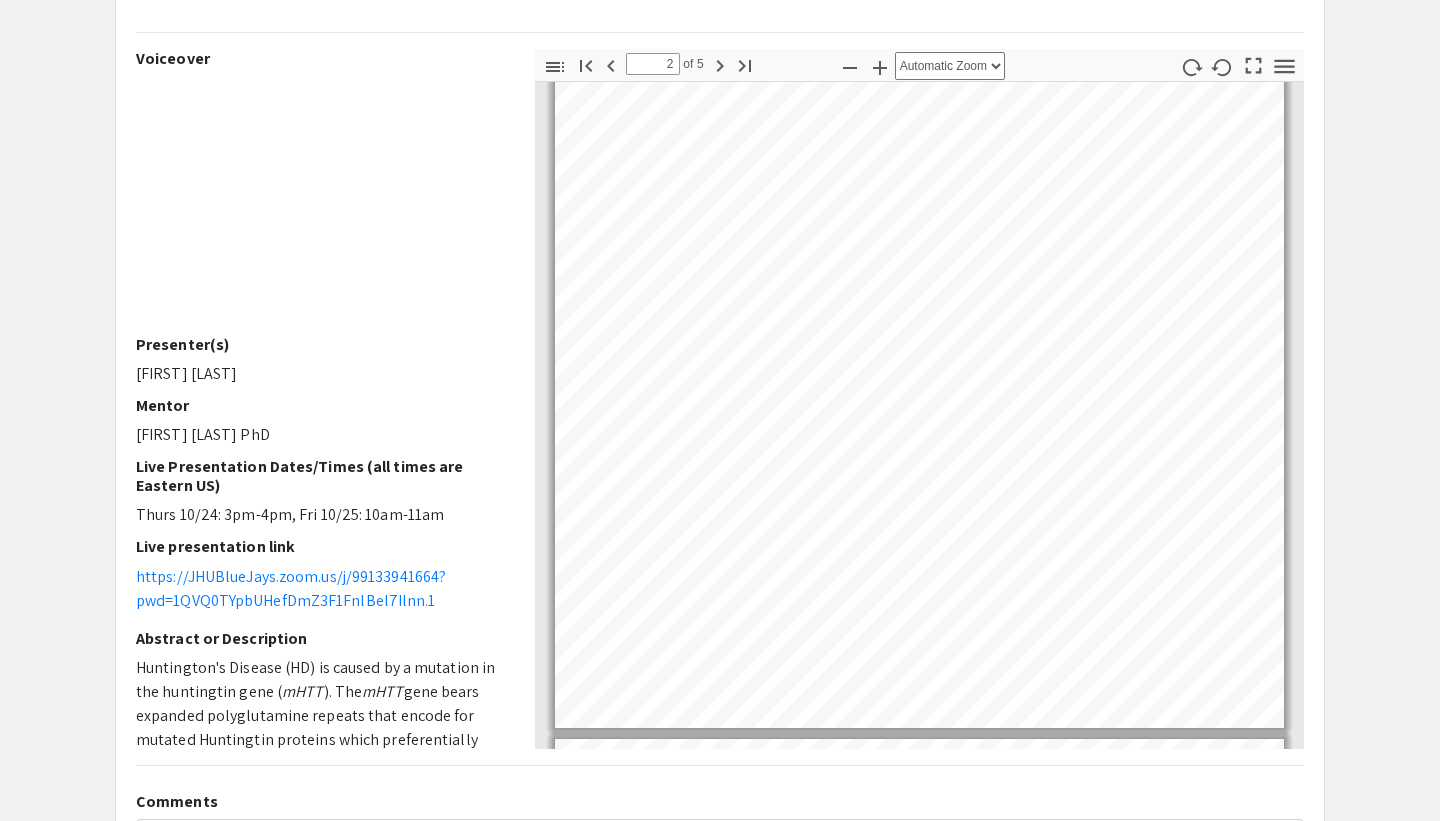 type on "1" 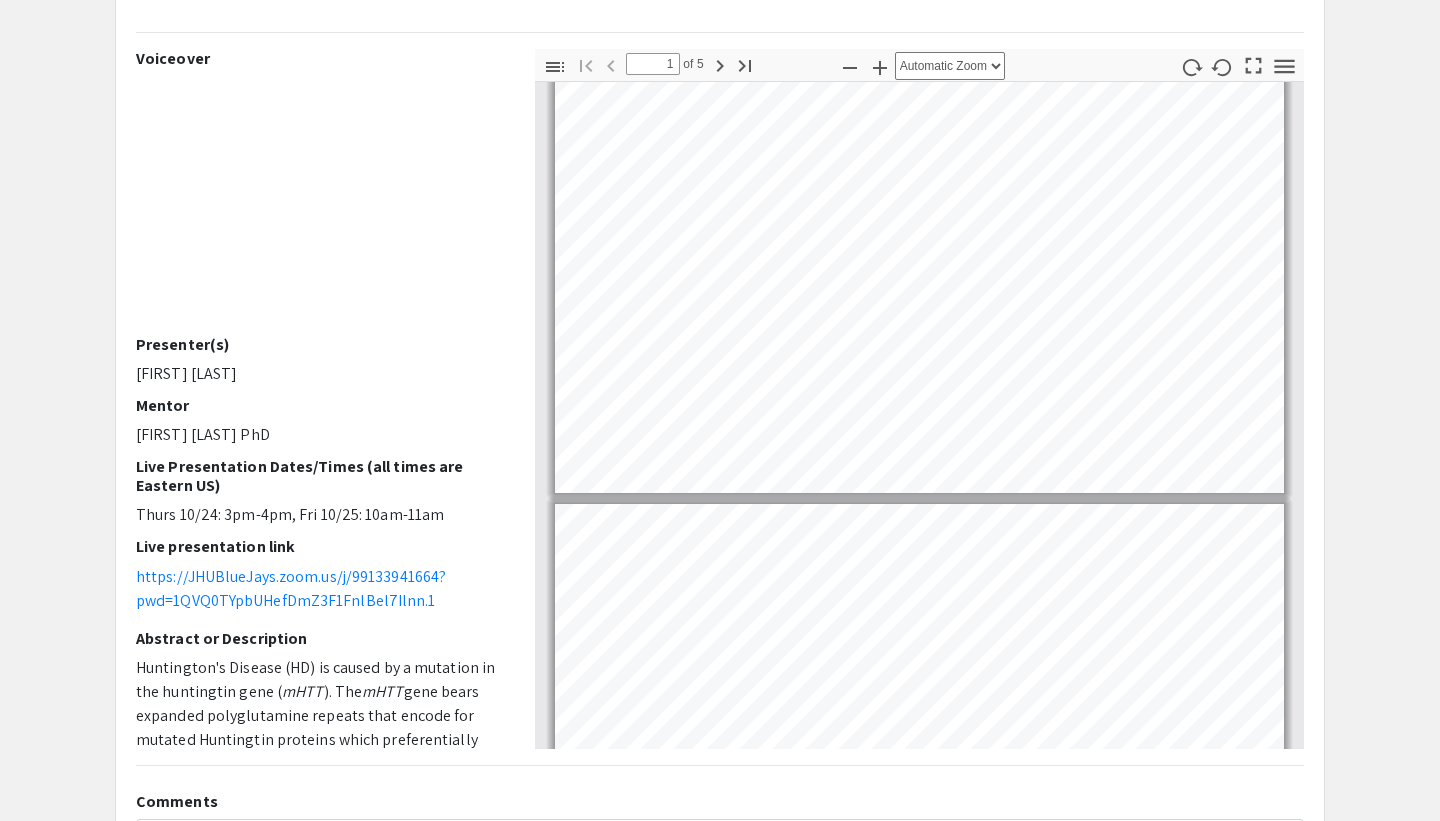 scroll, scrollTop: 0, scrollLeft: 0, axis: both 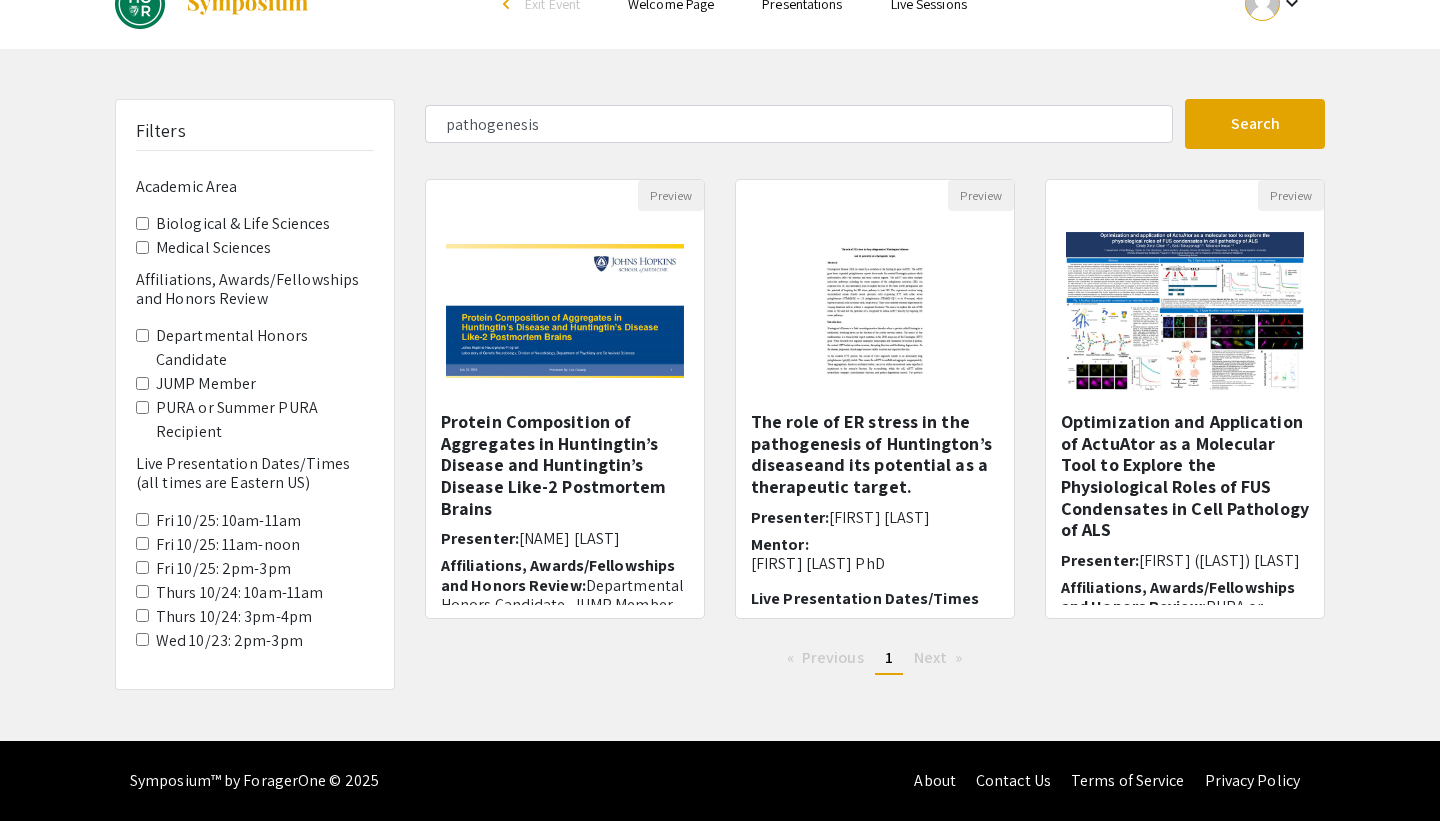 click on "Biological & Life Sciences" 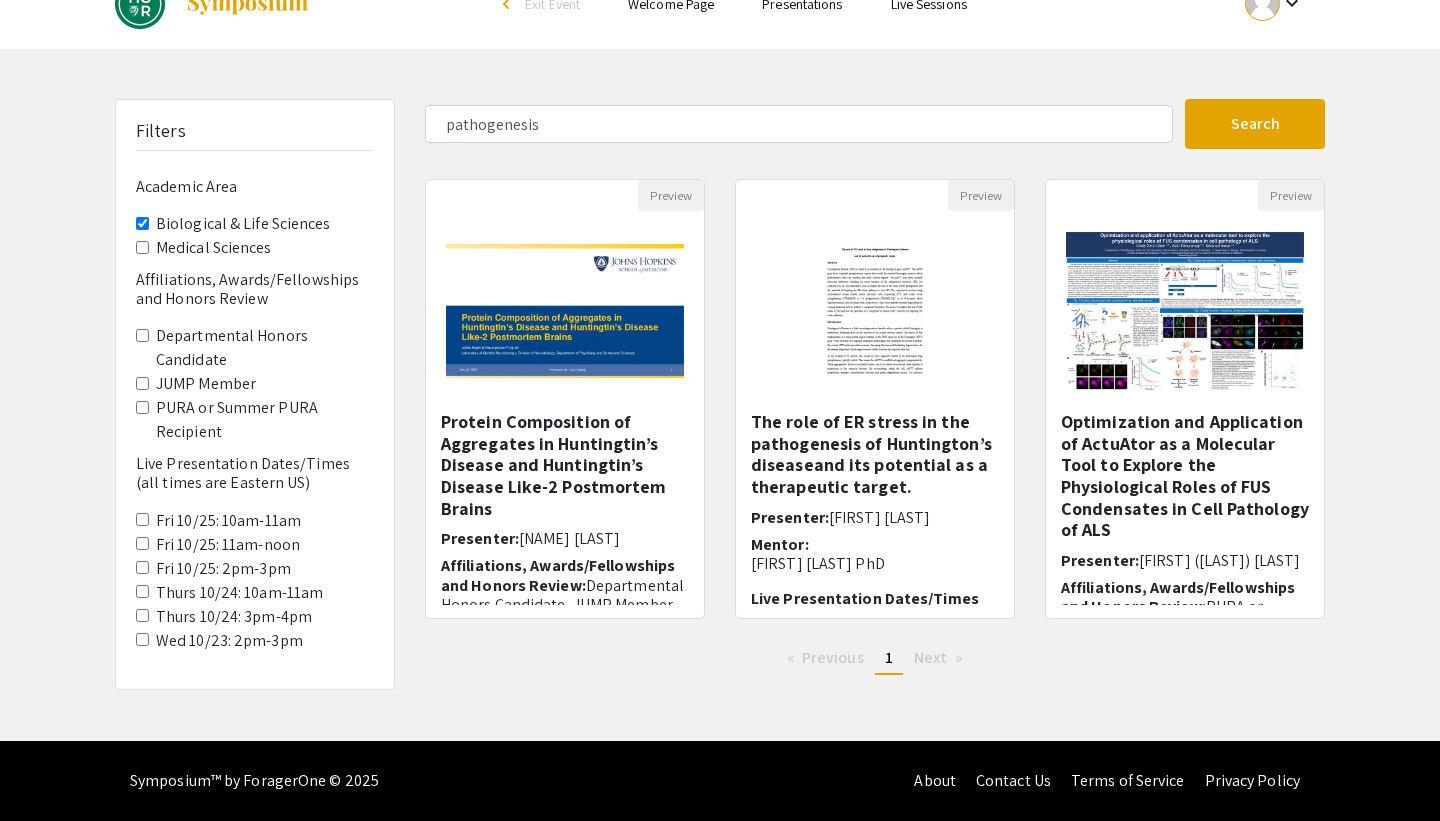 scroll, scrollTop: 0, scrollLeft: 0, axis: both 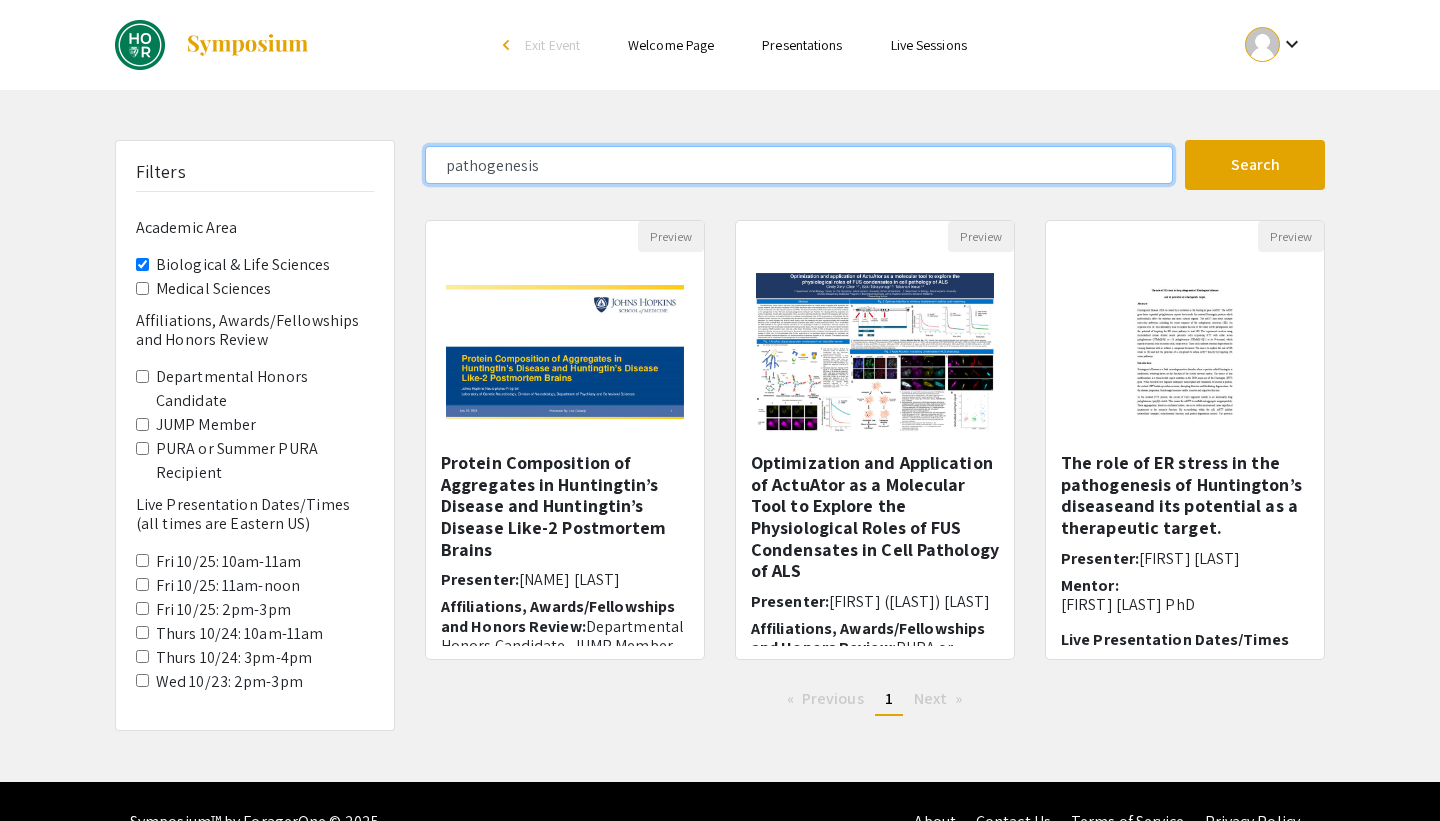 click on "pathogenesis" 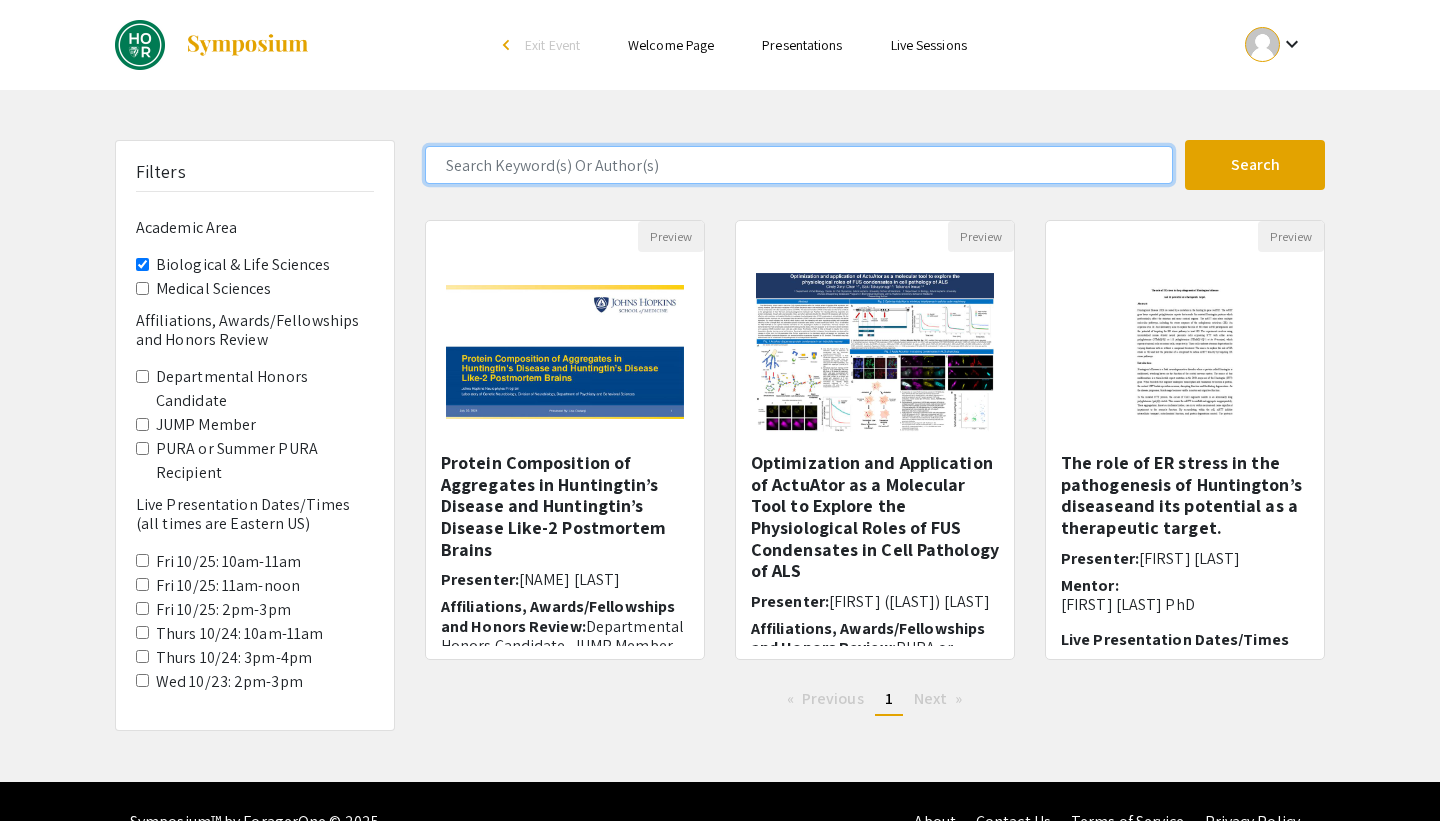 type 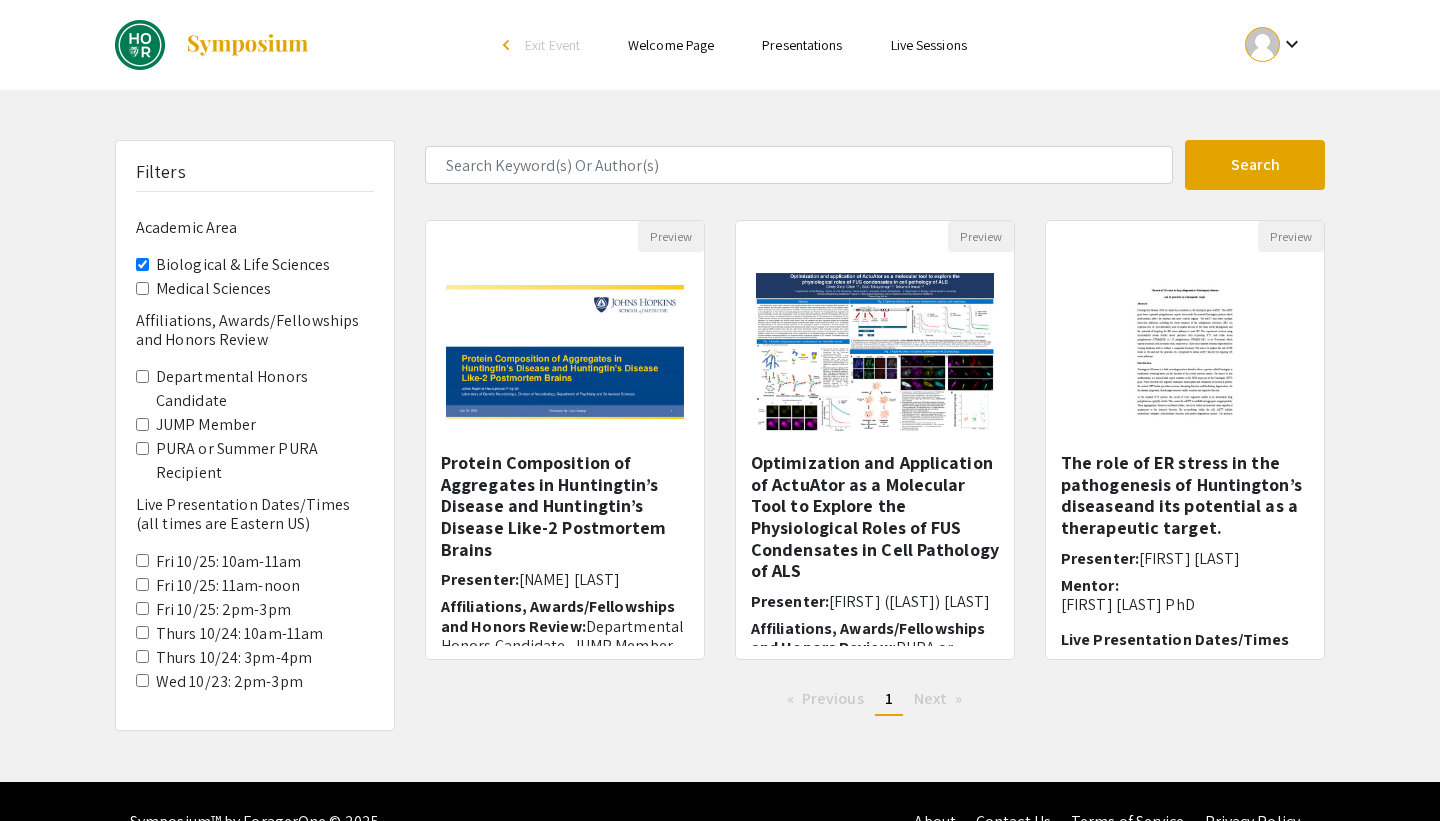 click on "Filters  Academic Area   Biological & Life Sciences   Medical Sciences   Affiliations, Awards/Fellowships and Honors Review   Departmental Honors Candidate   JUMP Member   PURA or Summer PURA Recipient   Live Presentation Dates/Times (all times are Eastern US)   Fri 10/25:  10am-11am   Fri 10/25:  11am-noon   Fri 10/25:  2pm-3pm   Thurs 10/24:  10am-11am   Thurs 10/24:  3pm-4pm   Wed 10/23:  2pm-3pm   Search  3 Results found  Preview  Protein Composition of Aggregates in Huntingtin’s Disease and Huntingtin’s Disease Like-2 Postmortem Brains  Presenter:  [FIRST] [LAST] Affiliations, Awards/Fellowships and Honors Review:  Departmental Honors Candidate, JUMP Member  Mentor: Dr. [FIRST] [LAST] Live Presentation Dates/Times (all times are Eastern US):  Wed 10/23:  2pm-3pm, Fri 10/25:  11am-noon  Live presentation link: Wednesday (10/23):  https://JHUBlueJays.zoom.us/j/7167334679?pwd=v08mdiuNIfr4VzAwQBYtyWx8T0b1tL.1&omn=93877098167 Friday (10/25):   Preview   Presenter:  [FIRST] ([LAST]) [LAST] Mentor: [FIRST] [LAST] 1" 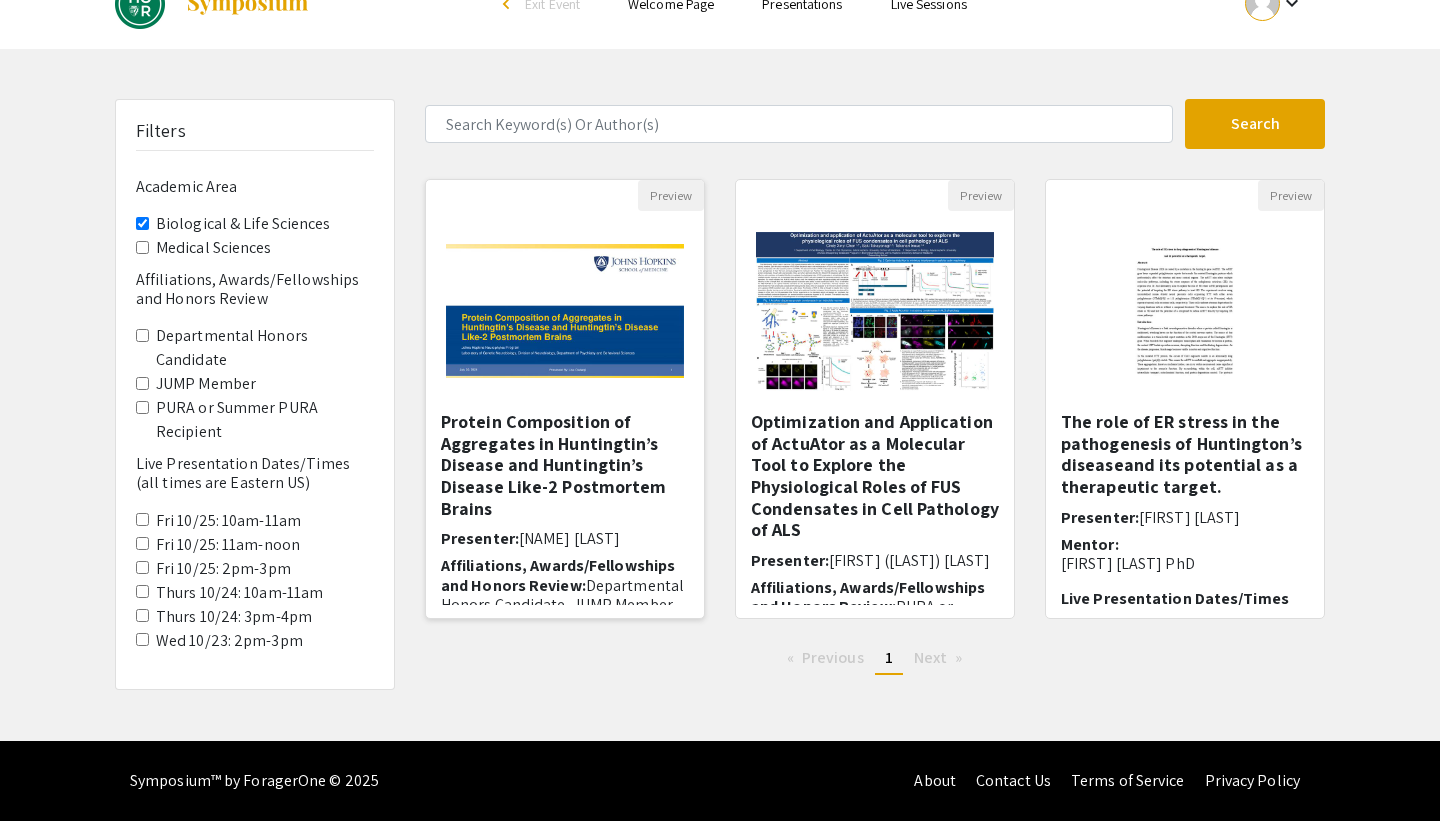 scroll, scrollTop: 0, scrollLeft: 0, axis: both 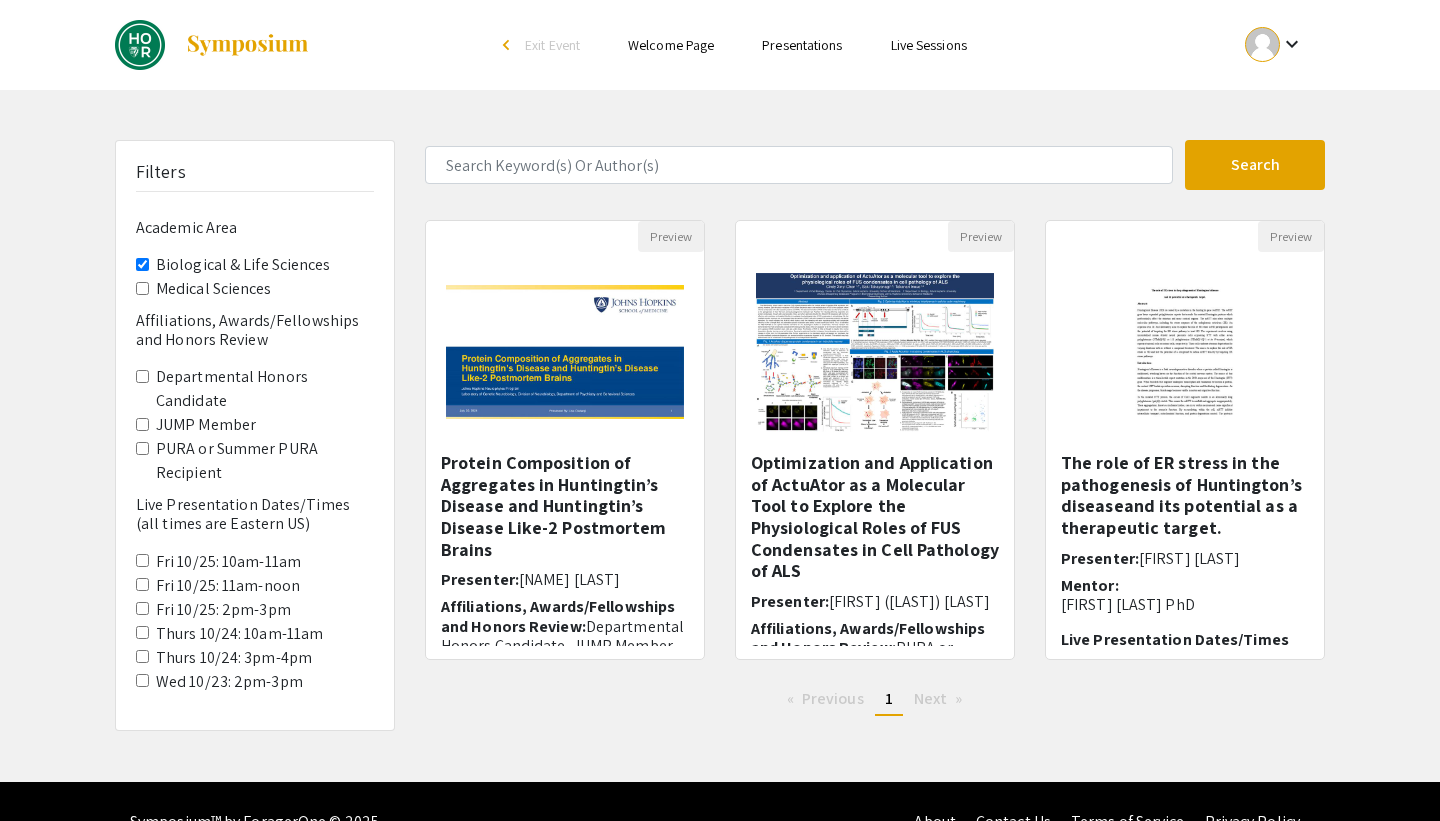 click on "Medical Sciences" 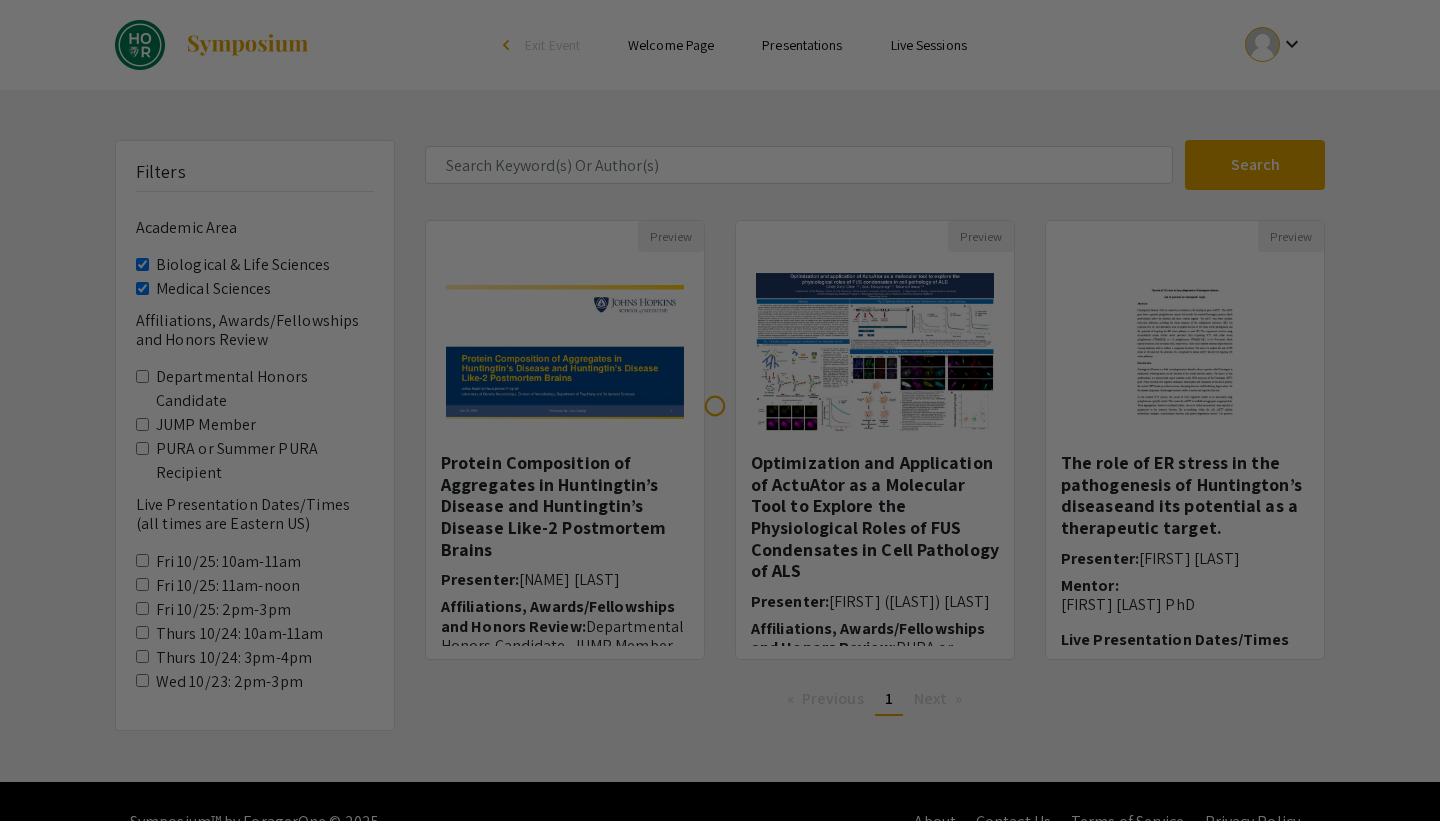 scroll, scrollTop: 41, scrollLeft: 0, axis: vertical 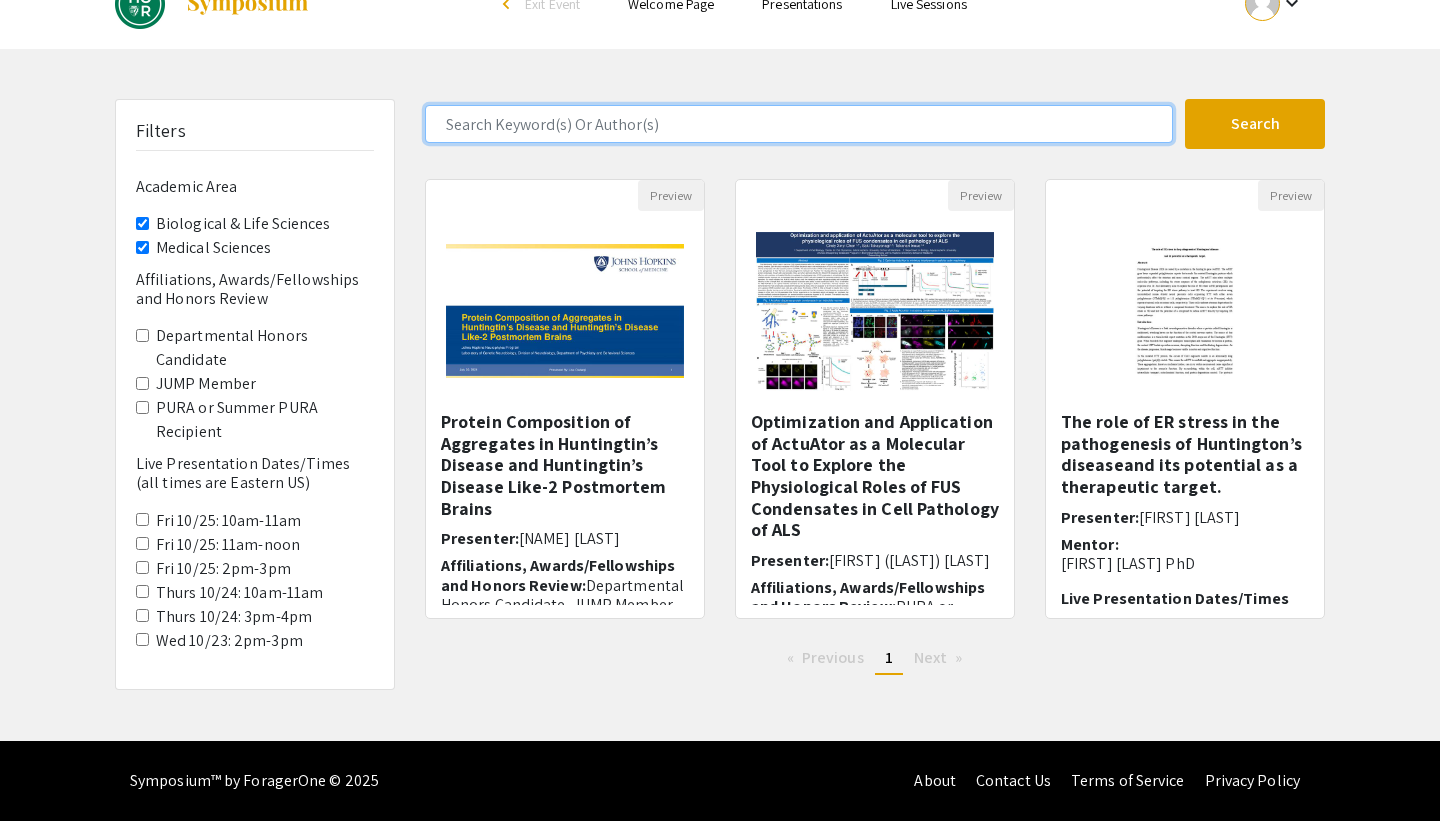 click 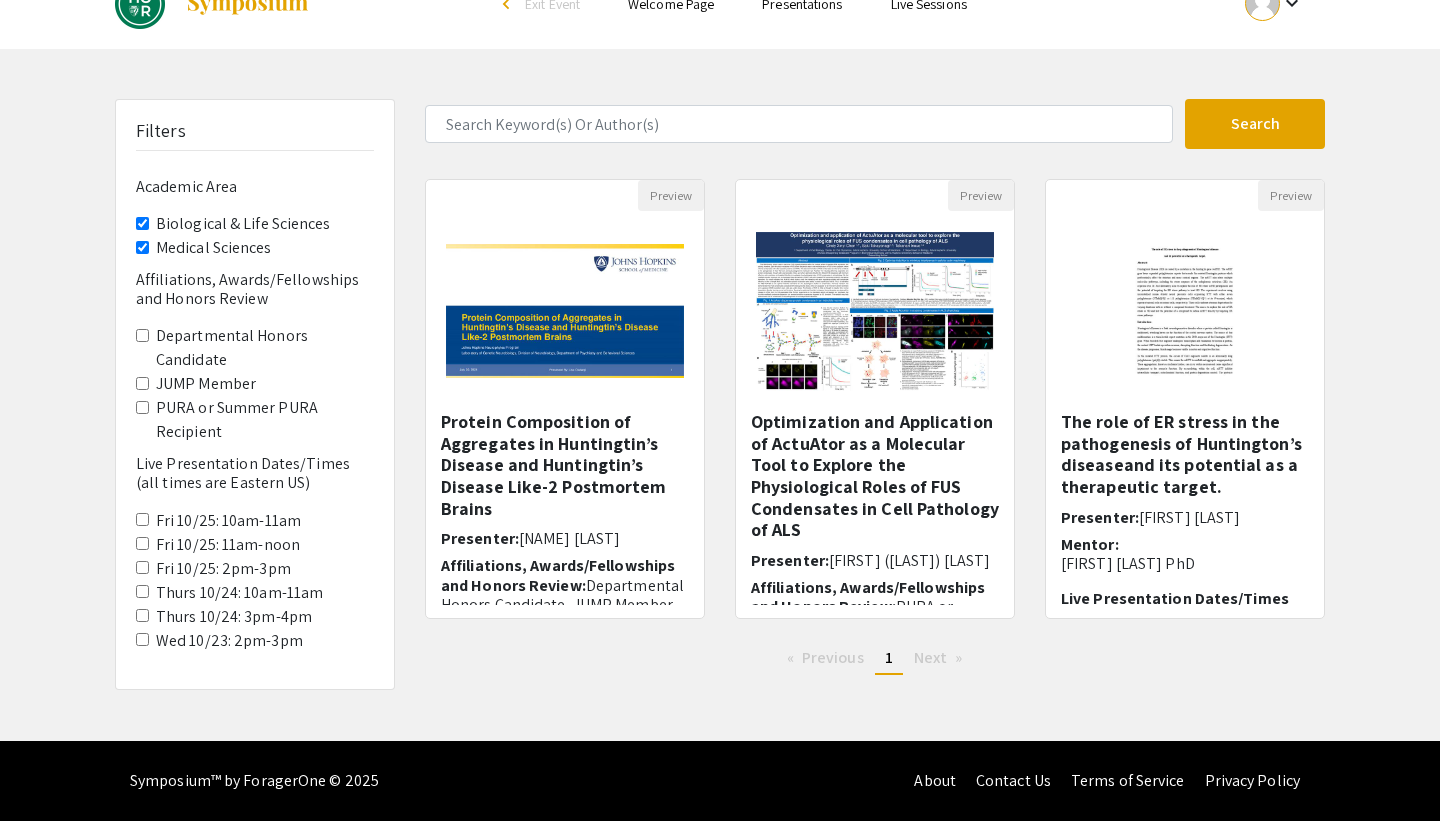 click on "Search" 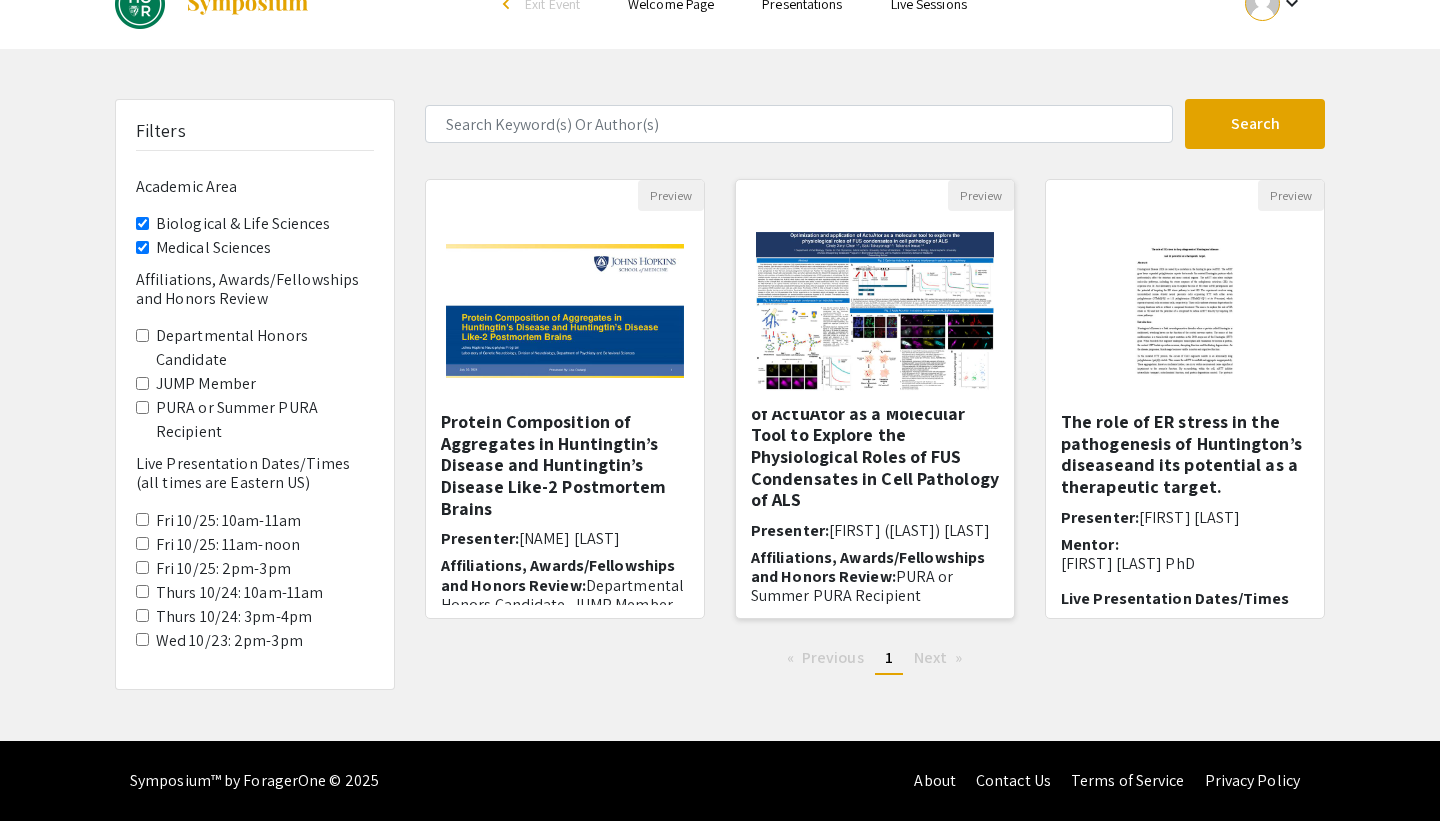scroll, scrollTop: 0, scrollLeft: 0, axis: both 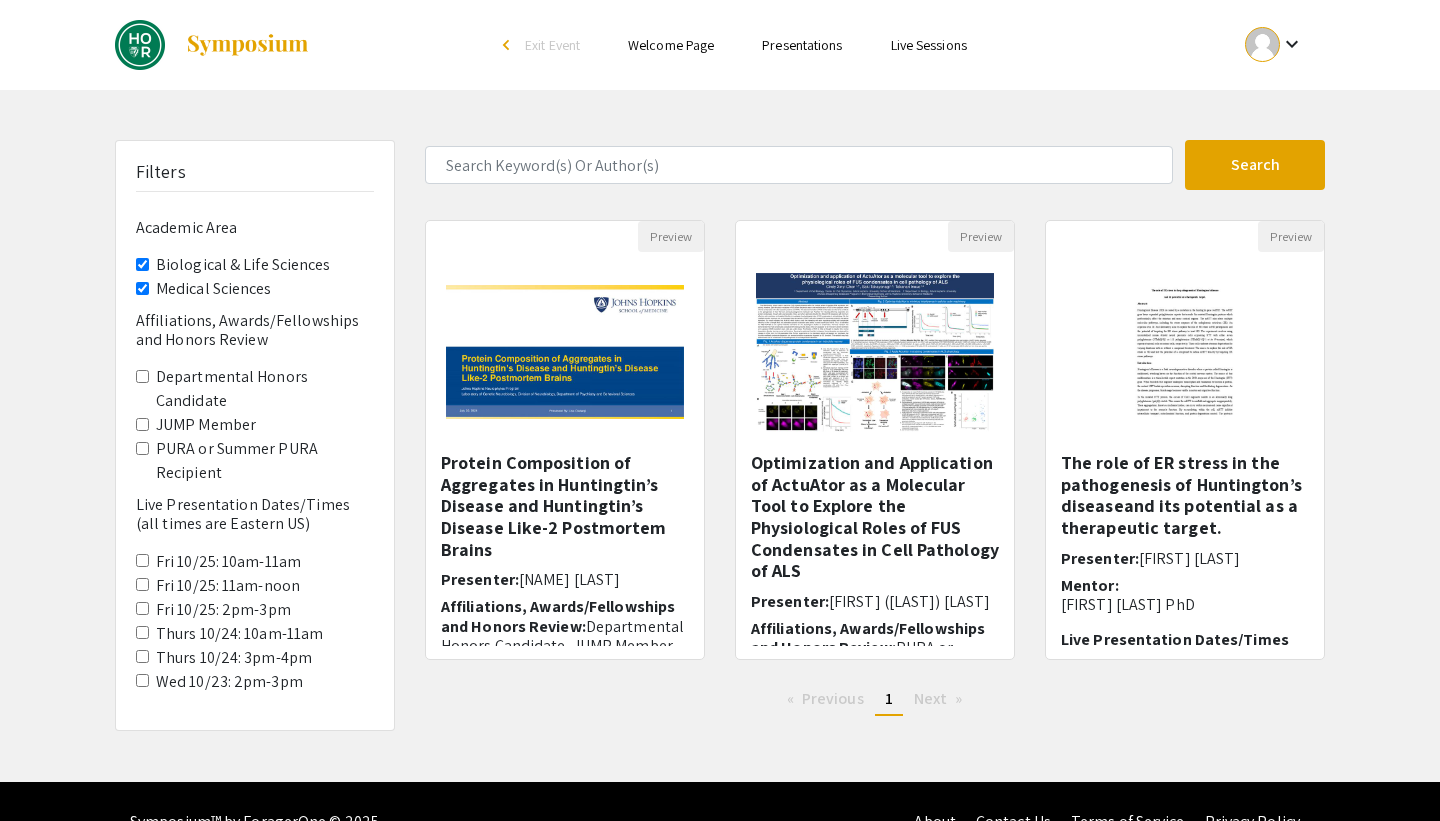 click on "Skip navigation  arrow_back_ios Exit Event Welcome Page Presentations Live Sessions" at bounding box center [719, 45] 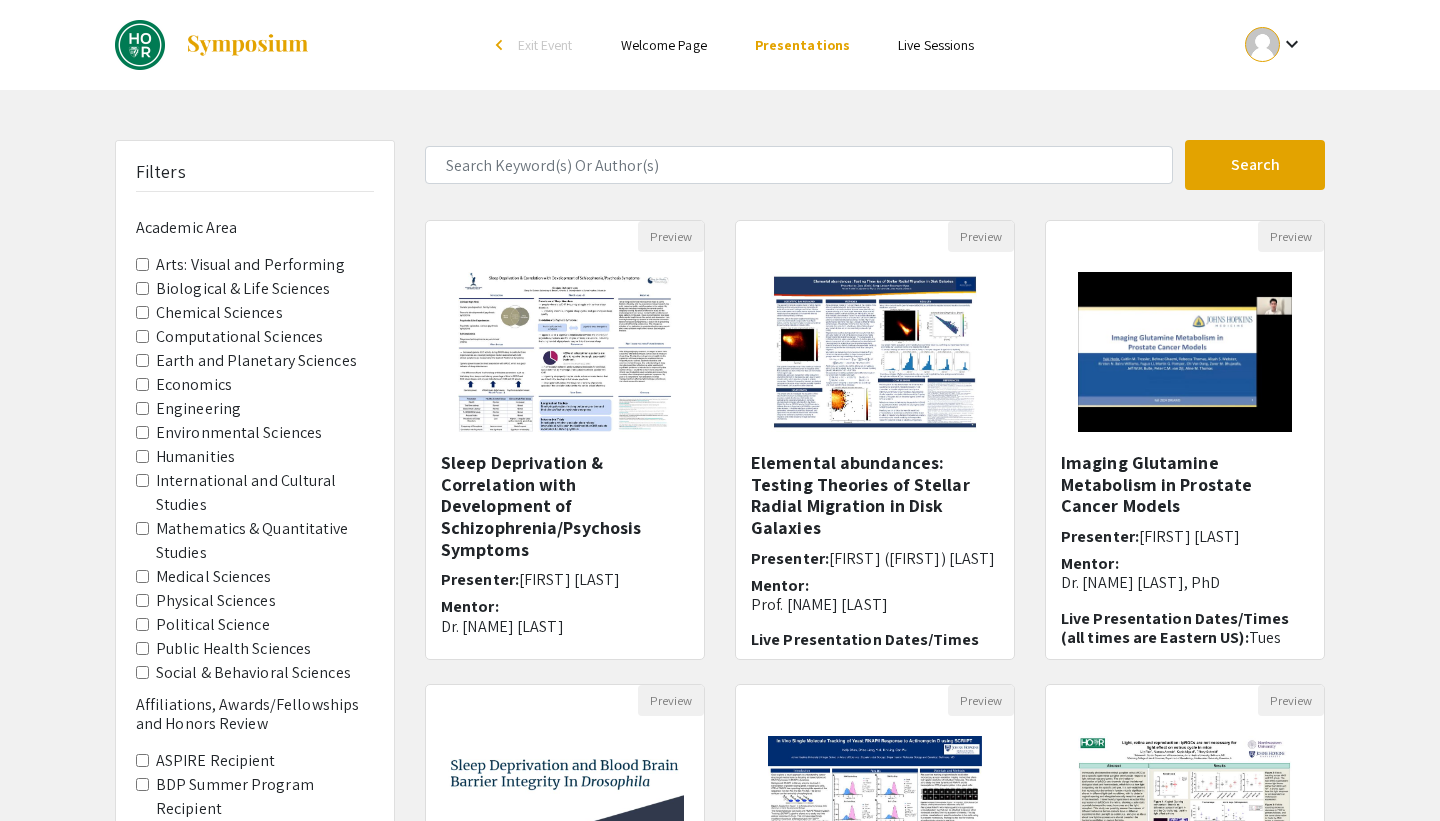 click on "Biological & Life Sciences" 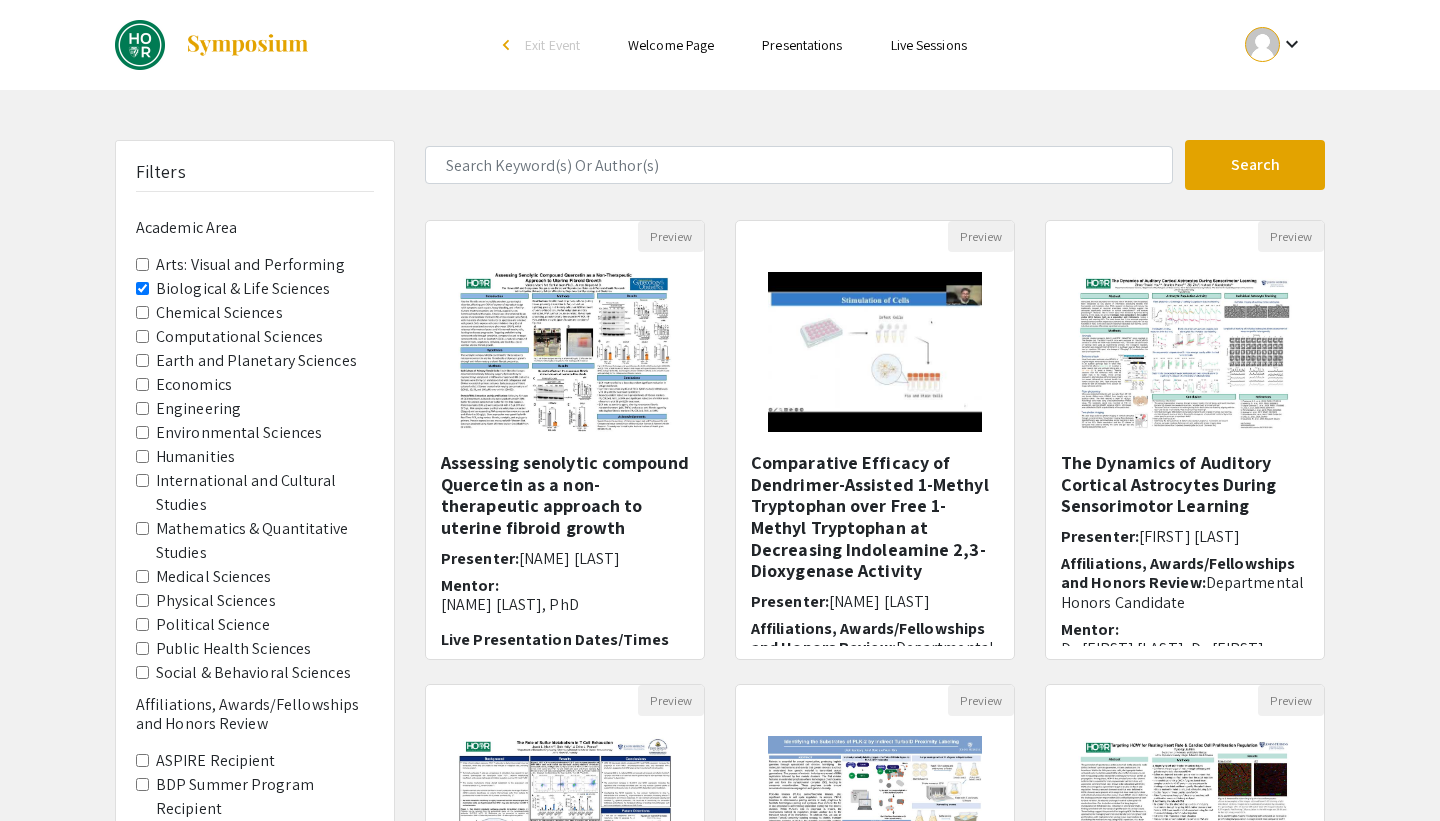 click on "Medical Sciences" 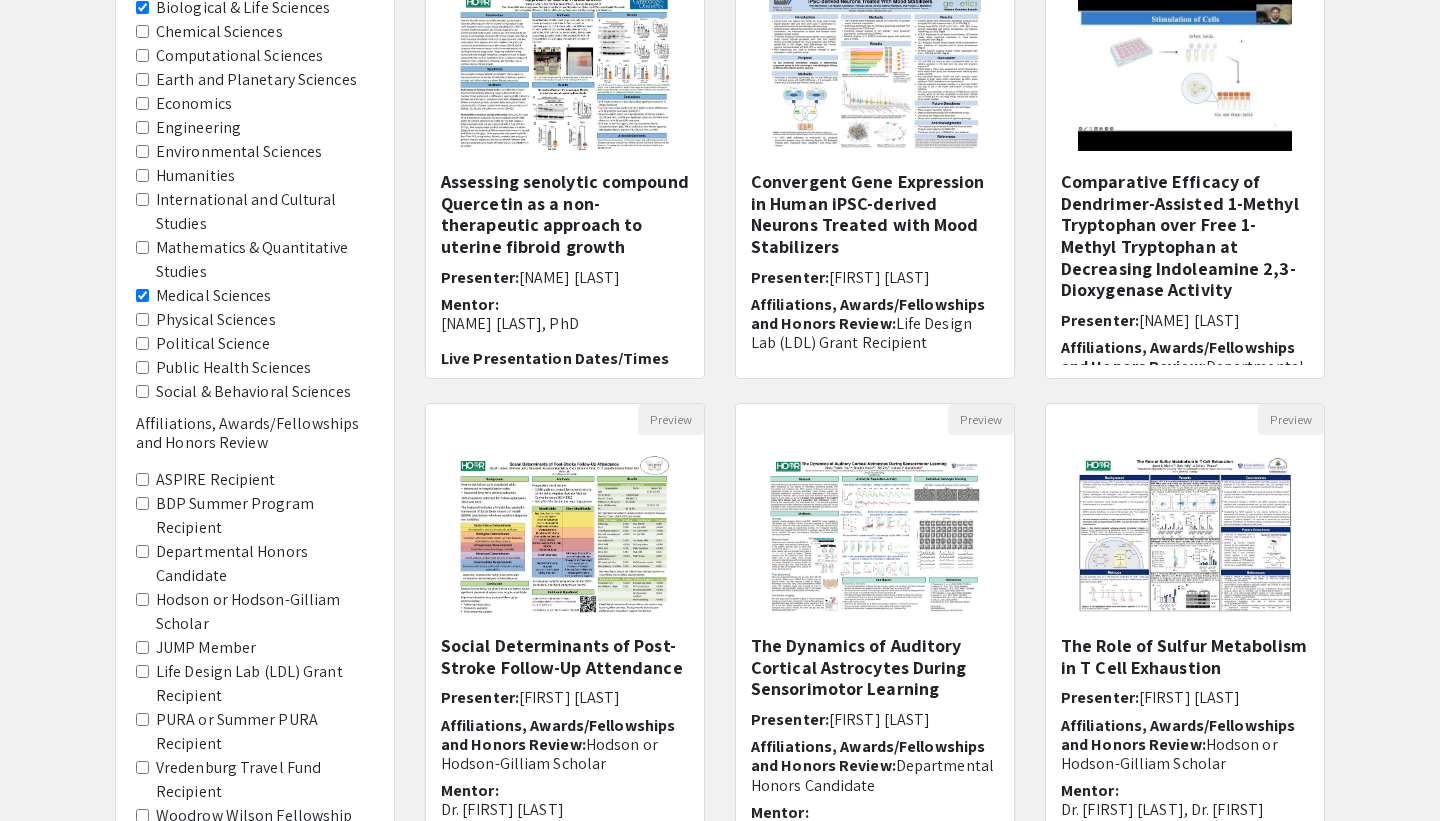 scroll, scrollTop: 505, scrollLeft: 0, axis: vertical 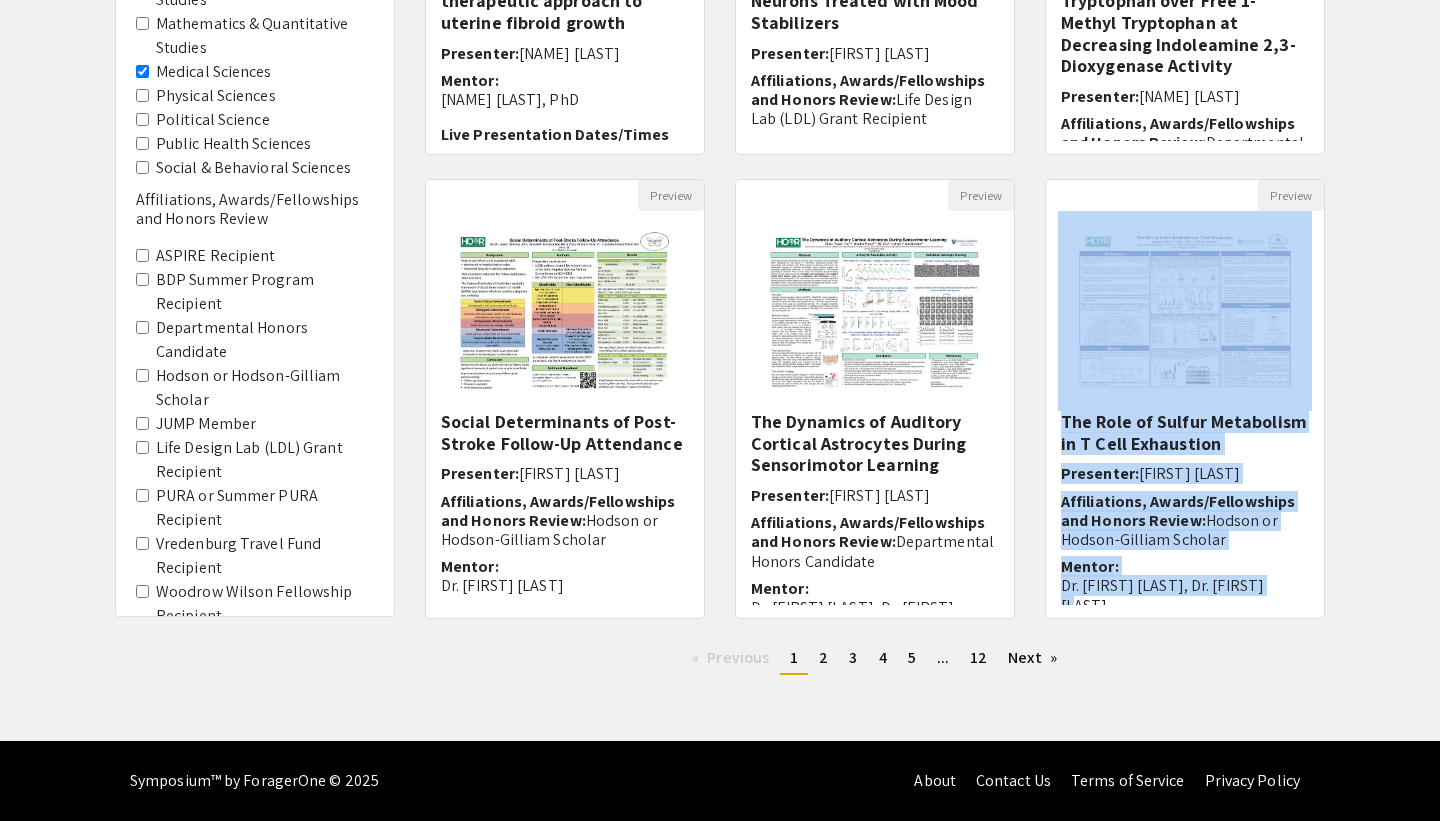 drag, startPoint x: 1372, startPoint y: 413, endPoint x: 1372, endPoint y: 585, distance: 172 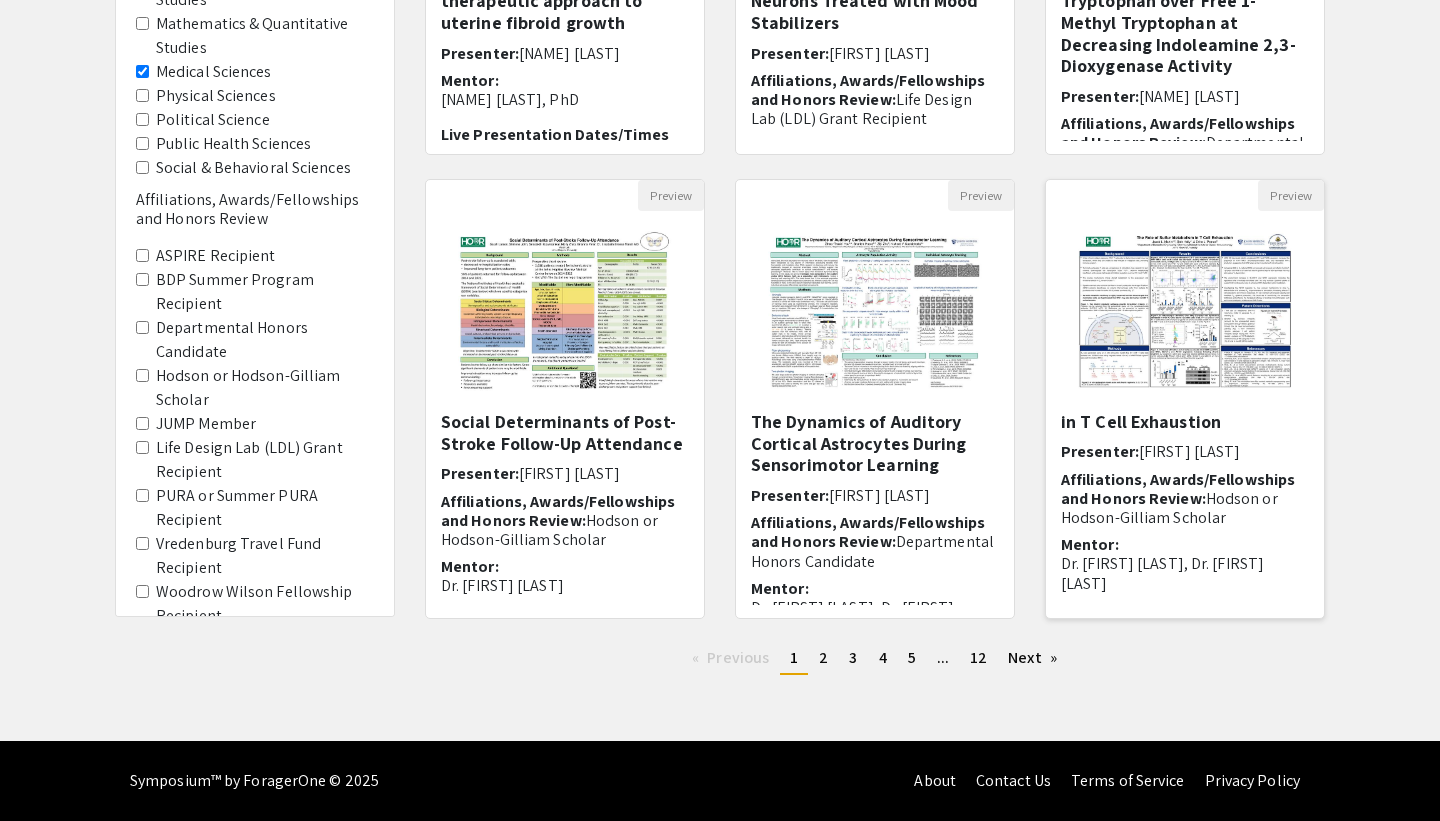 scroll, scrollTop: 0, scrollLeft: 0, axis: both 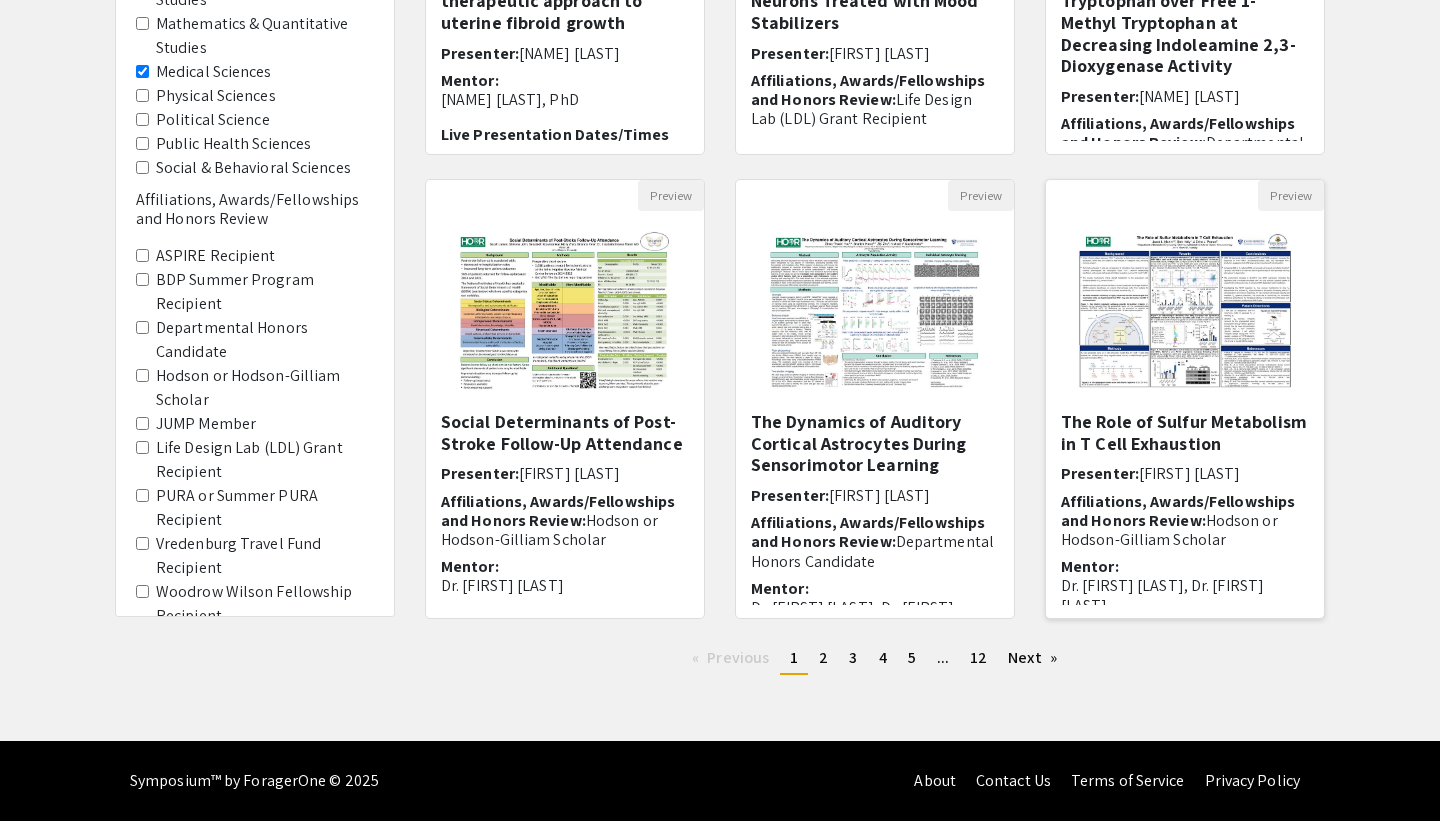 click on "[FIRST] [LAST]" 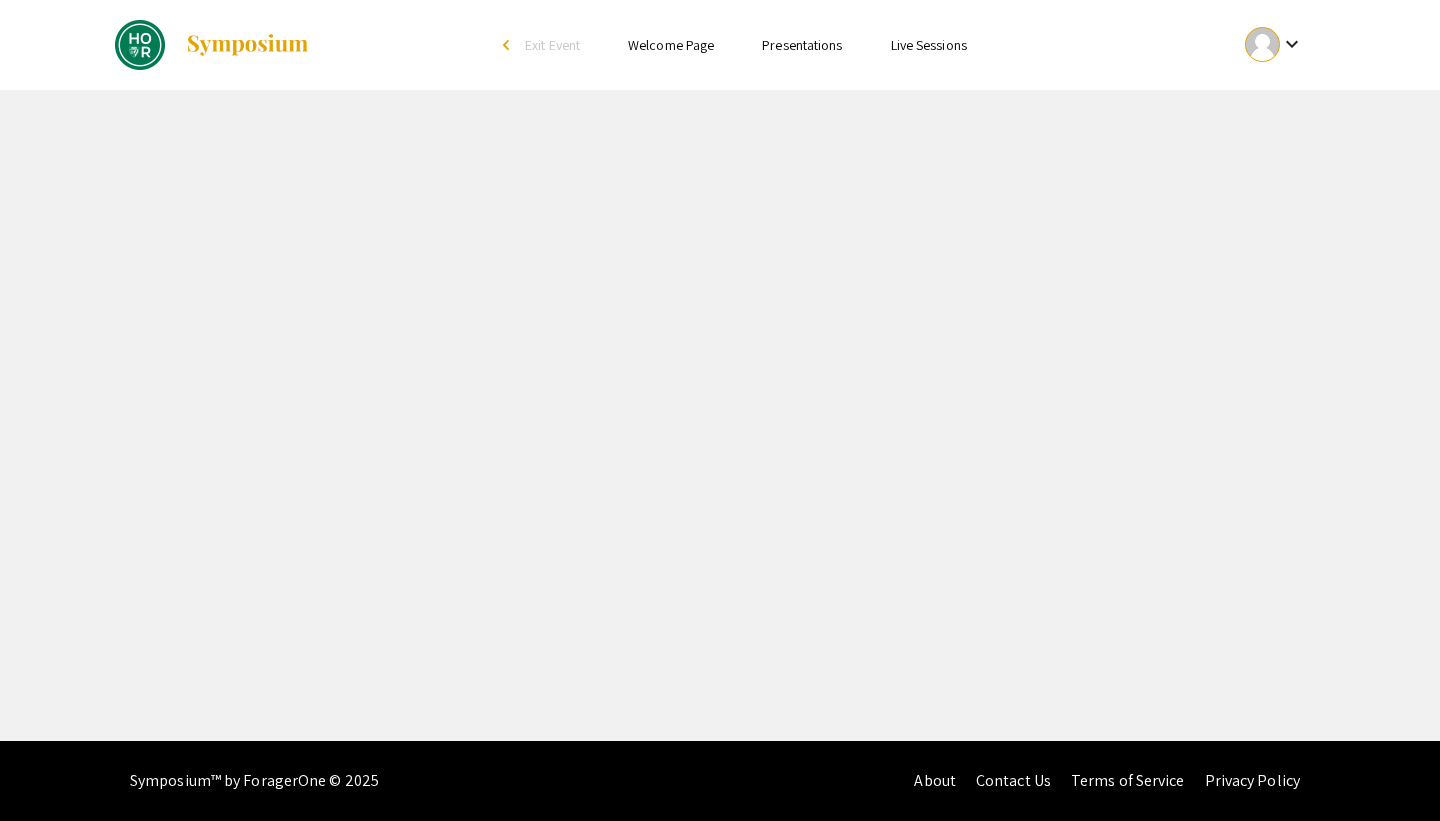 scroll, scrollTop: 0, scrollLeft: 0, axis: both 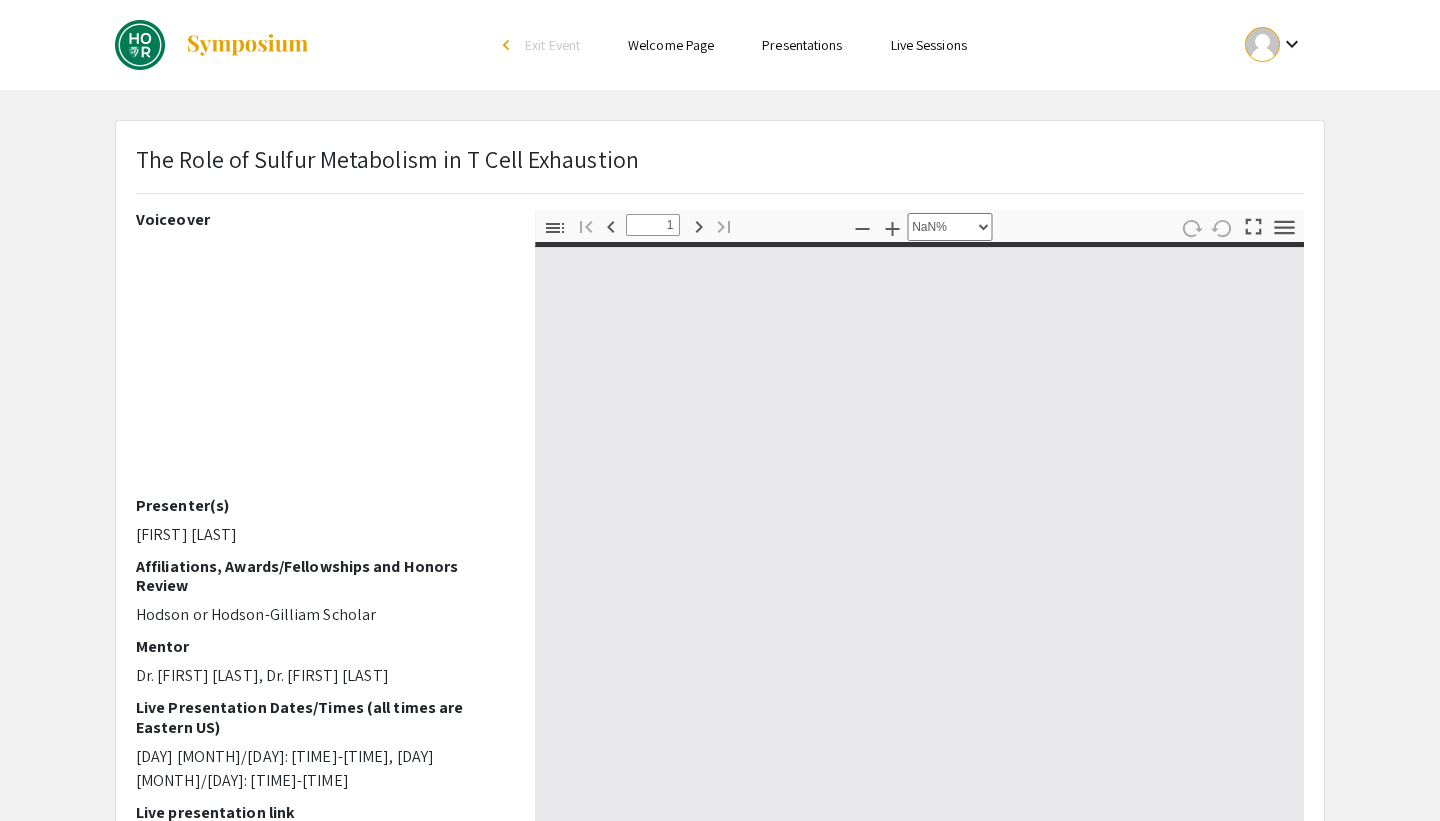 type on "0" 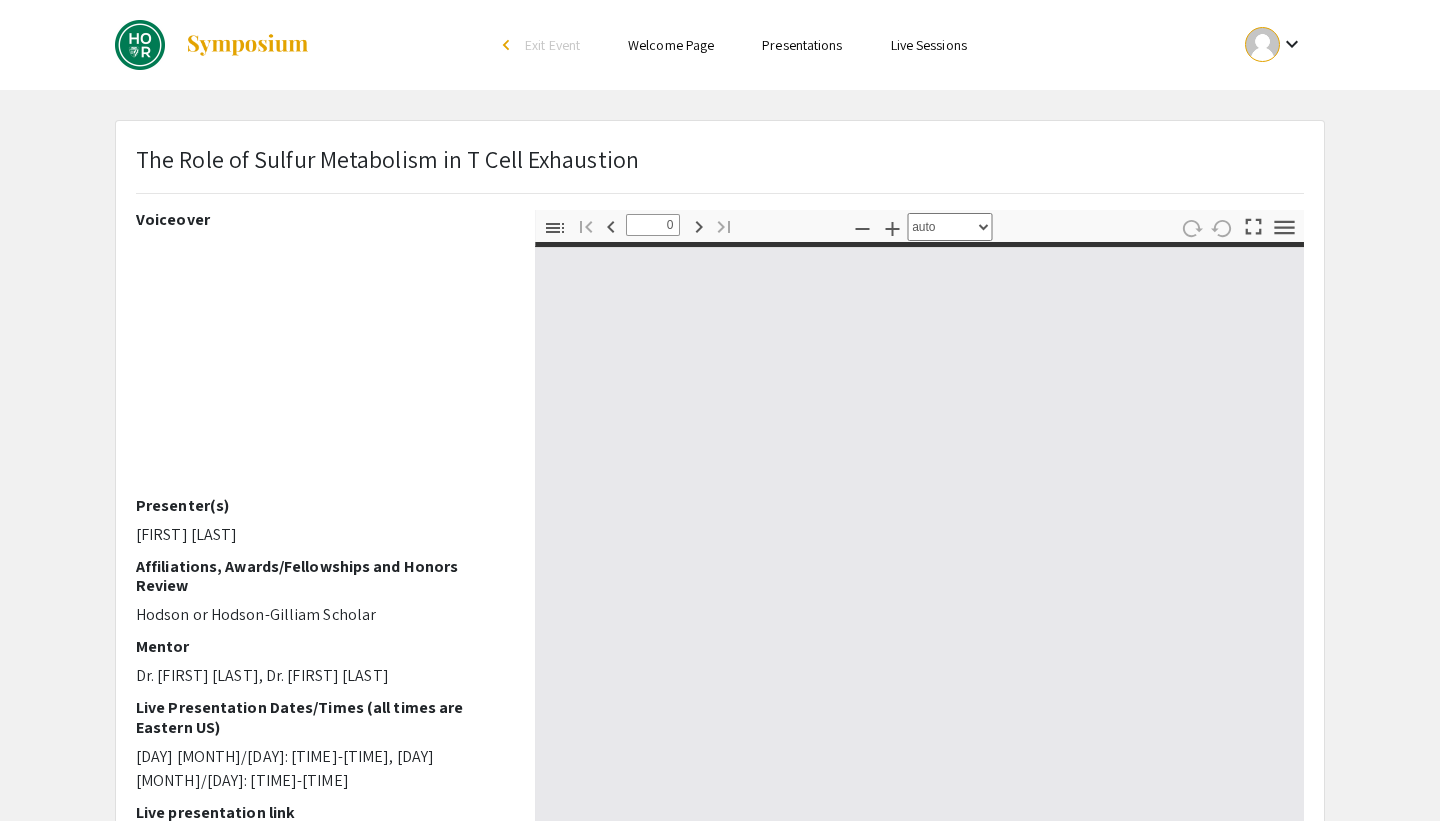 select on "custom" 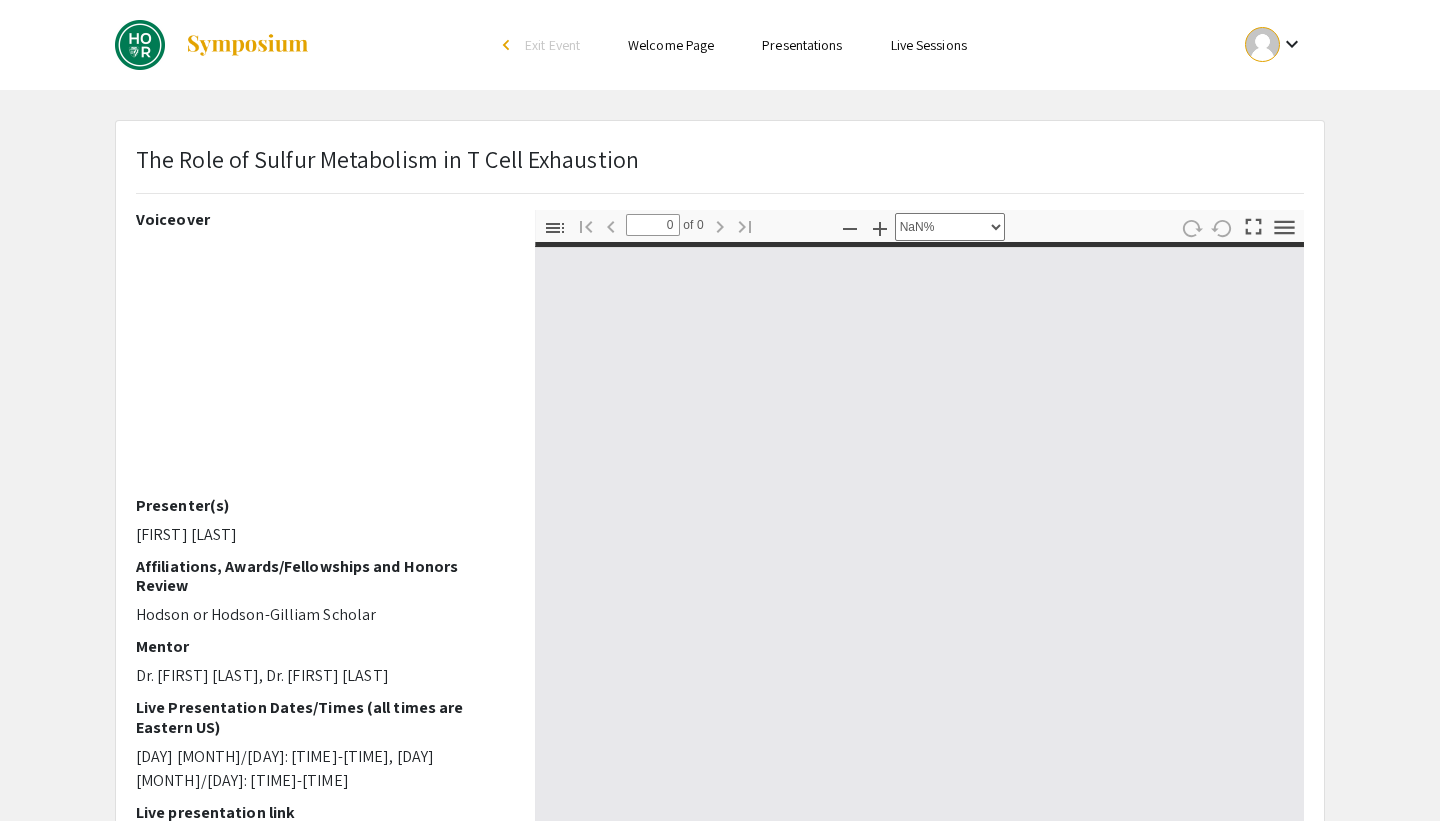 type on "1" 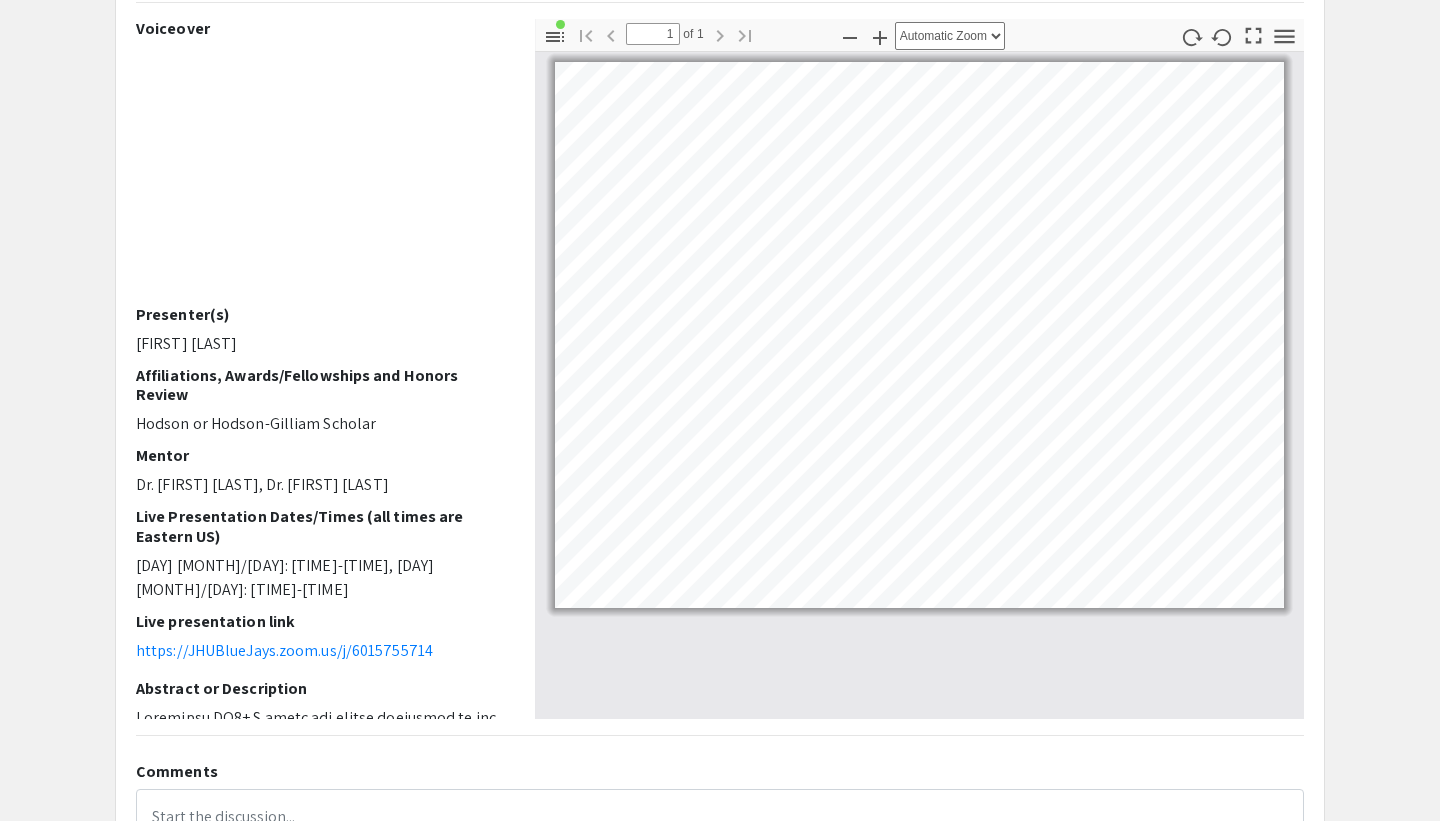 scroll, scrollTop: 180, scrollLeft: 0, axis: vertical 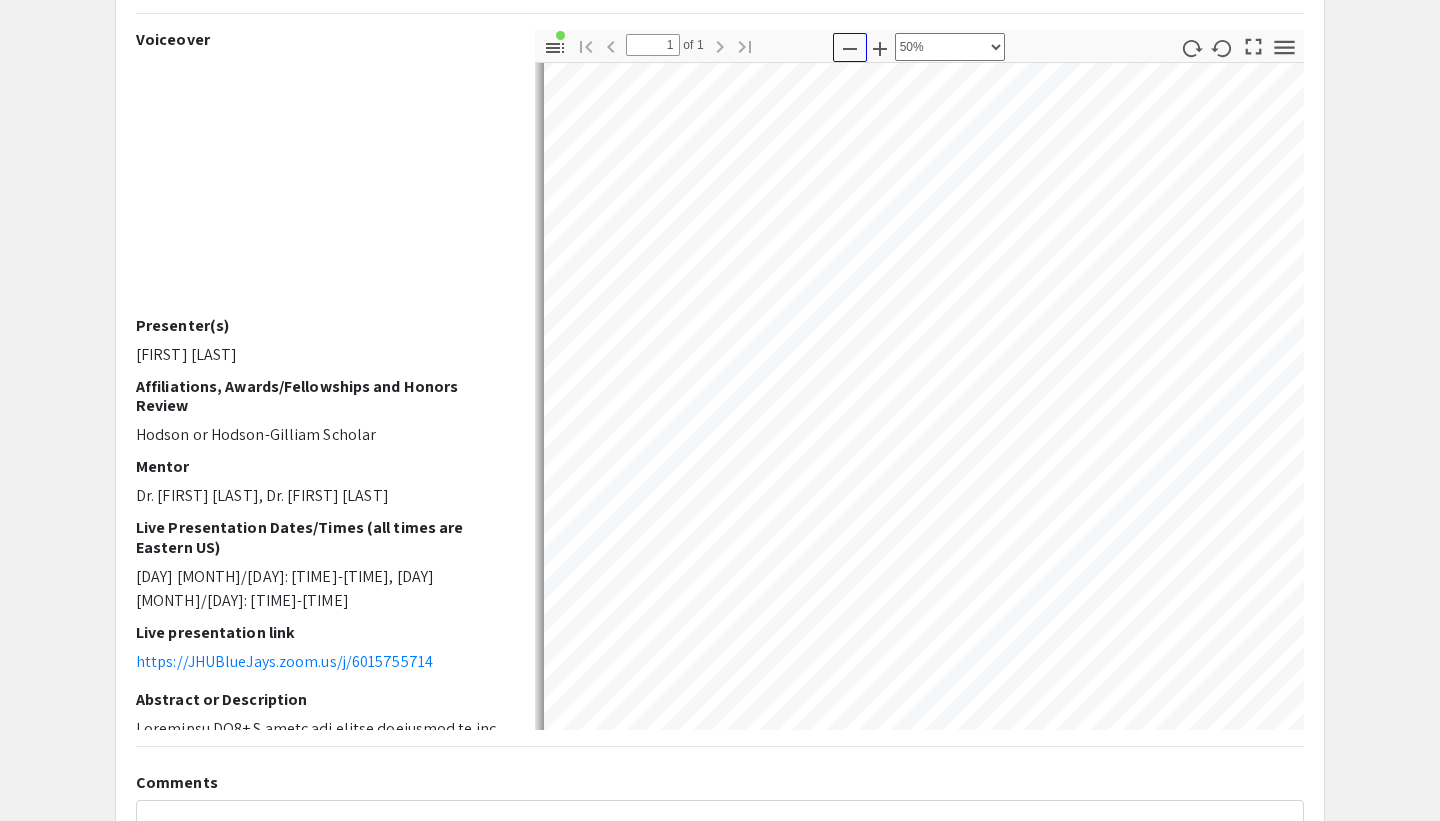 click 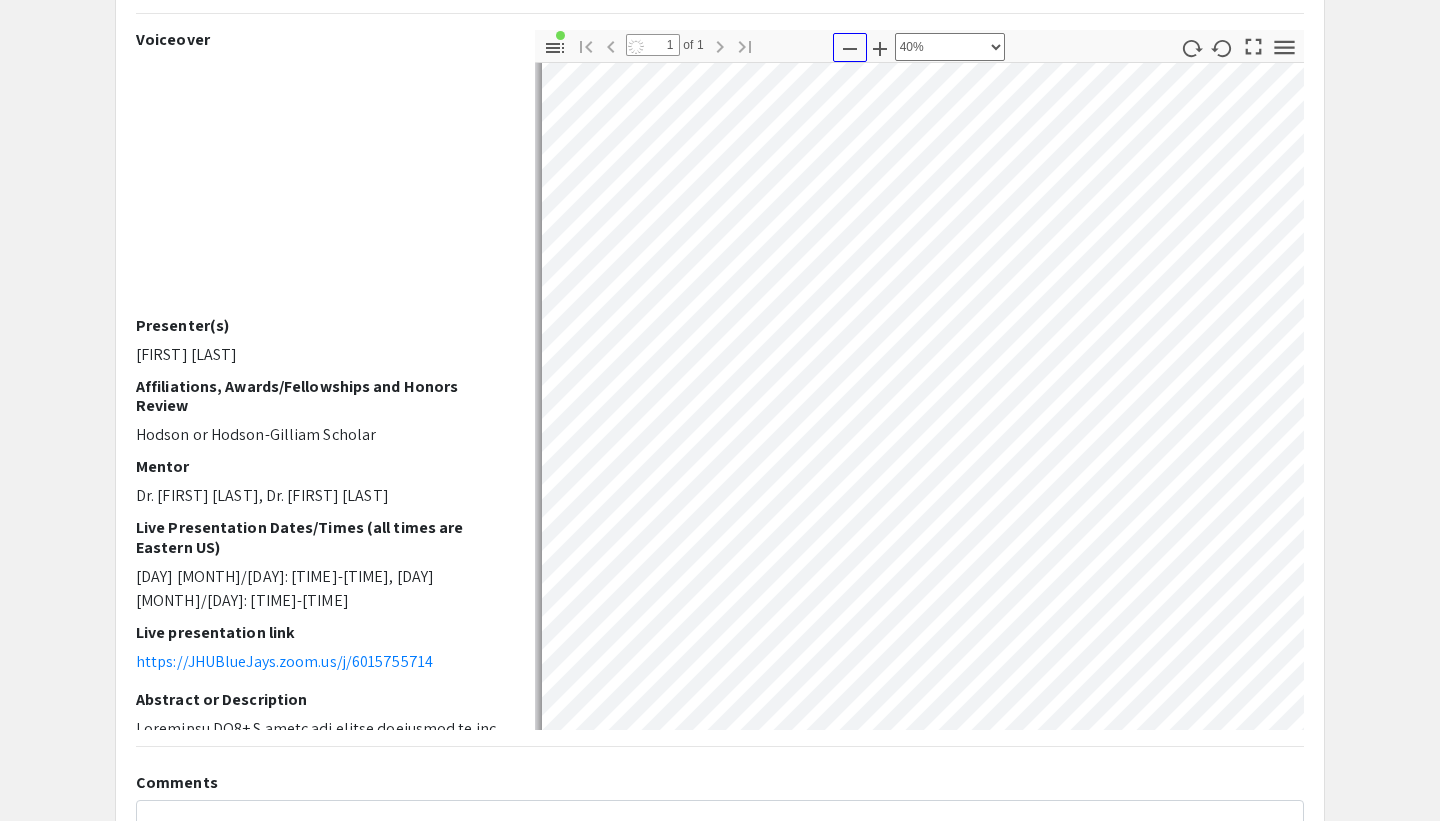 click 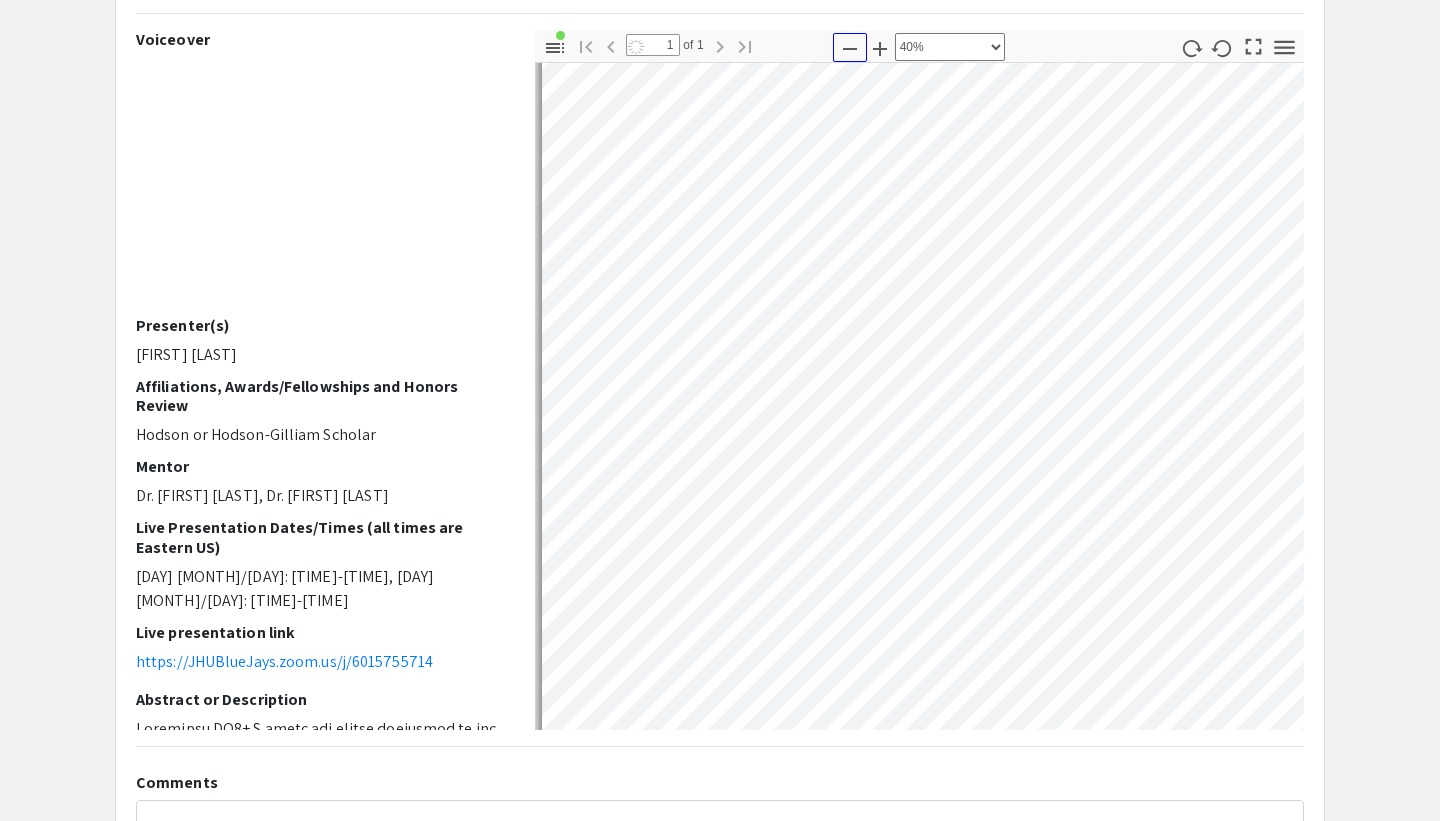 select on "custom" 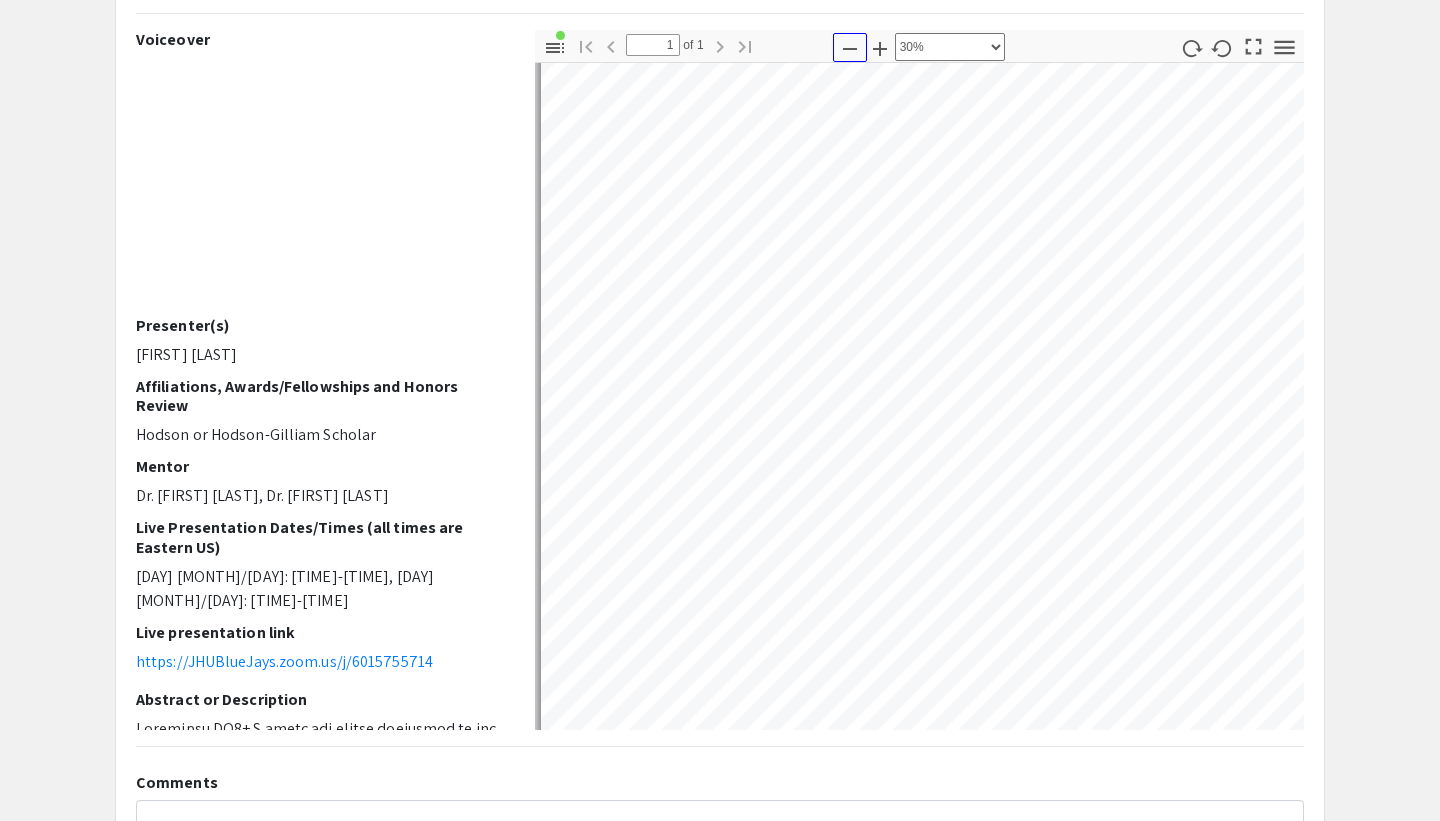 scroll, scrollTop: 388, scrollLeft: 3, axis: both 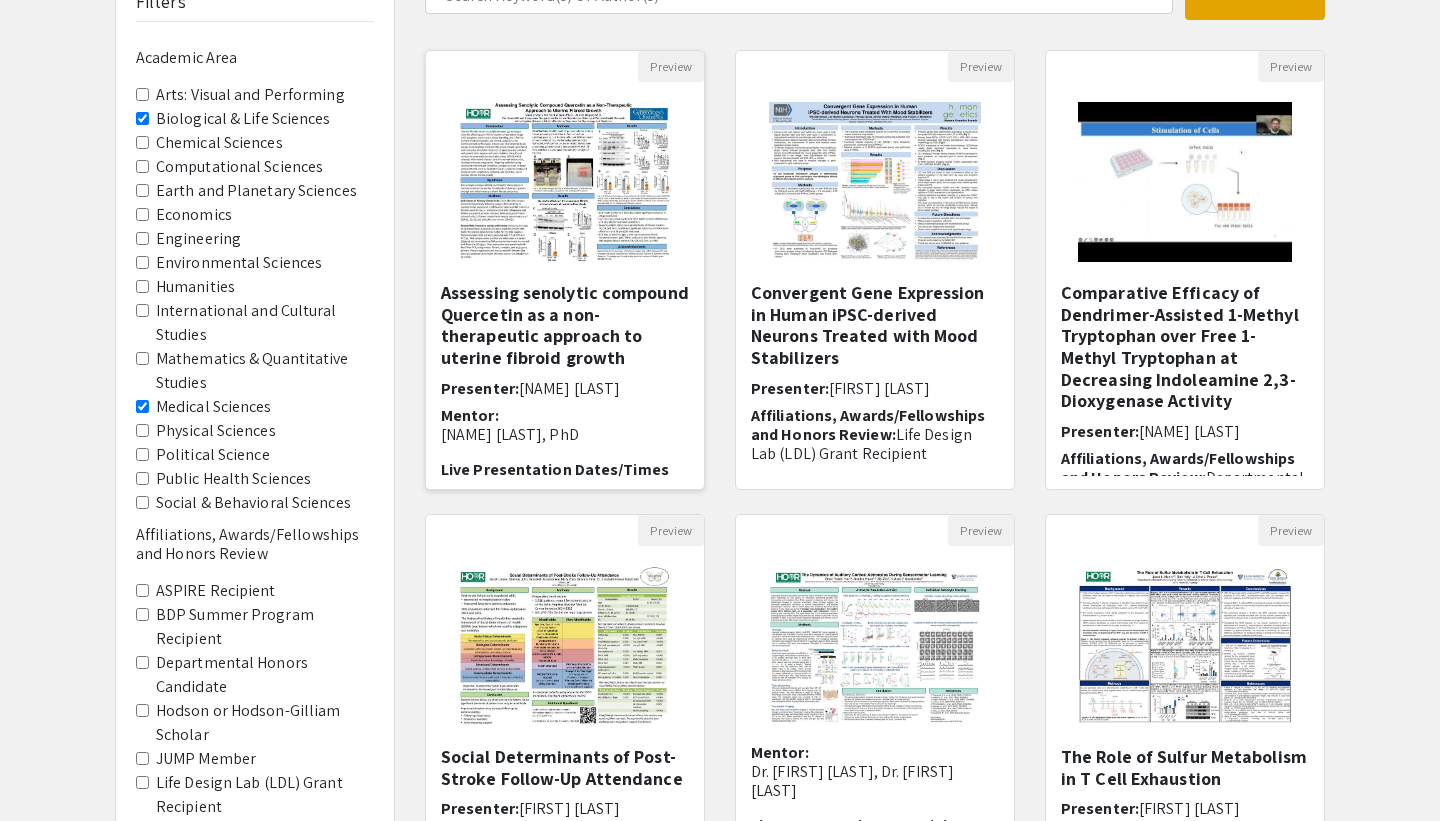 click on "Assessing senolytic compound Quercetin as a non-therapeutic approach to uterine fibroid growth" at bounding box center [565, 325] 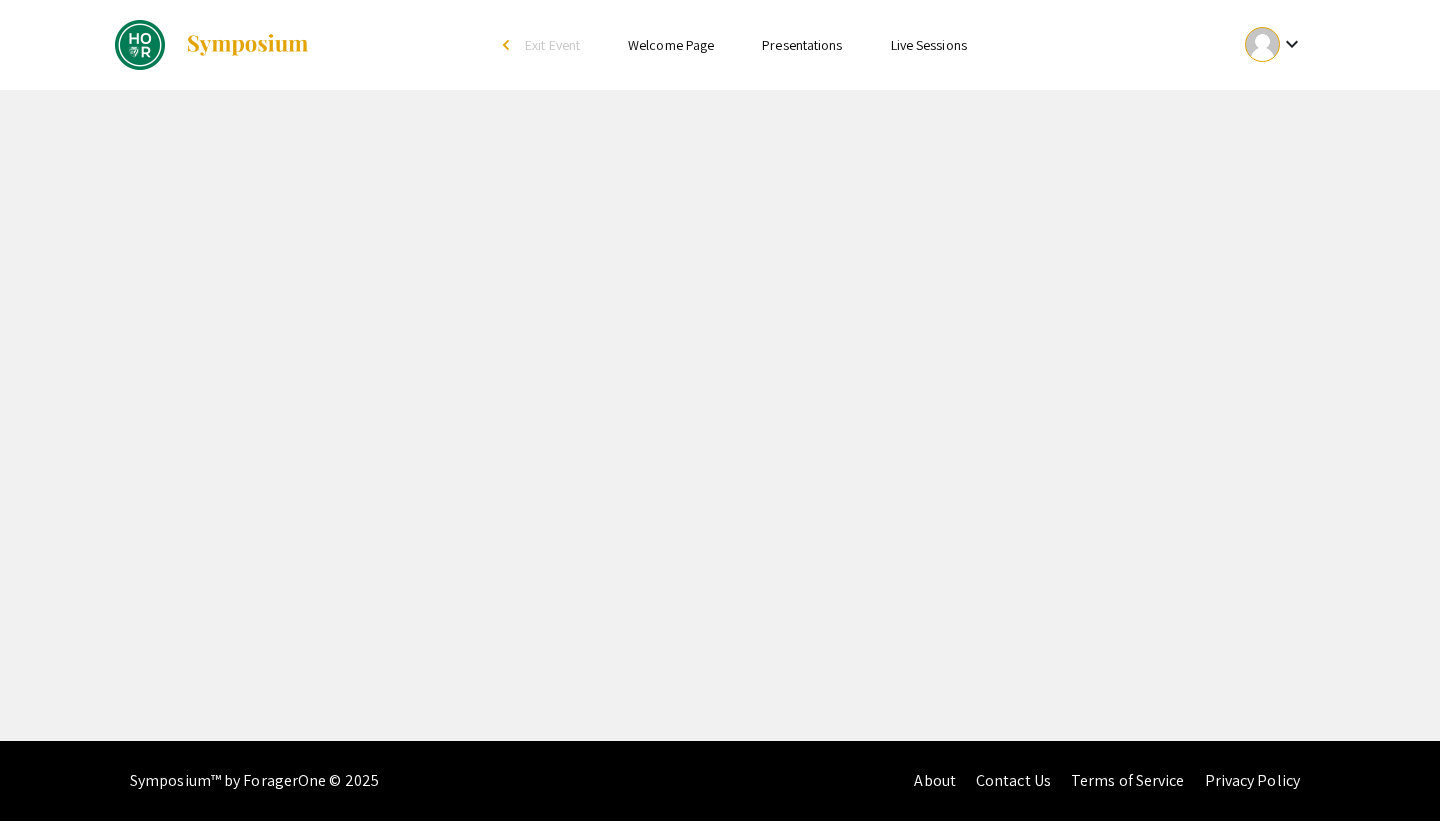 scroll, scrollTop: 0, scrollLeft: 0, axis: both 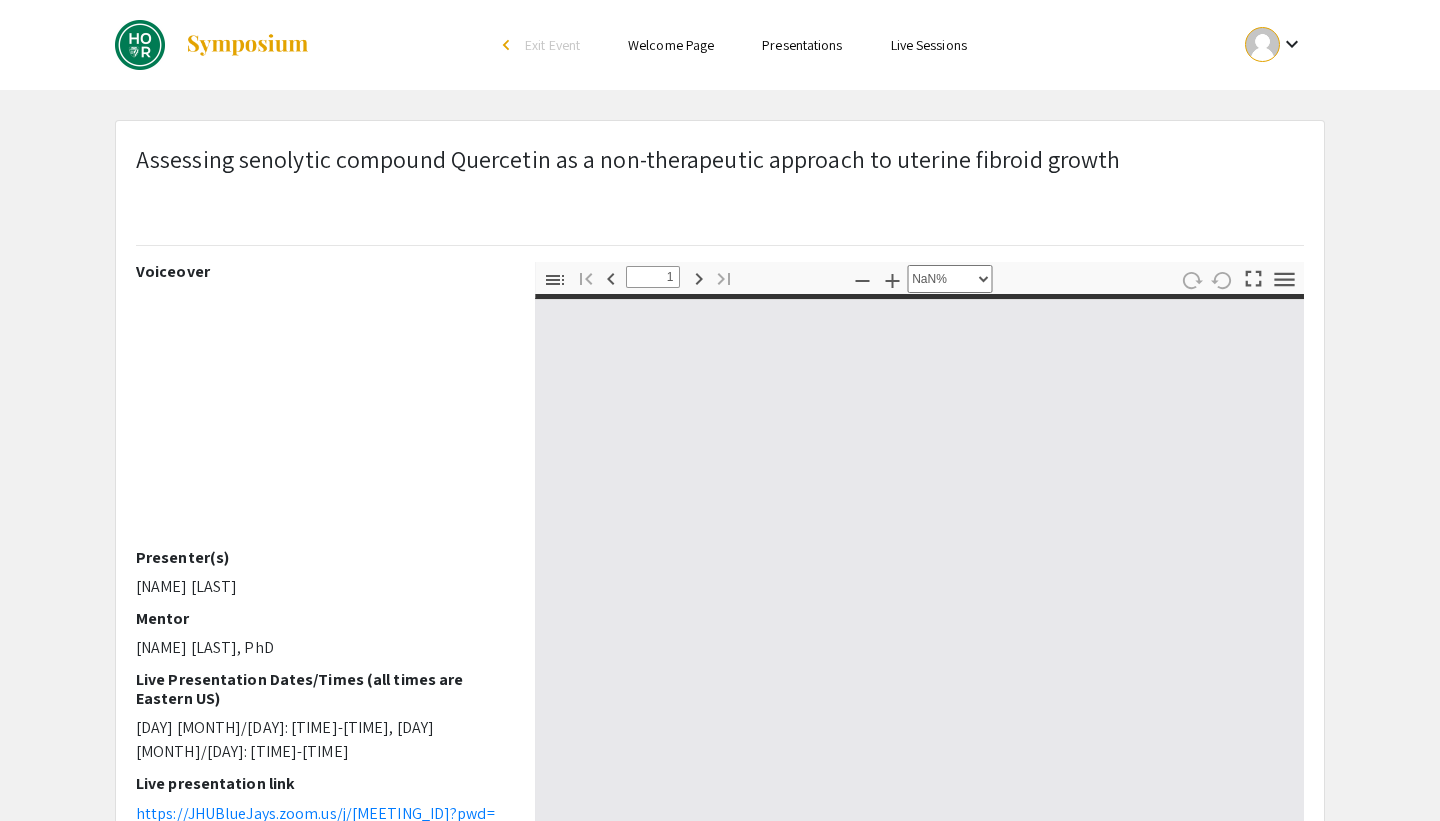 type on "0" 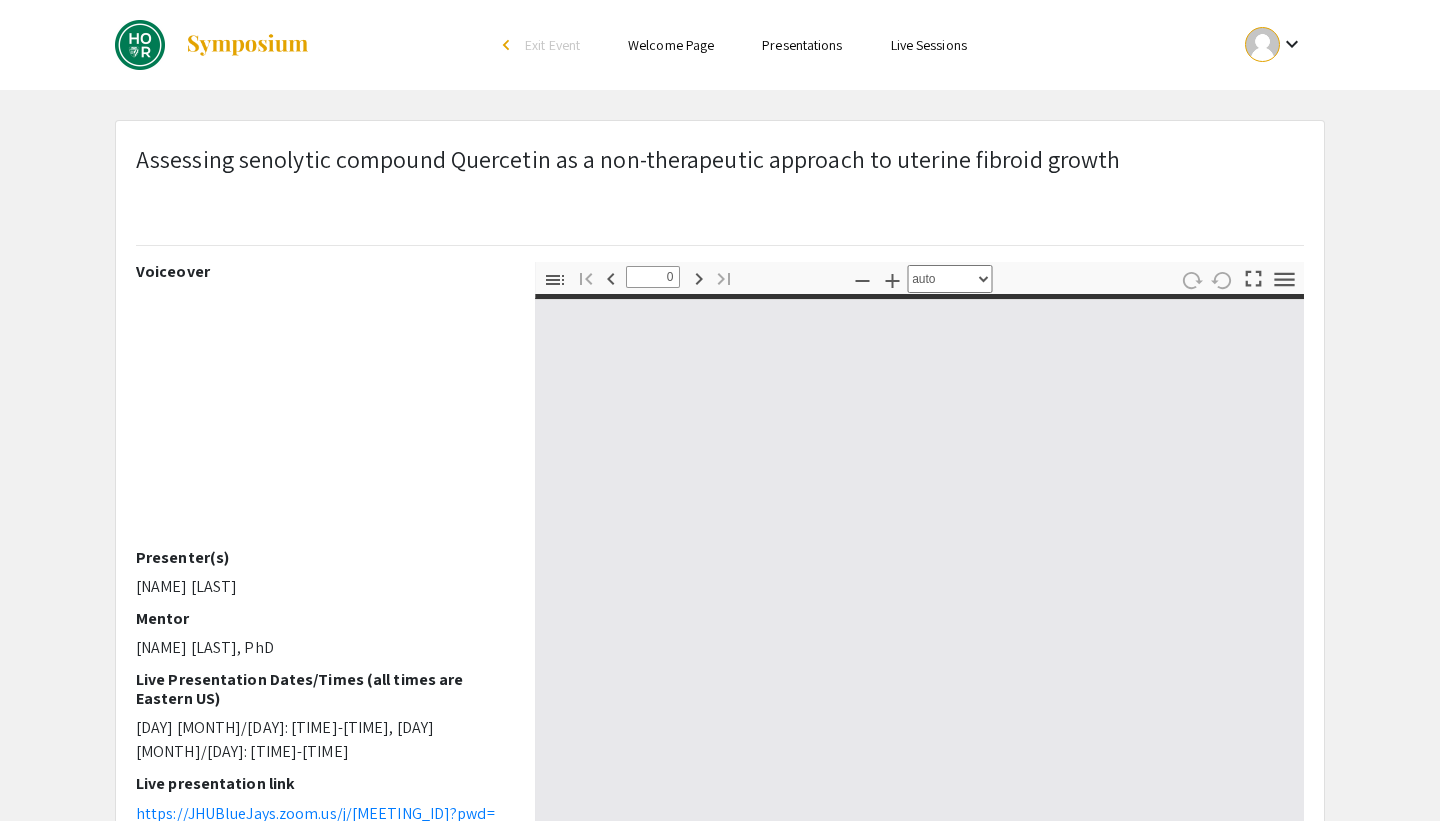 select on "custom" 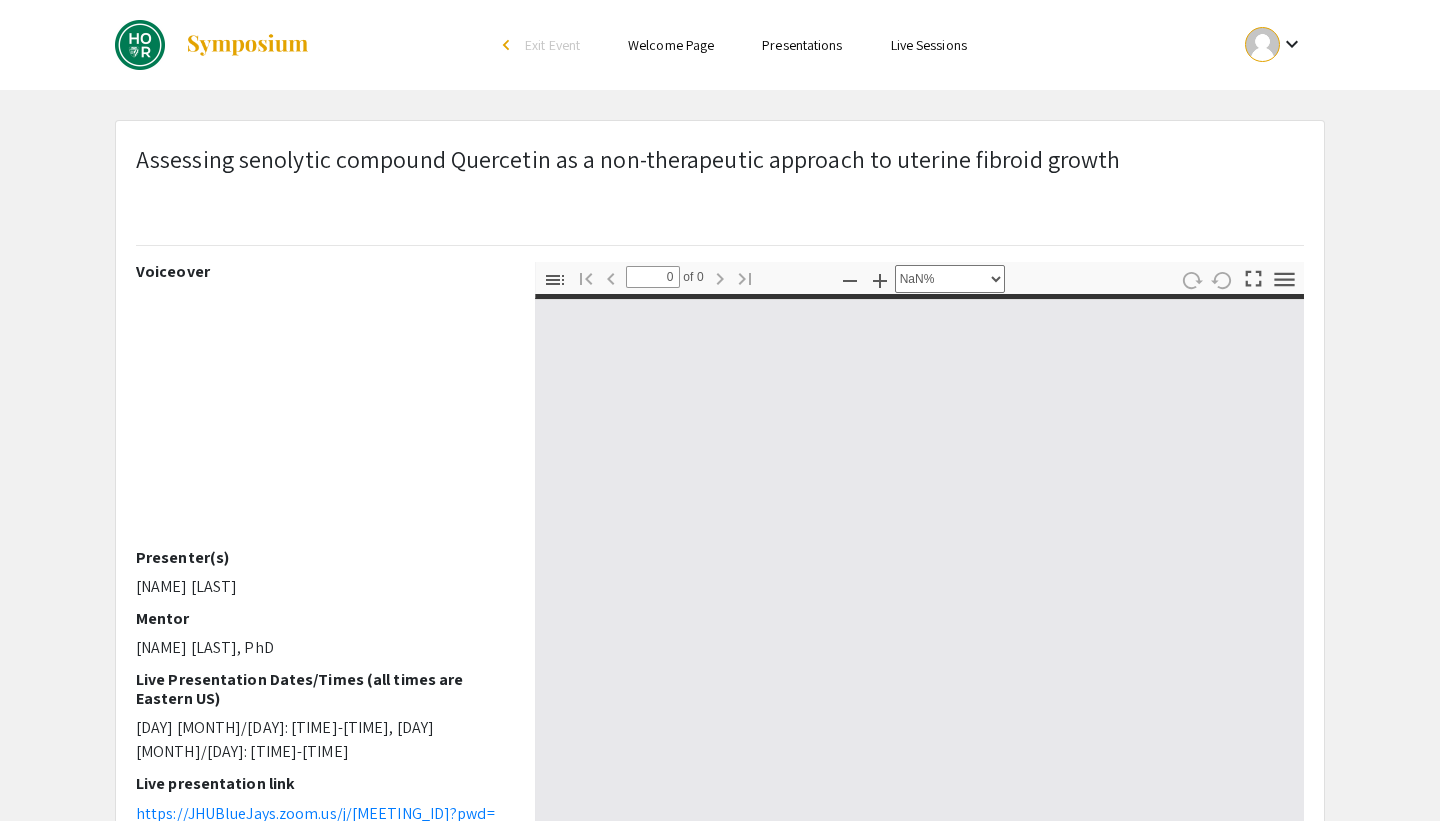type on "1" 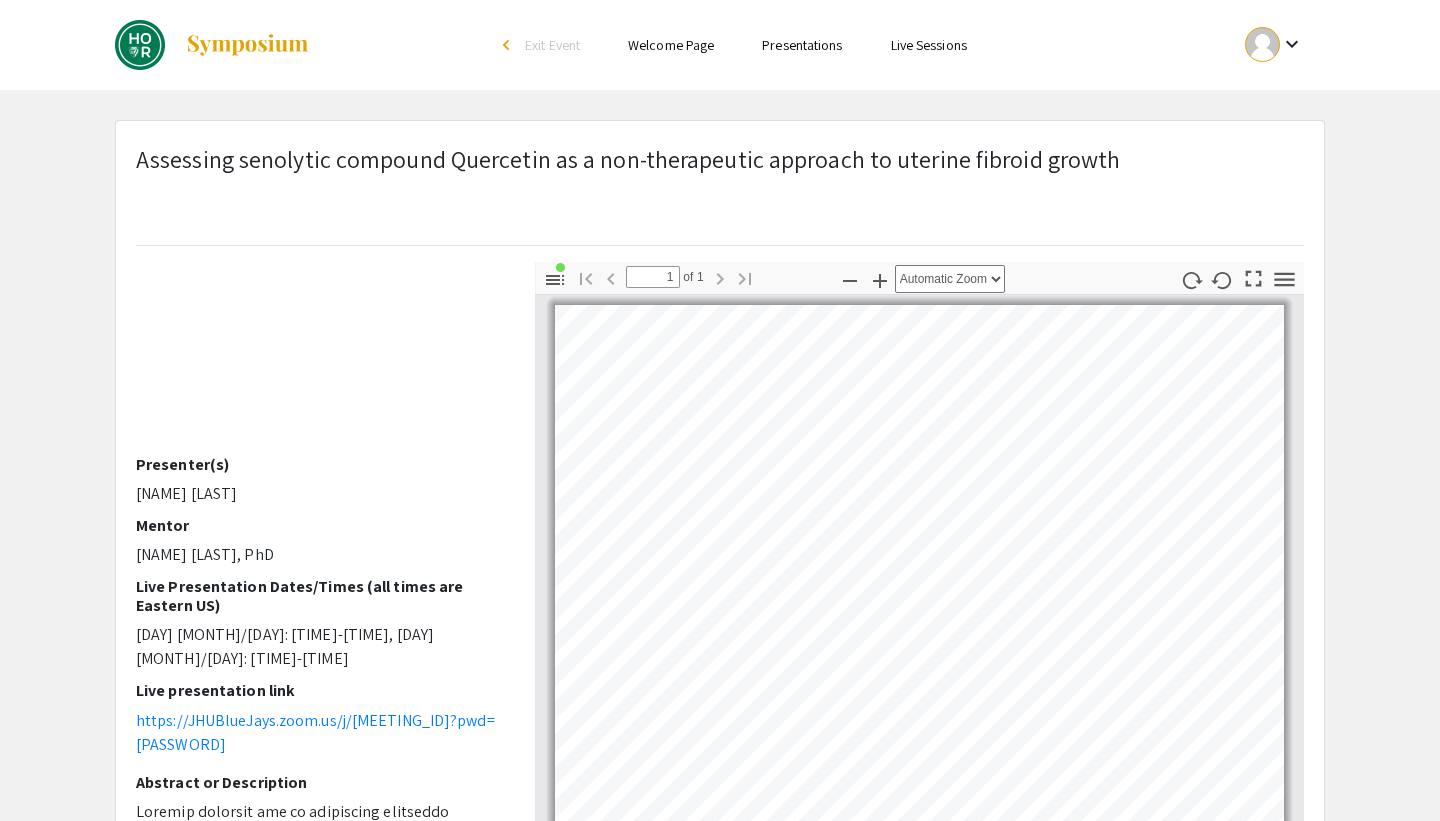 scroll, scrollTop: 0, scrollLeft: 0, axis: both 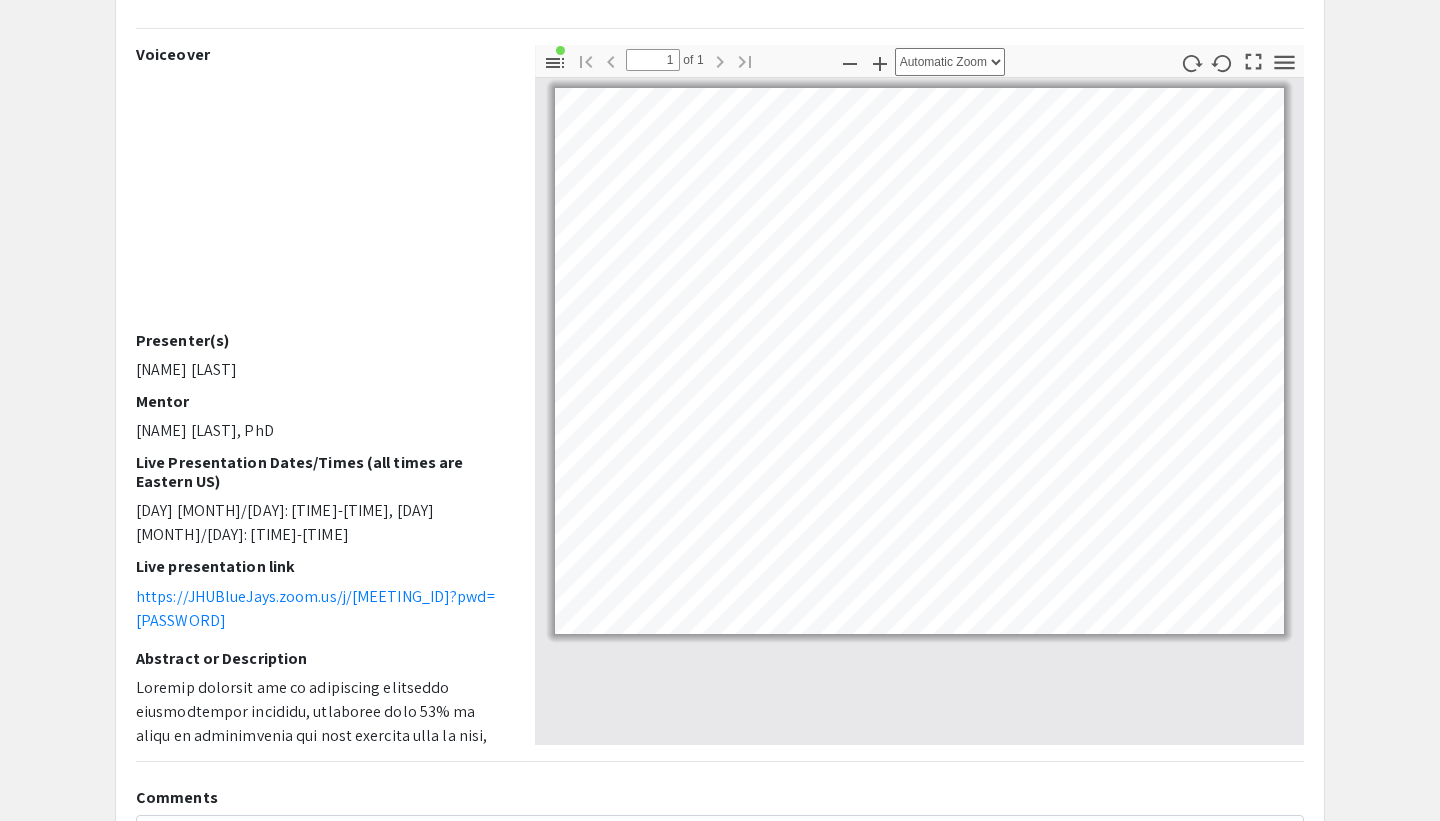 drag, startPoint x: 483, startPoint y: 552, endPoint x: 483, endPoint y: 421, distance: 131 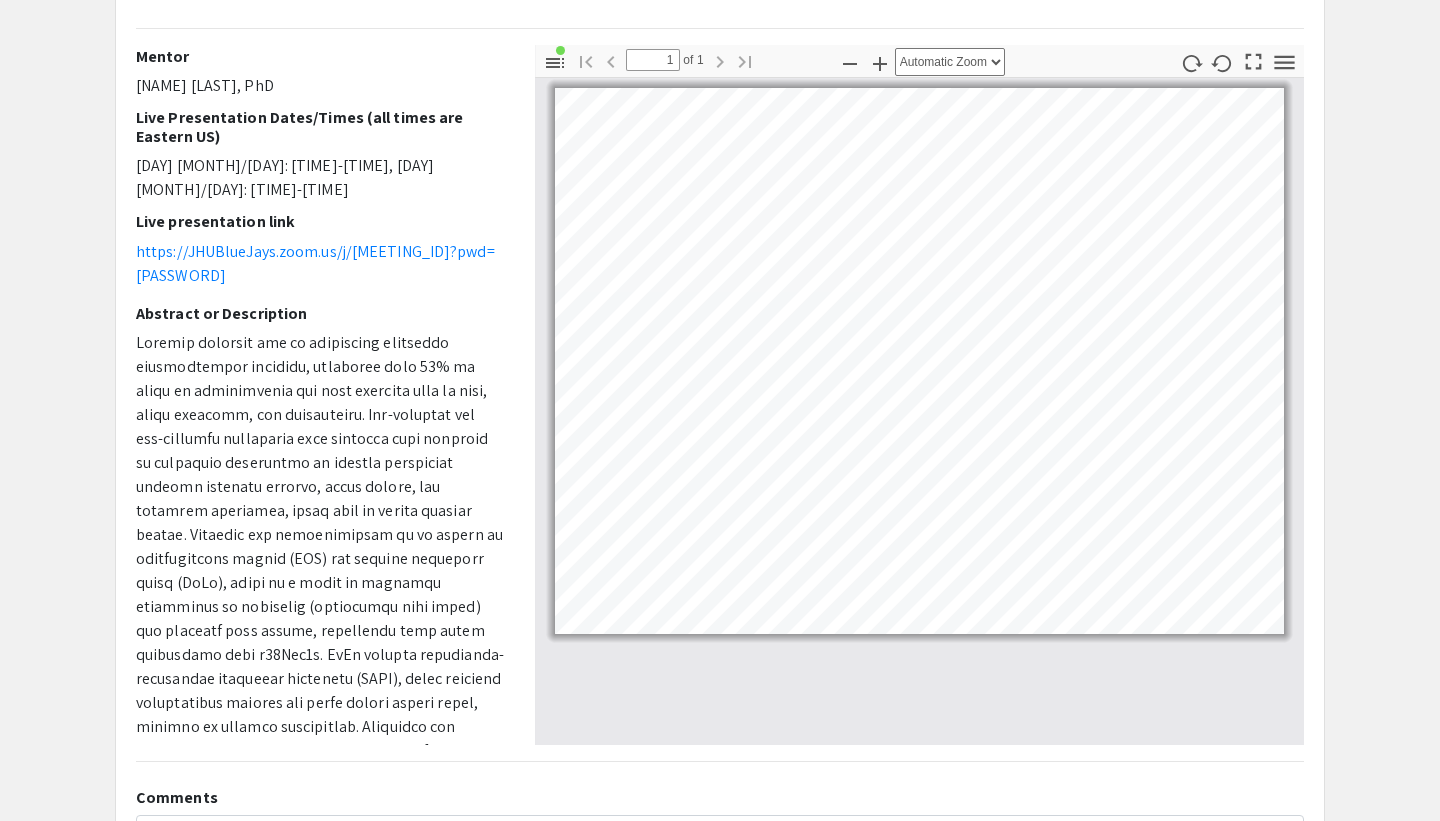 scroll, scrollTop: 349, scrollLeft: 0, axis: vertical 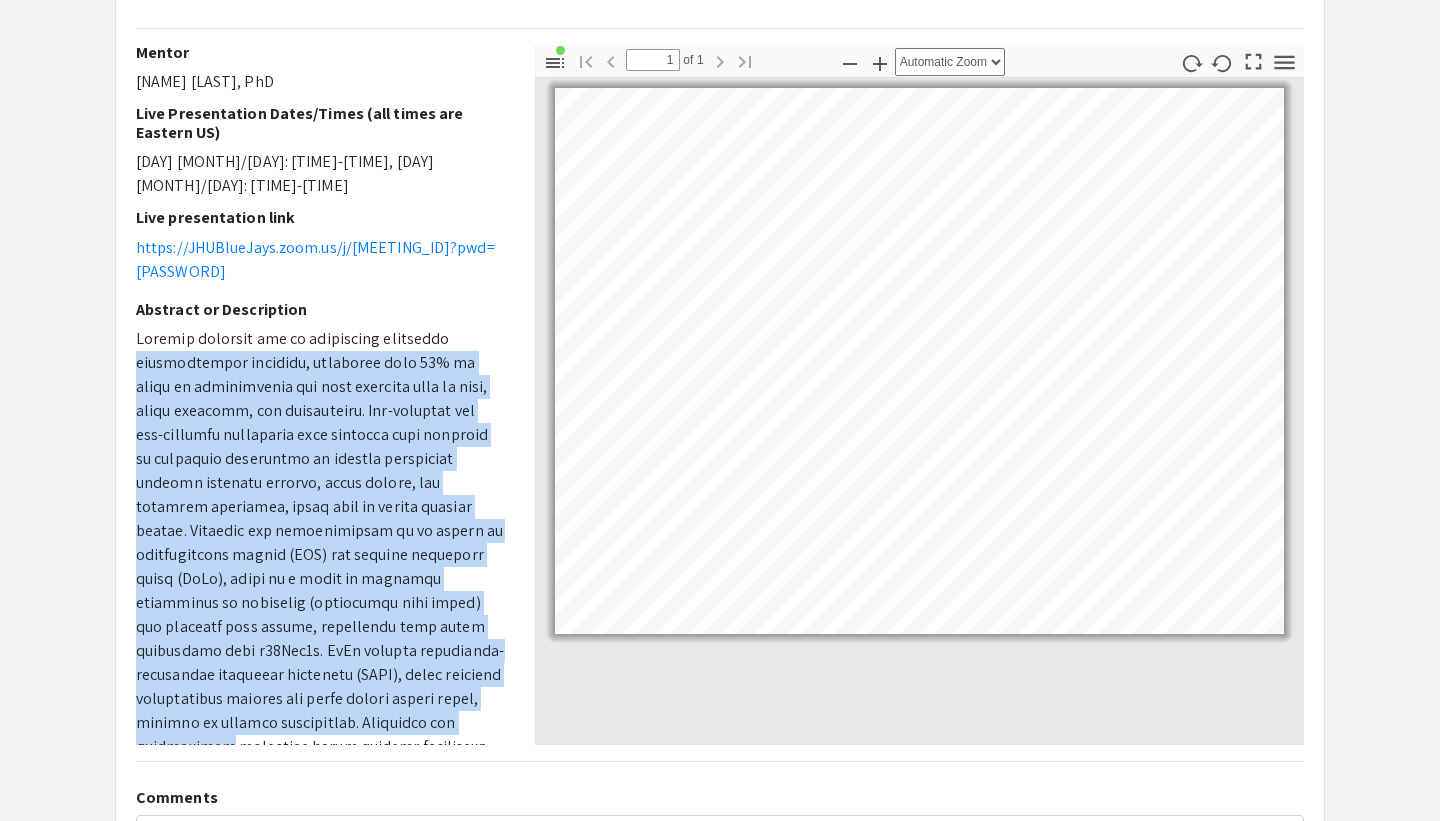 drag, startPoint x: 492, startPoint y: 317, endPoint x: 493, endPoint y: 684, distance: 367.00137 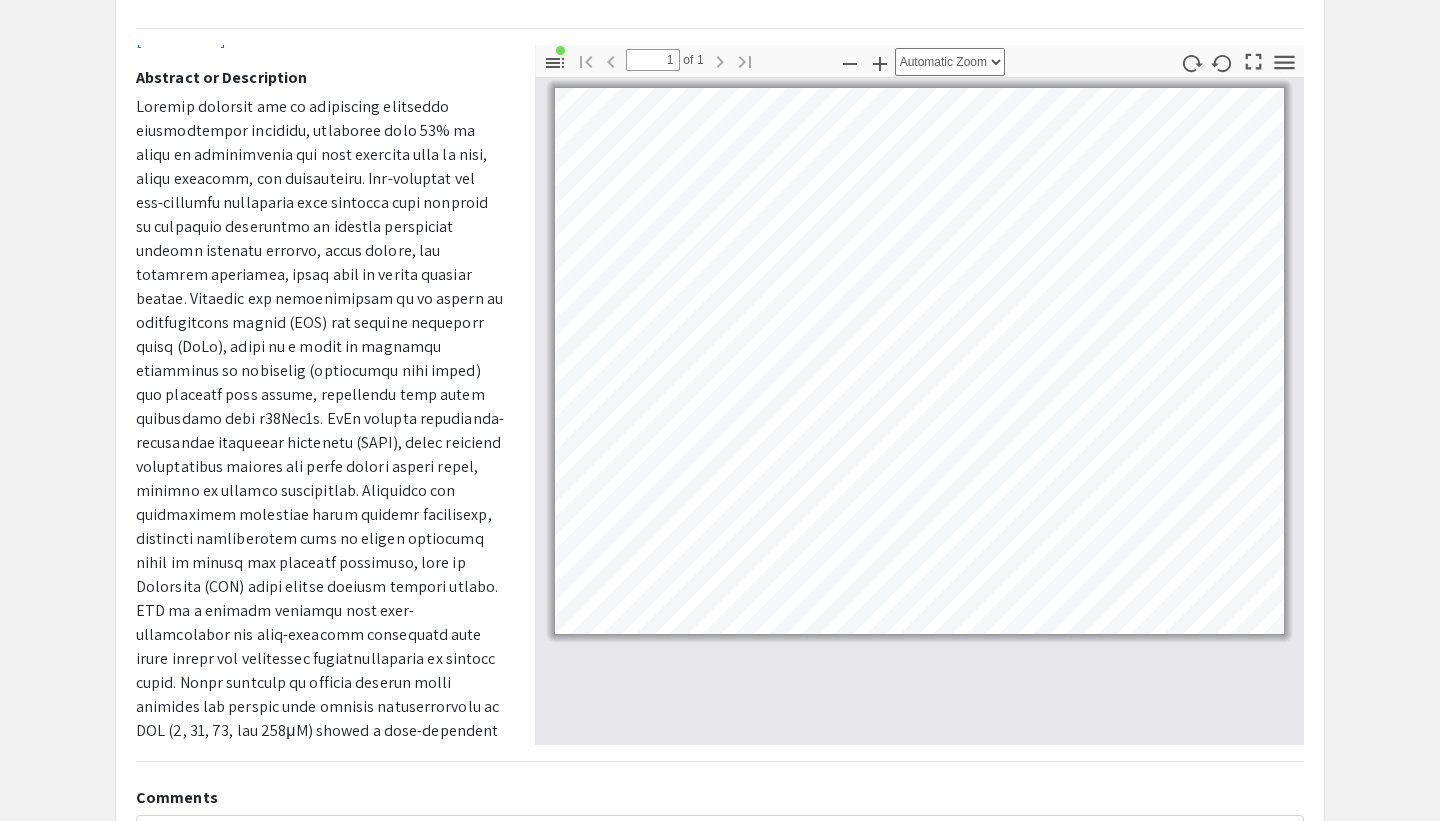 scroll, scrollTop: 583, scrollLeft: 0, axis: vertical 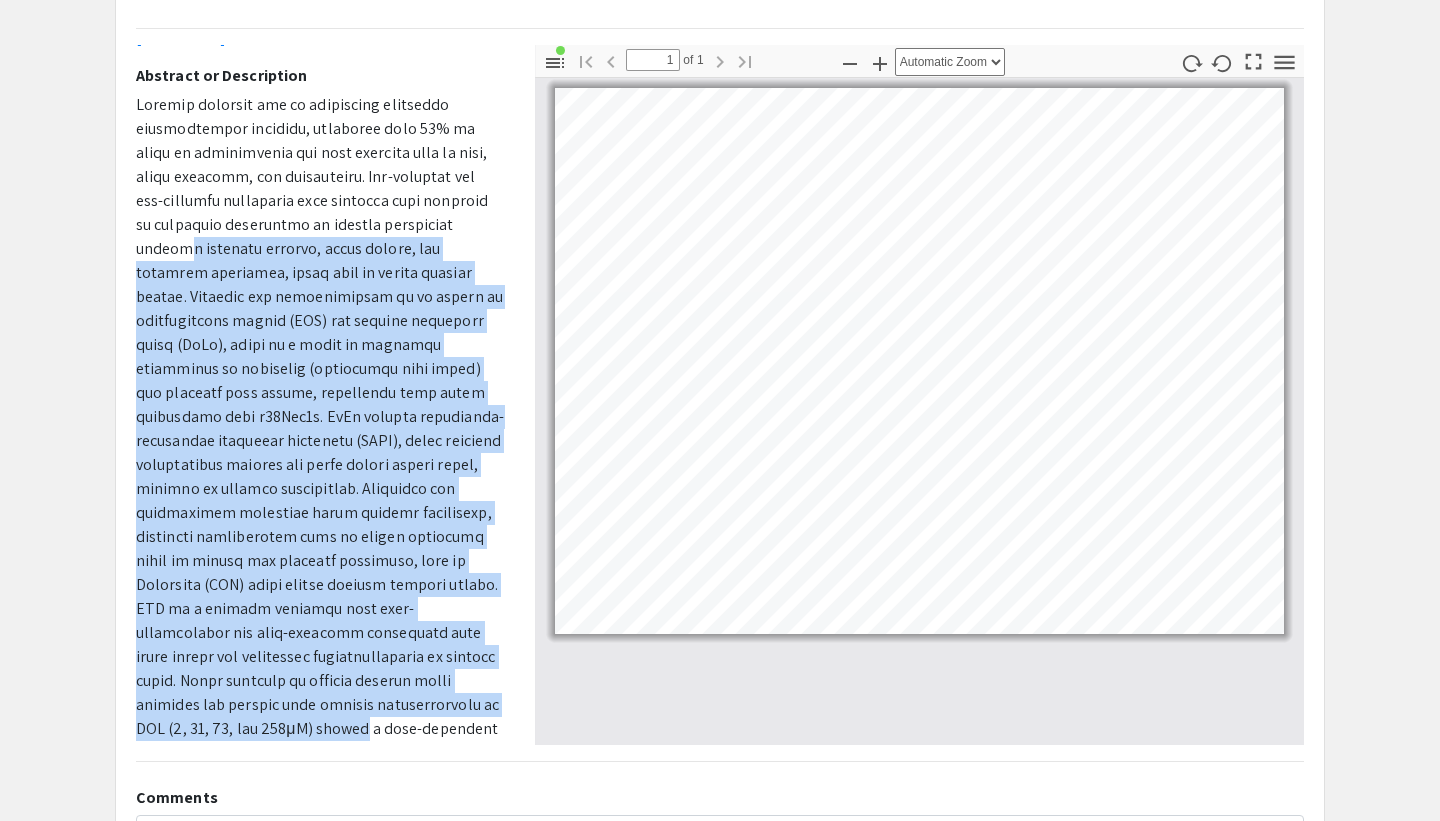 drag, startPoint x: 493, startPoint y: 684, endPoint x: 466, endPoint y: 192, distance: 492.7403 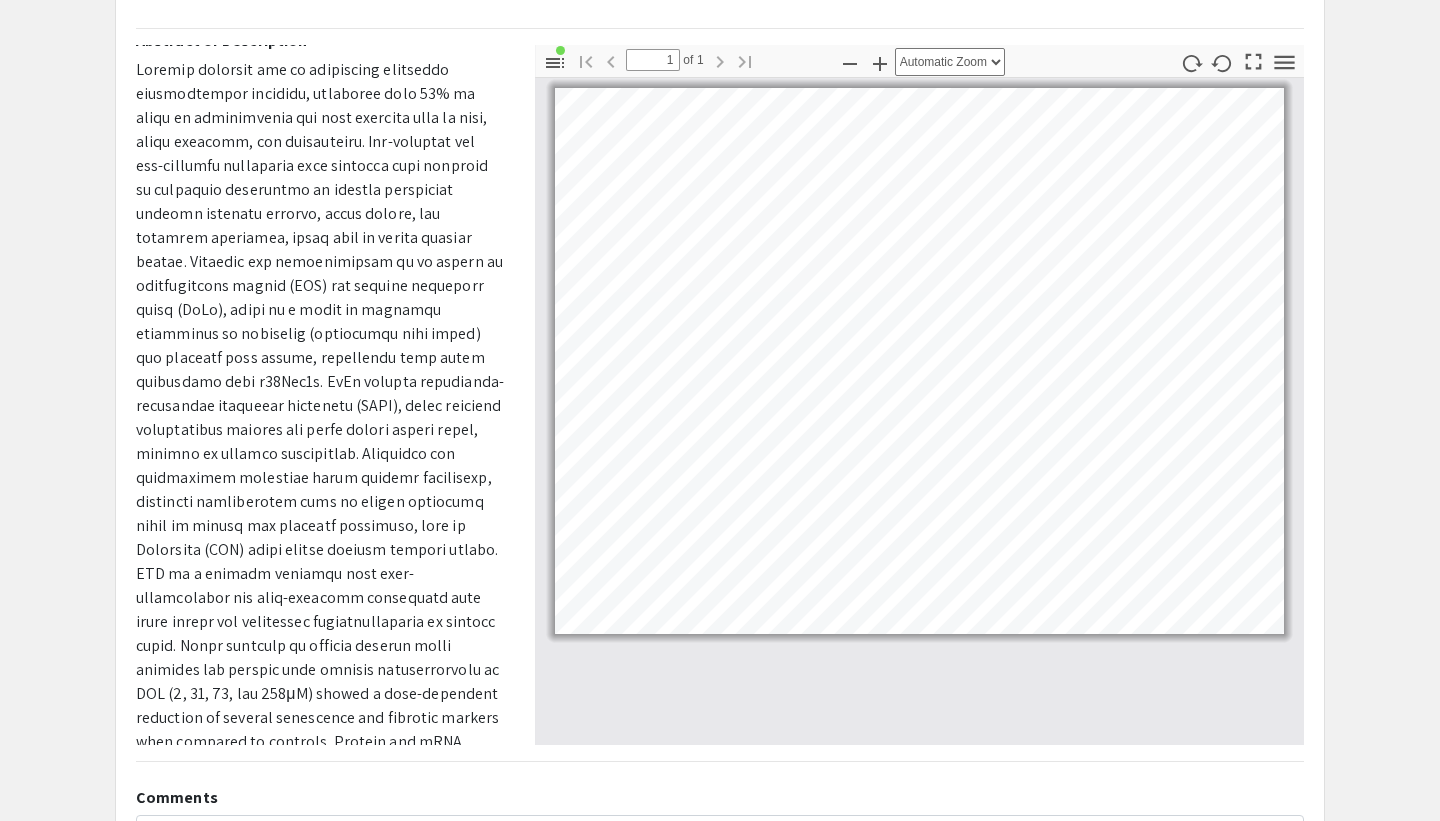 scroll, scrollTop: 591, scrollLeft: 0, axis: vertical 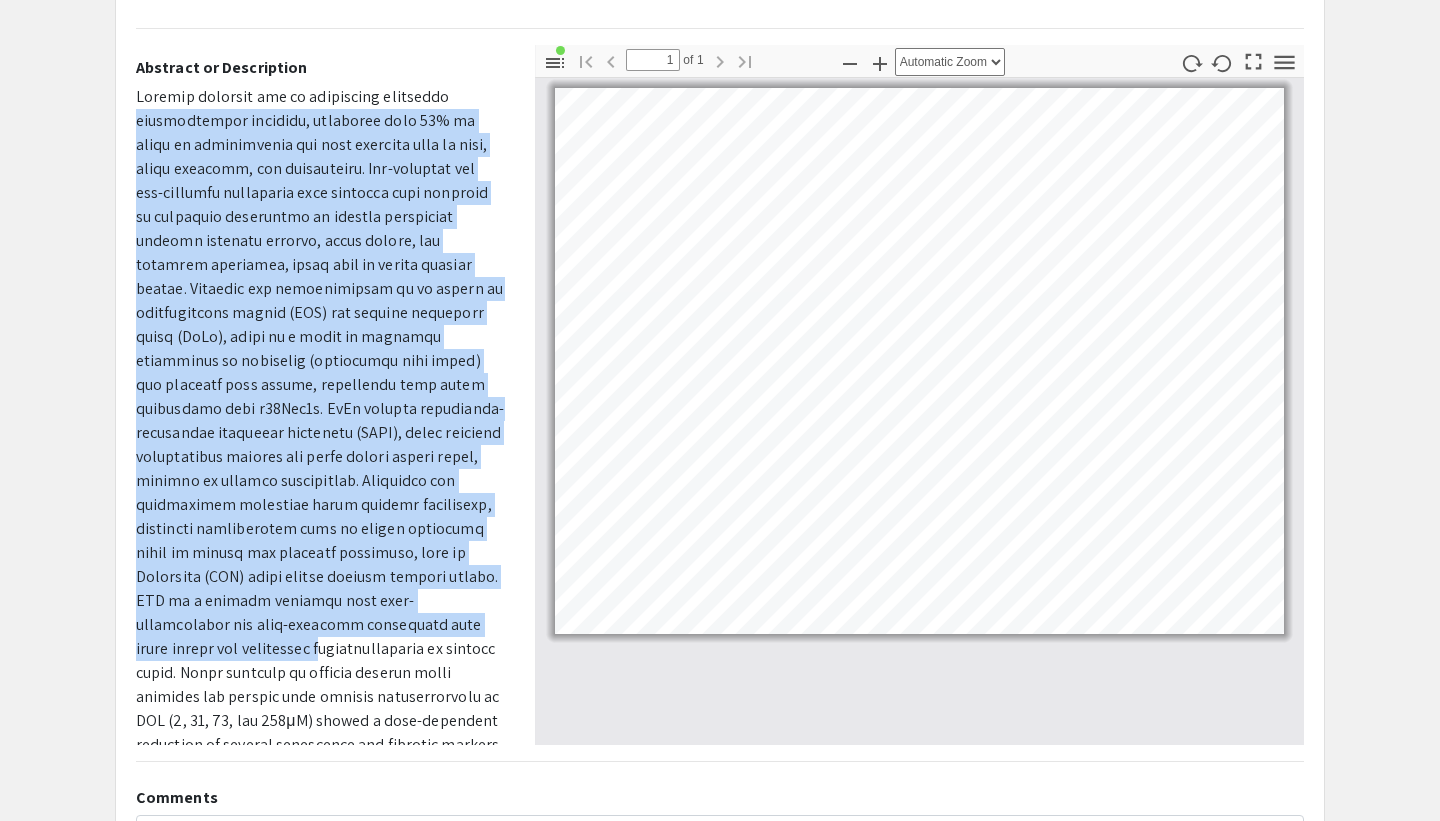 drag, startPoint x: 132, startPoint y: 90, endPoint x: 145, endPoint y: 627, distance: 537.15735 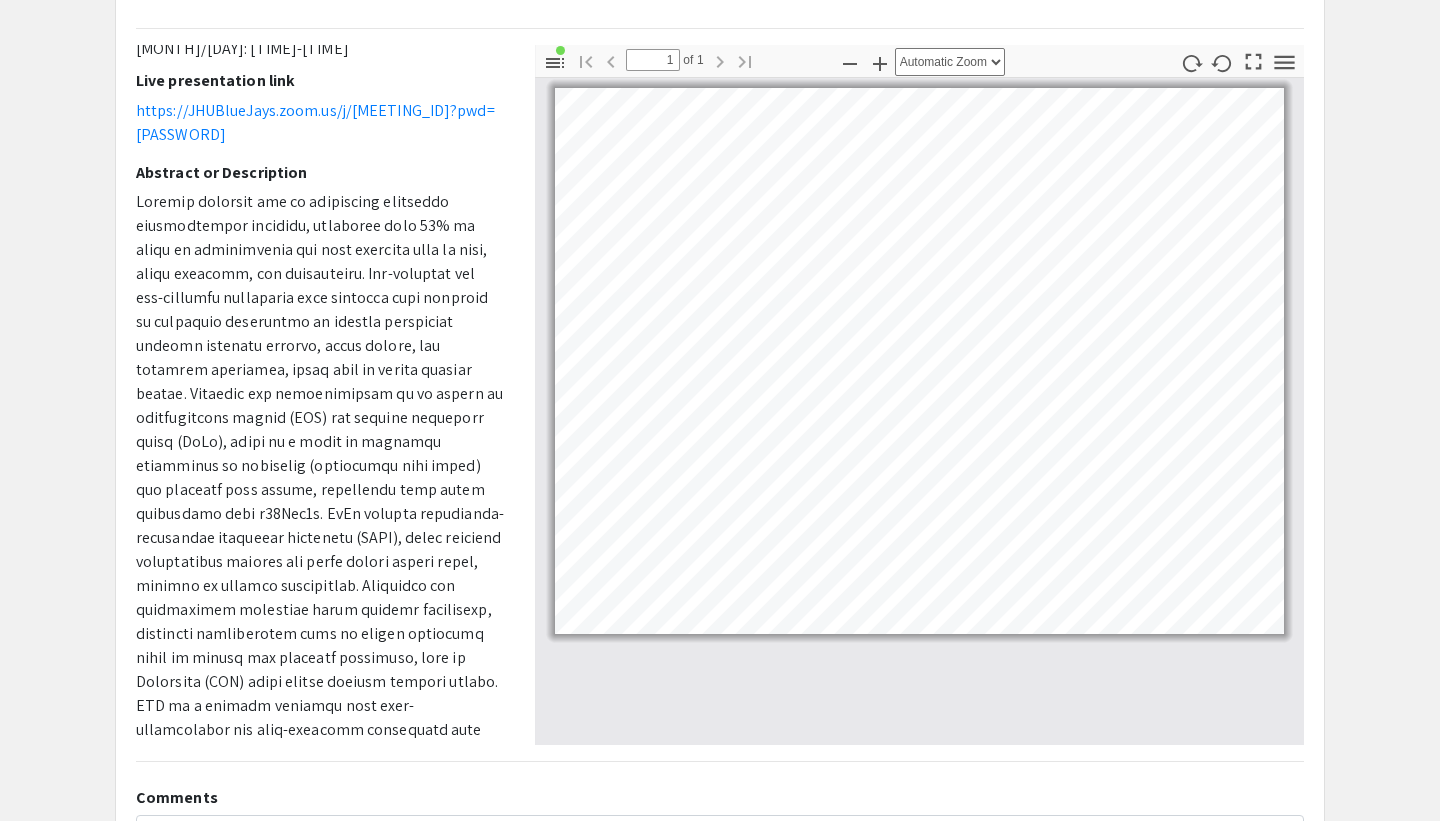 scroll, scrollTop: 482, scrollLeft: 0, axis: vertical 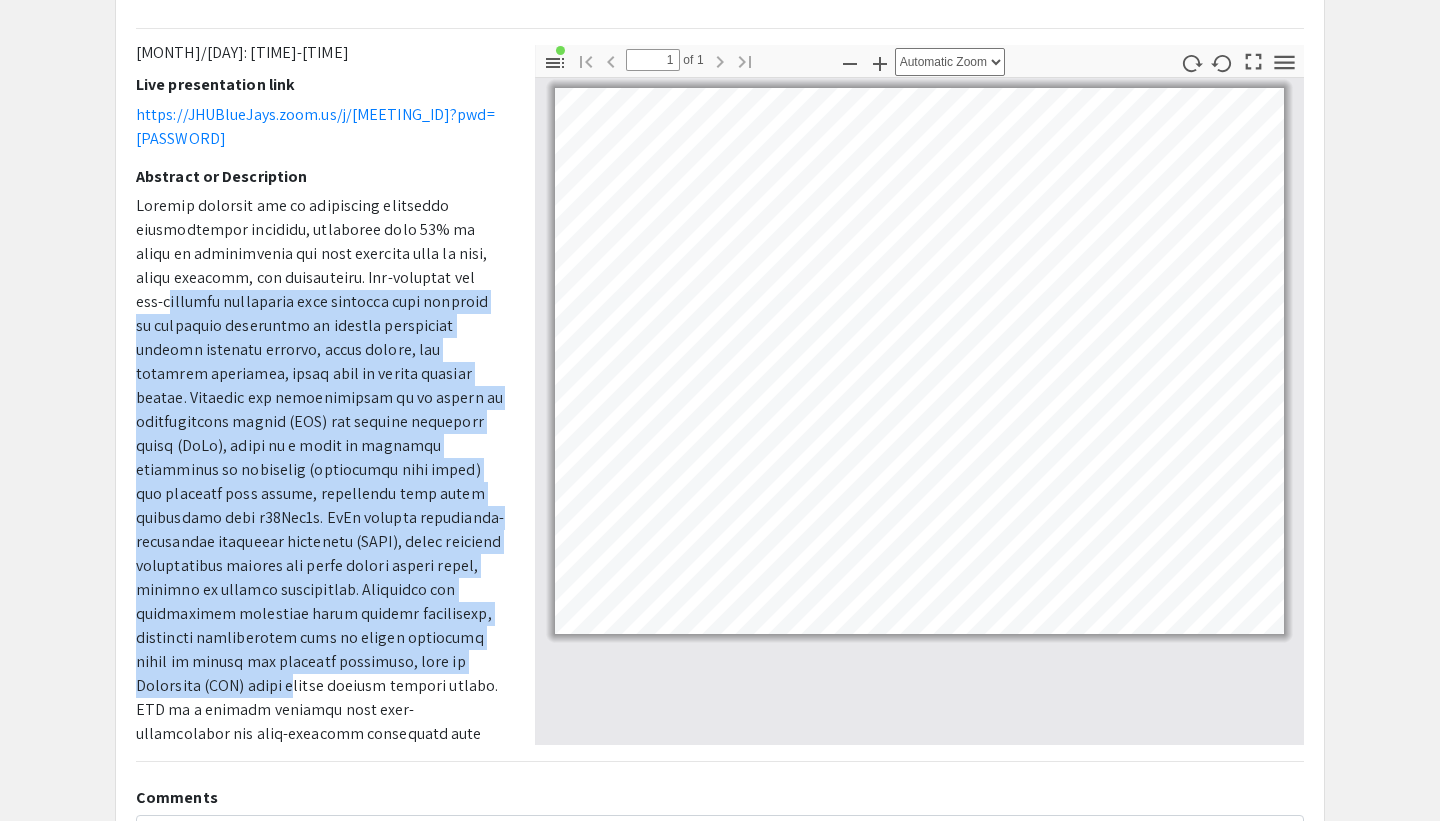 drag, startPoint x: 140, startPoint y: 648, endPoint x: 140, endPoint y: 263, distance: 385 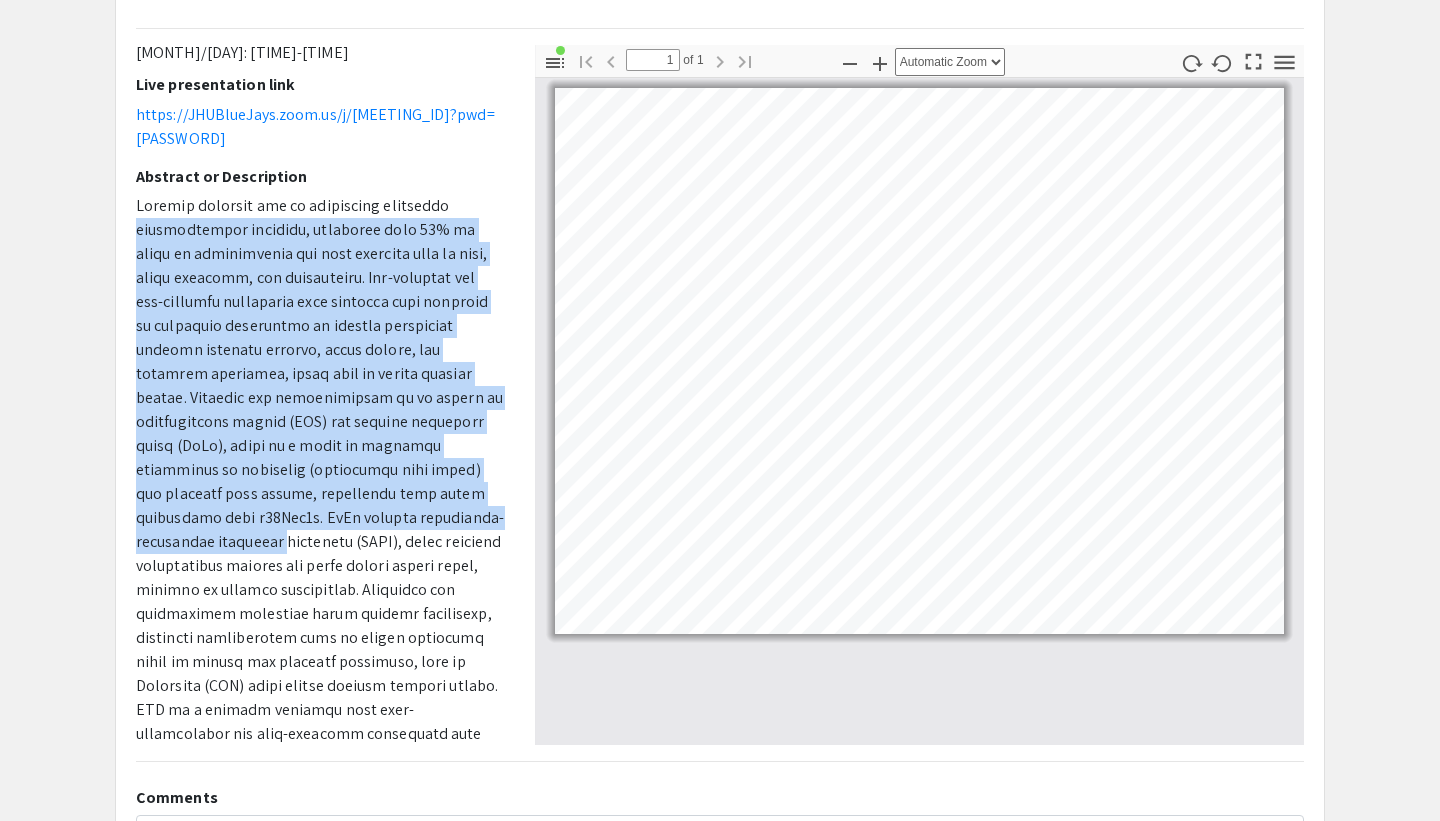 drag, startPoint x: 130, startPoint y: 191, endPoint x: 130, endPoint y: 527, distance: 336 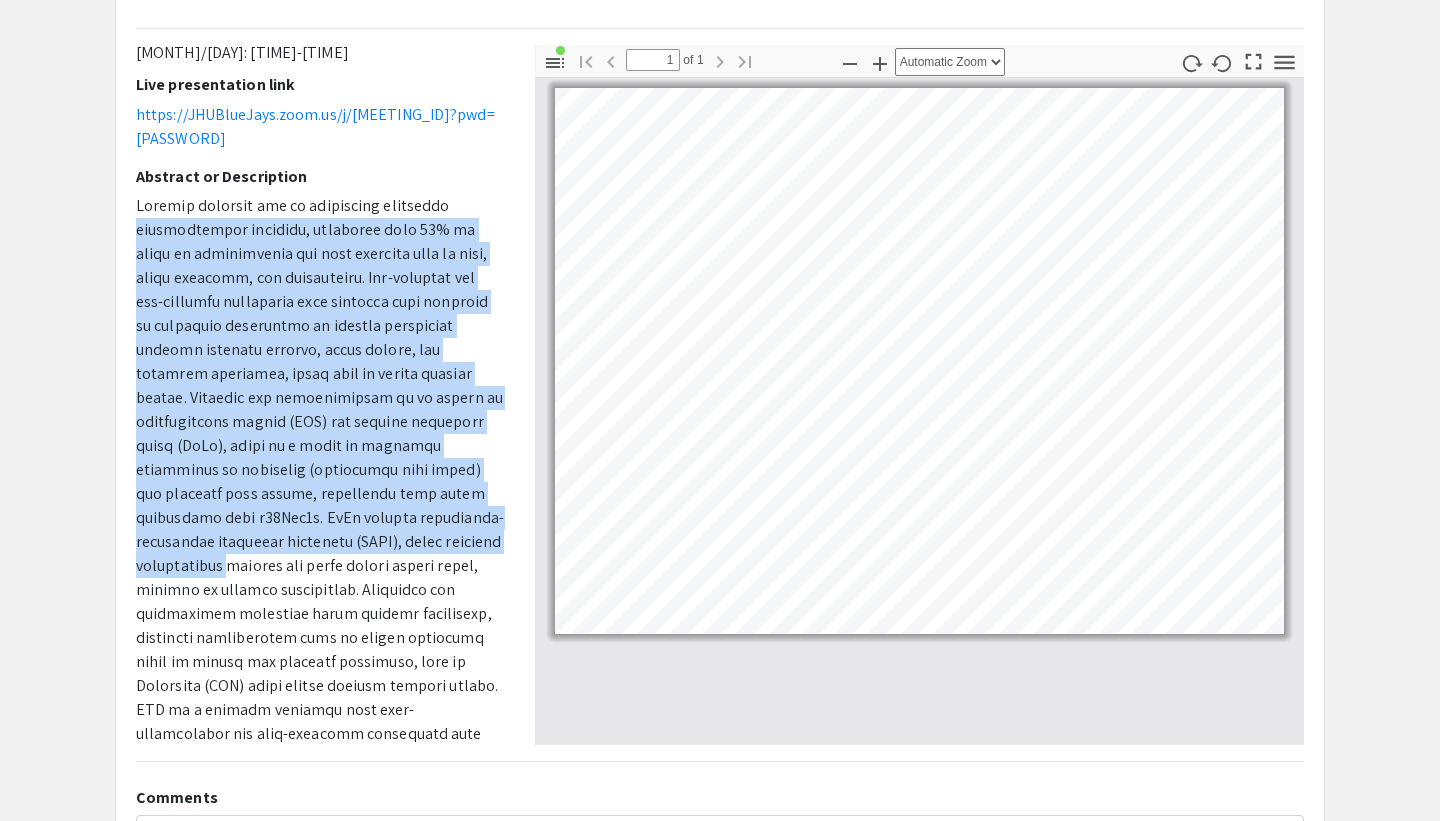 click on "Voiceover  Presenter(s)   [NAME] [LAST] Mentor [NAME] [LAST], Ph.D. Live Presentation Dates/Times (all times are Eastern US)  Mon [MONTH]/[DAY]:  [TIME]-[TIME], Thurs [MONTH]/[DAY]:  [TIME]-[TIME]  Live presentation link https://JHUBlueJays.zoom.us/j/96585043241?pwd=HCBRGGr6MoN8PTt9xA1z2N95ljb4e9.1 Abstract or Description μ M) showed a dose-dependent reduction of several senescence and fibrotic markers when compared to controls. Protein and mRNA levels of senescence markers such as p16 and TNFA and fibrotic markers such as fibronectin and collagen, measured through western blot and real-time PCR respectively, were significantly decreased with treatment with QCN, demonstrating its potential as a senolytic and non-therapeutic uterine fibroid treatment." 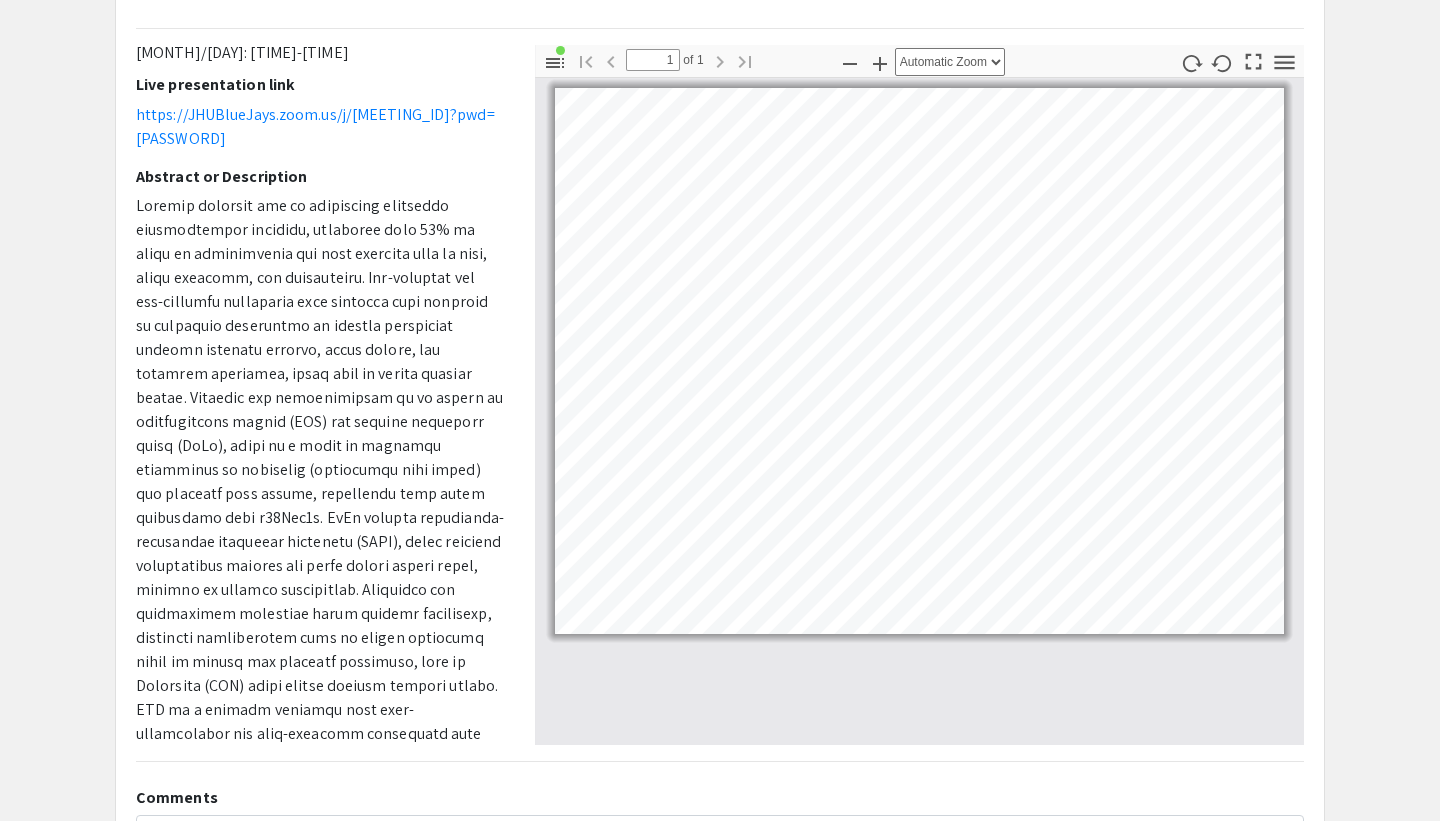 scroll, scrollTop: 0, scrollLeft: 0, axis: both 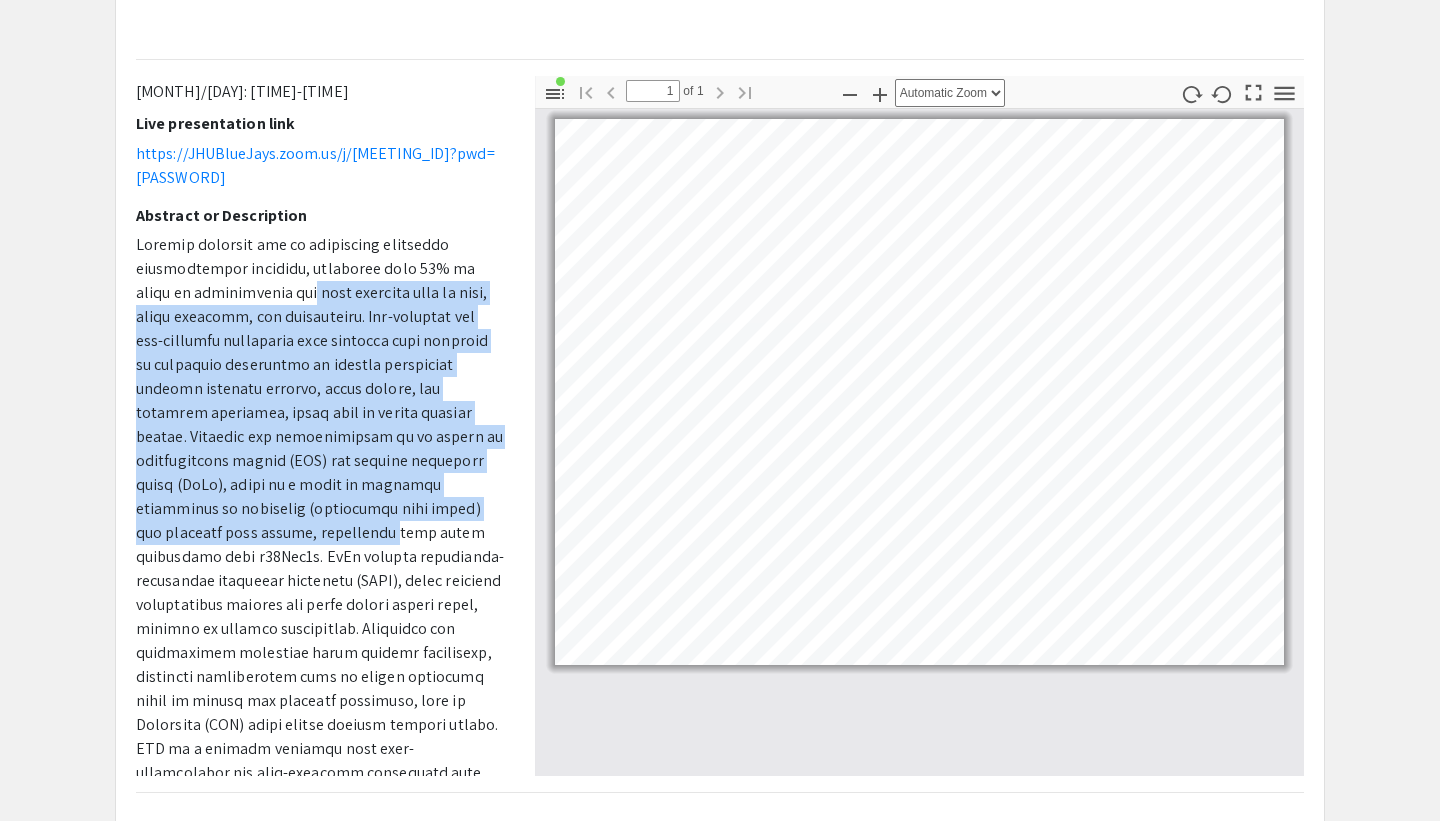 drag, startPoint x: 266, startPoint y: 499, endPoint x: 266, endPoint y: 272, distance: 227 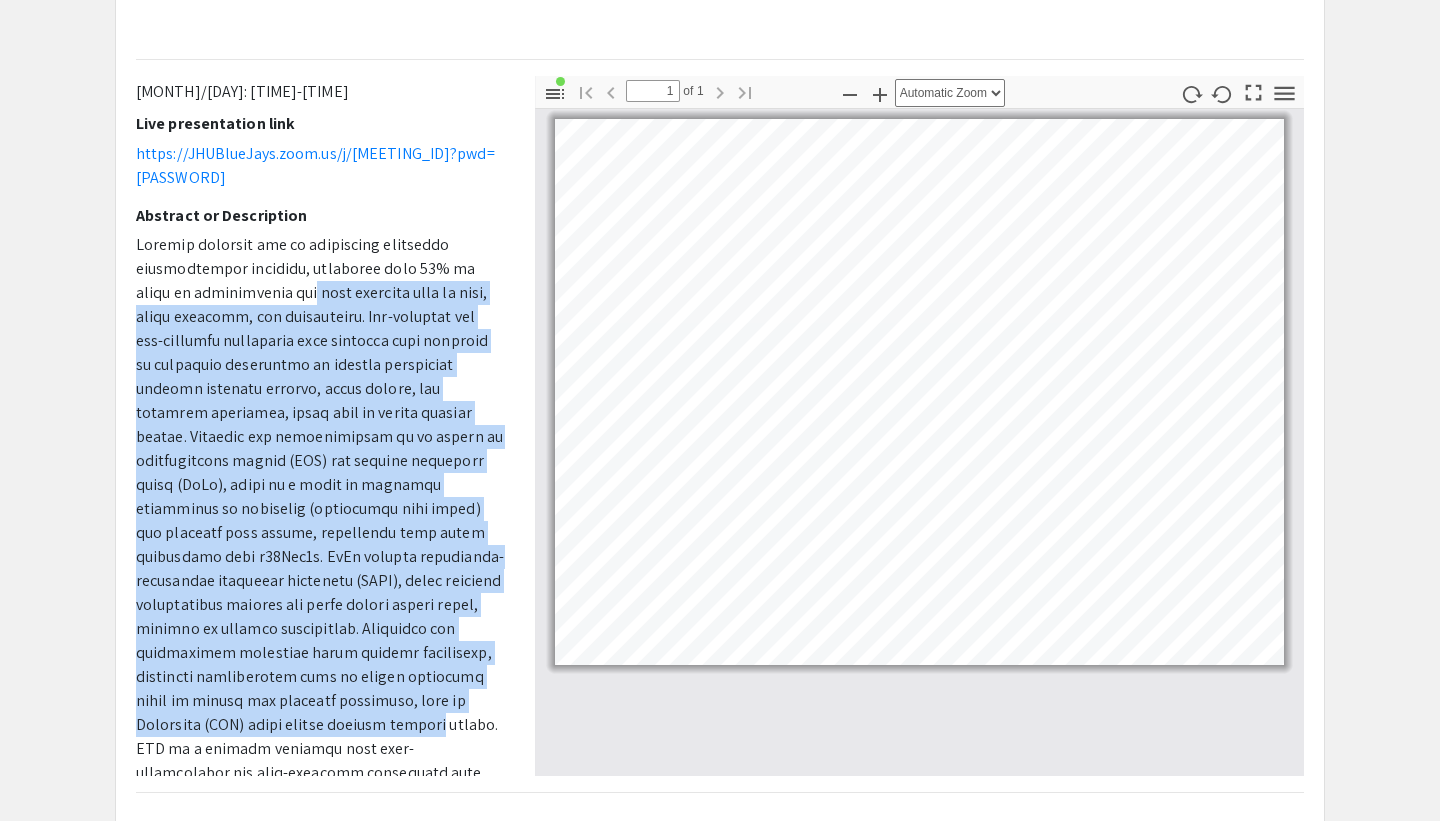 drag, startPoint x: 266, startPoint y: 272, endPoint x: 266, endPoint y: 693, distance: 421 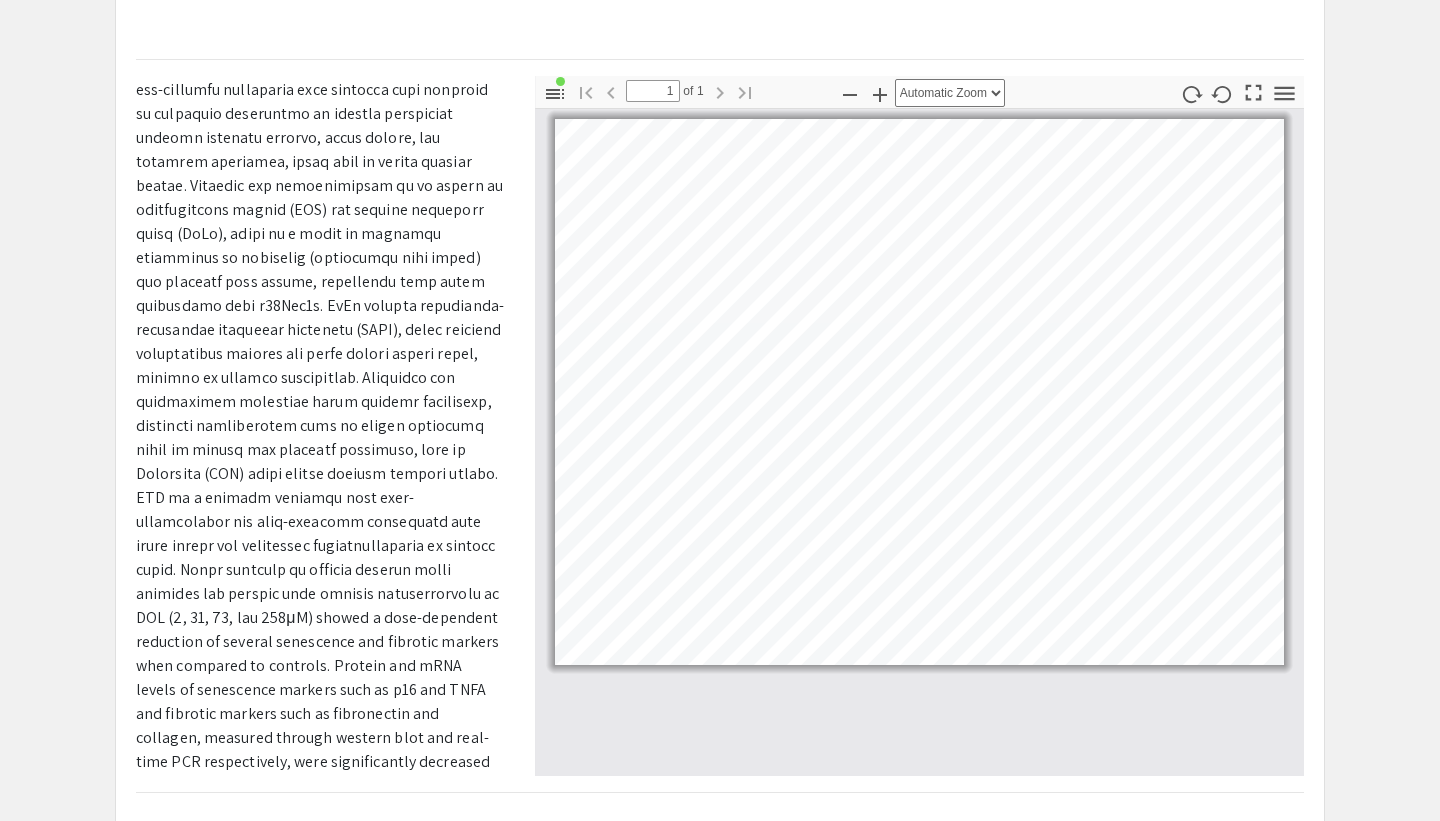scroll, scrollTop: 726, scrollLeft: 0, axis: vertical 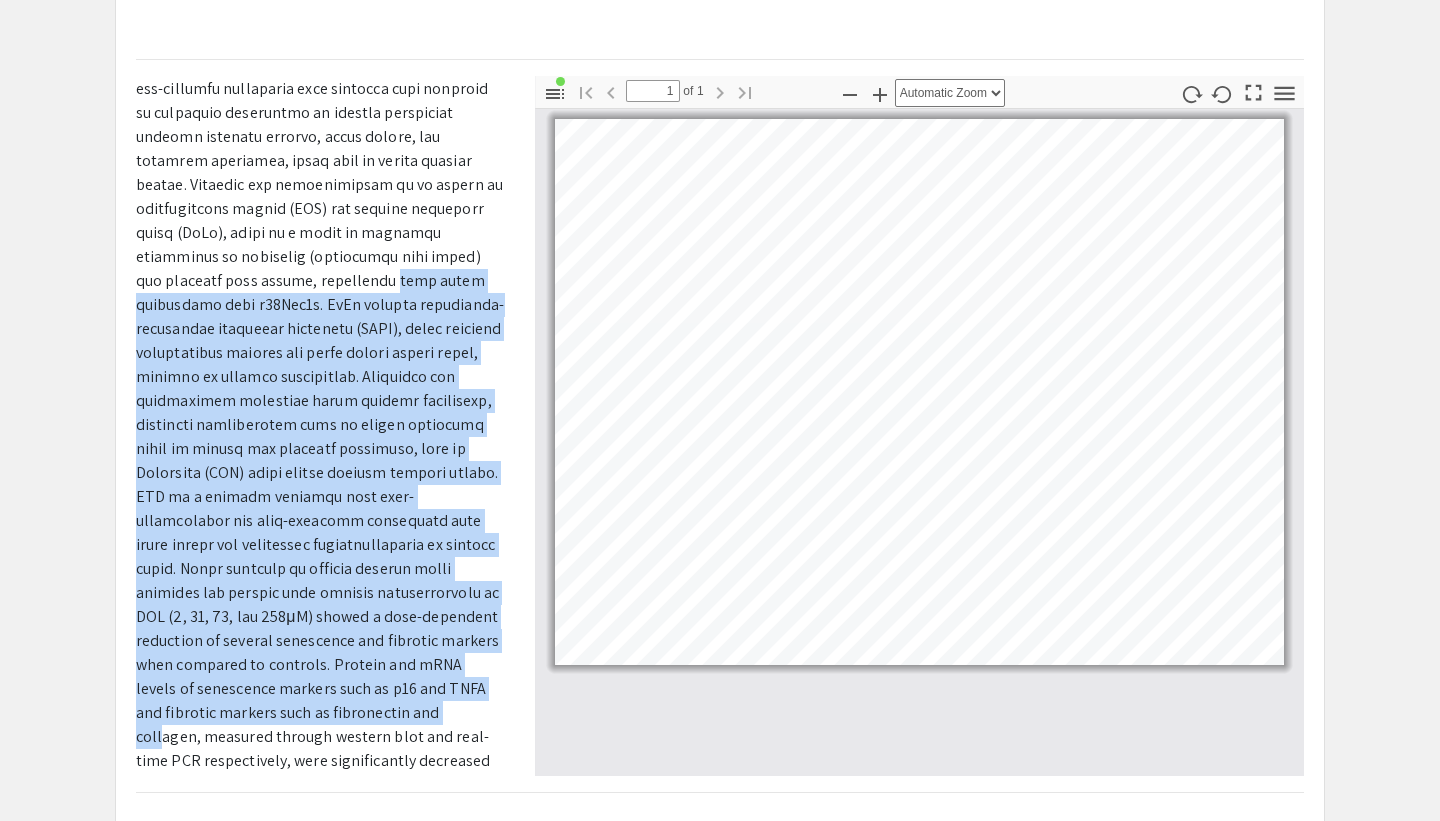 drag, startPoint x: 266, startPoint y: 693, endPoint x: 266, endPoint y: 251, distance: 442 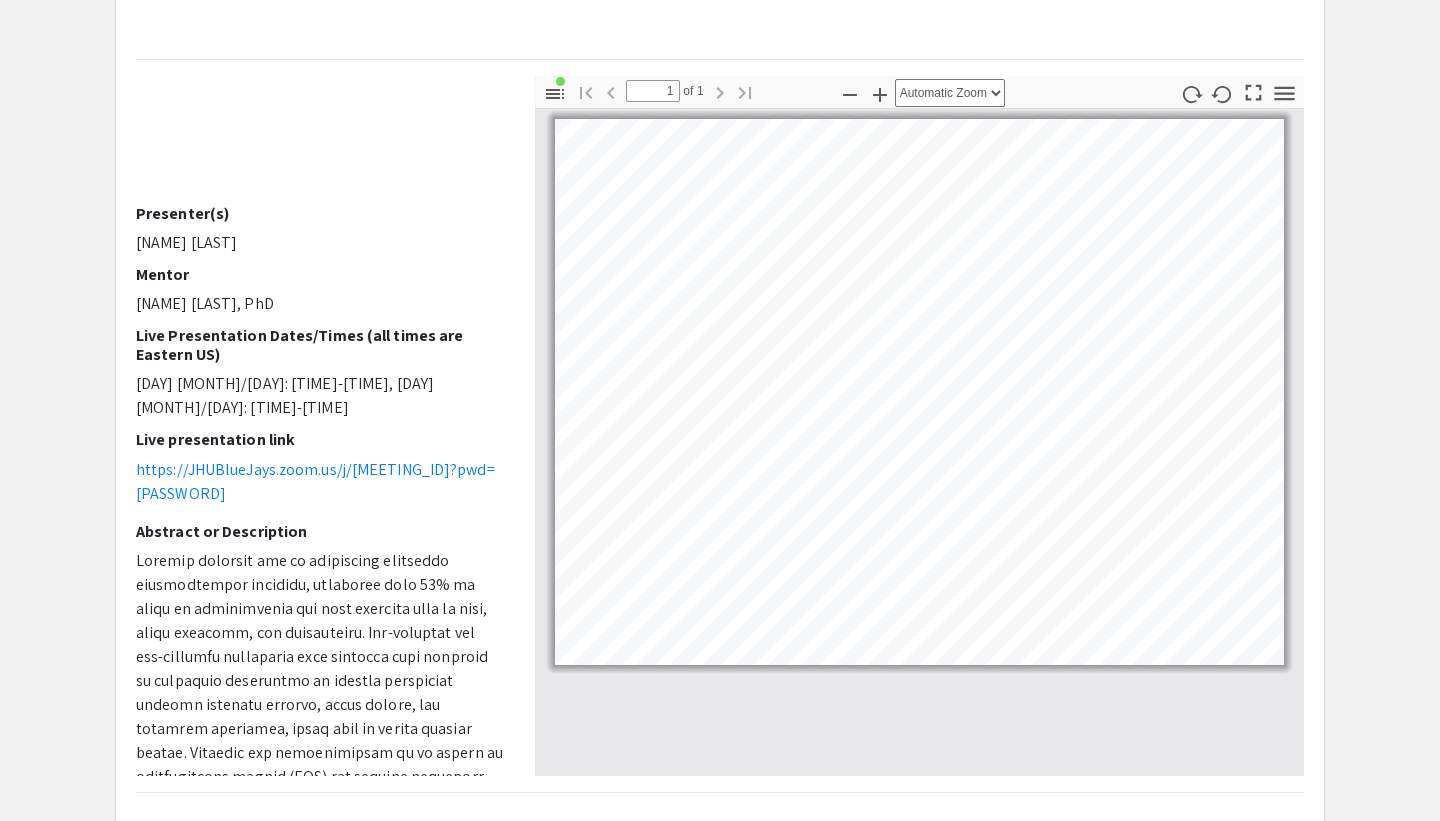 scroll, scrollTop: 0, scrollLeft: 0, axis: both 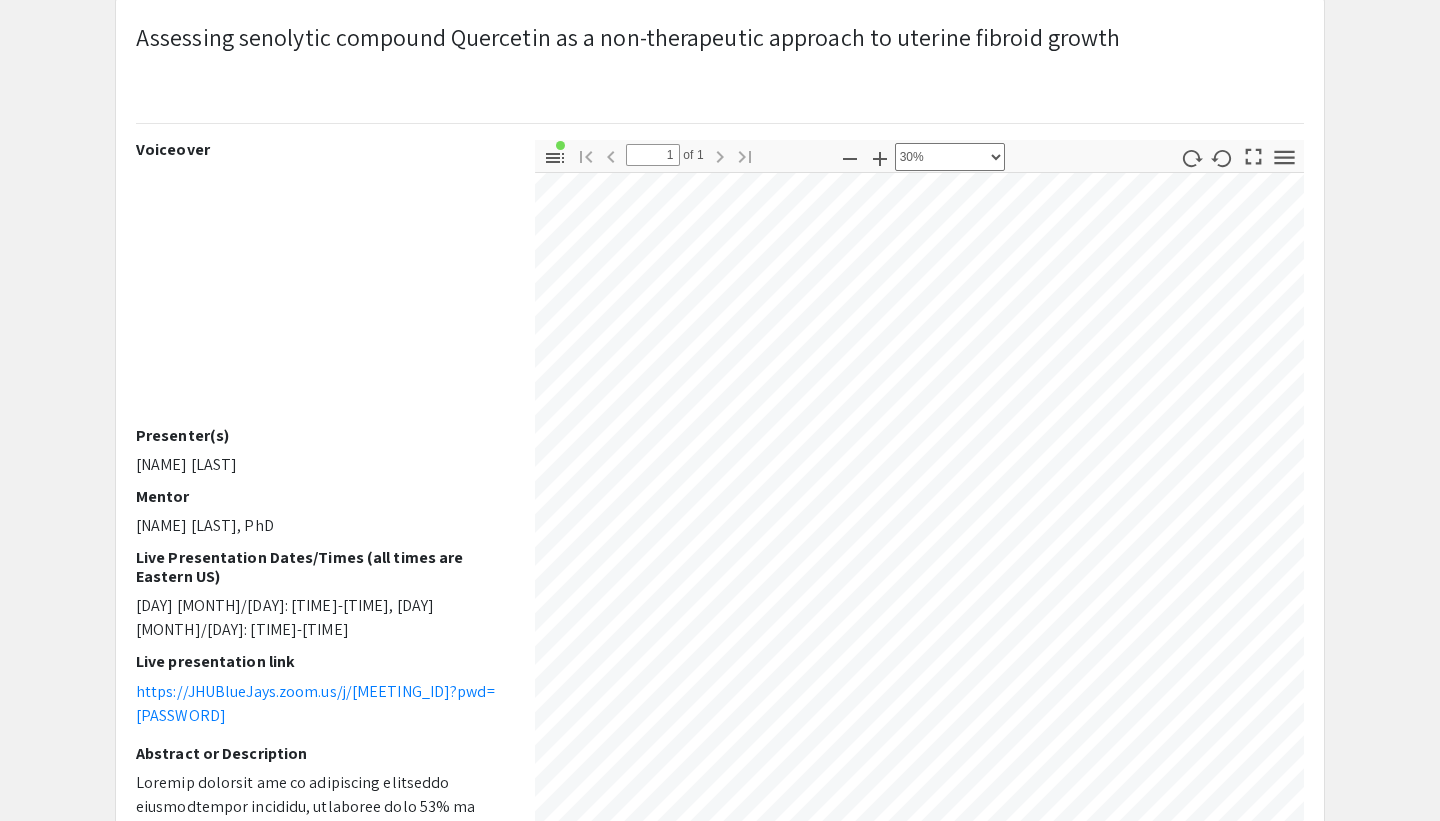 select on "custom" 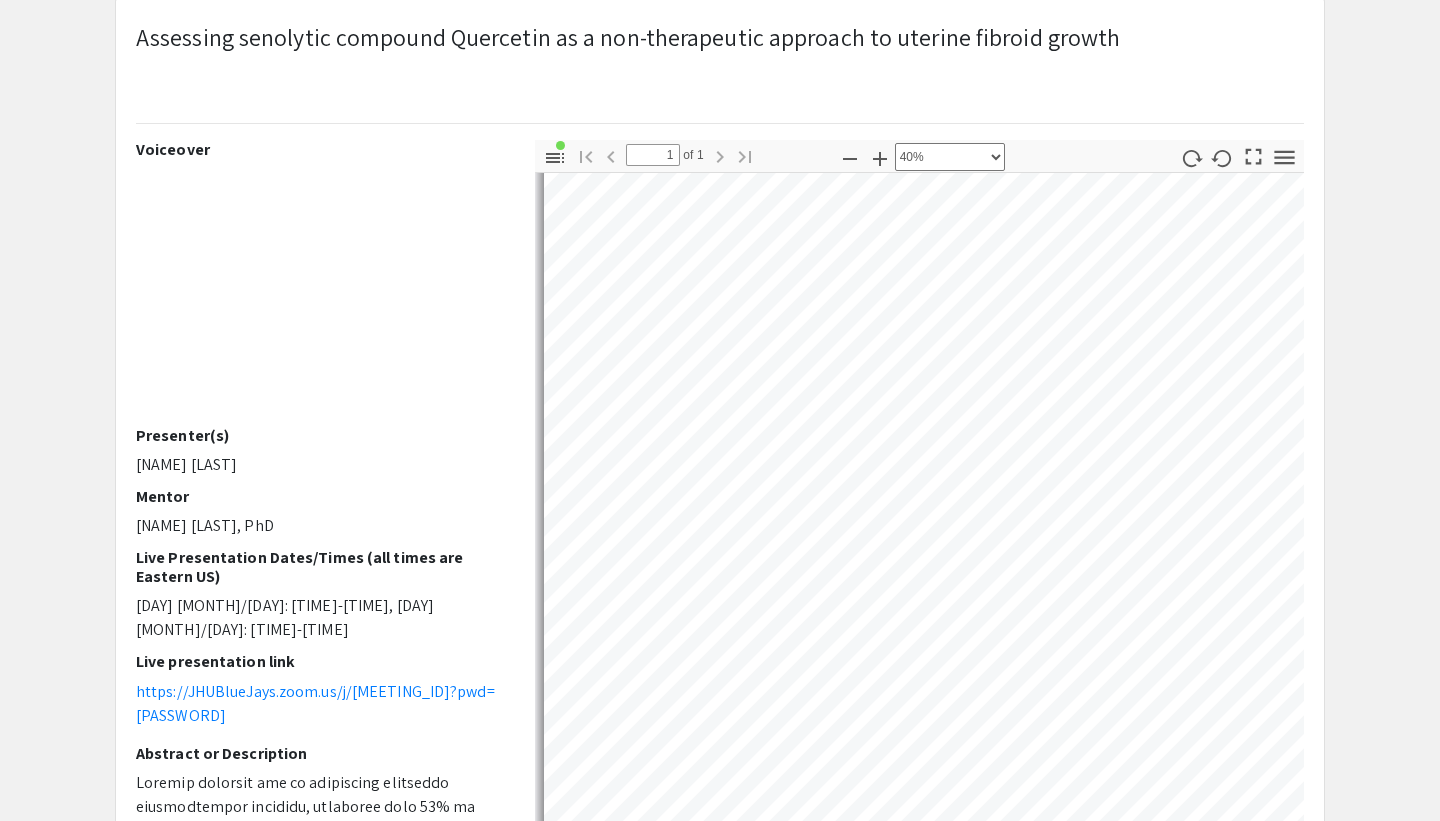 scroll, scrollTop: 734, scrollLeft: 0, axis: vertical 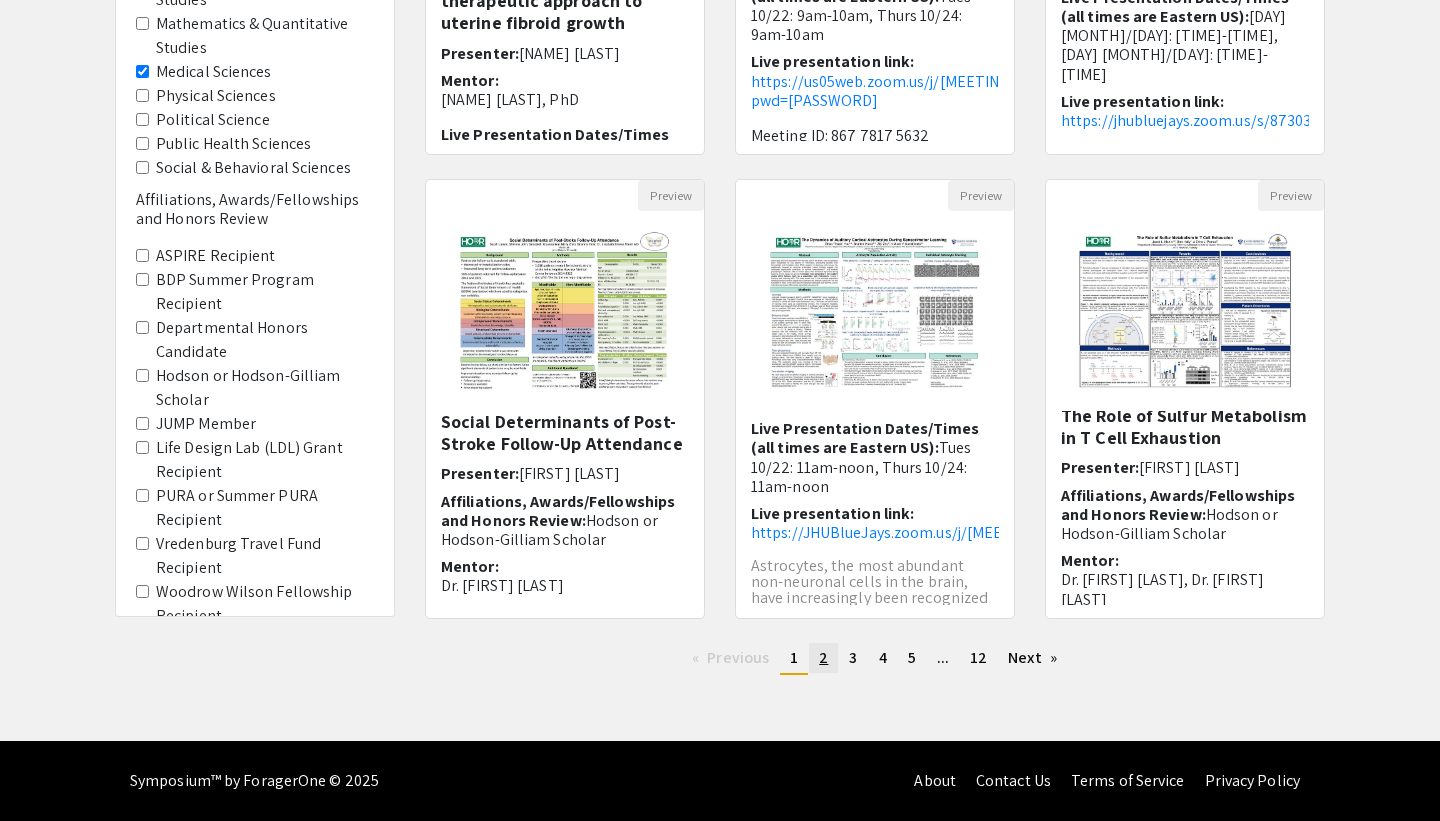 click on "page  2" 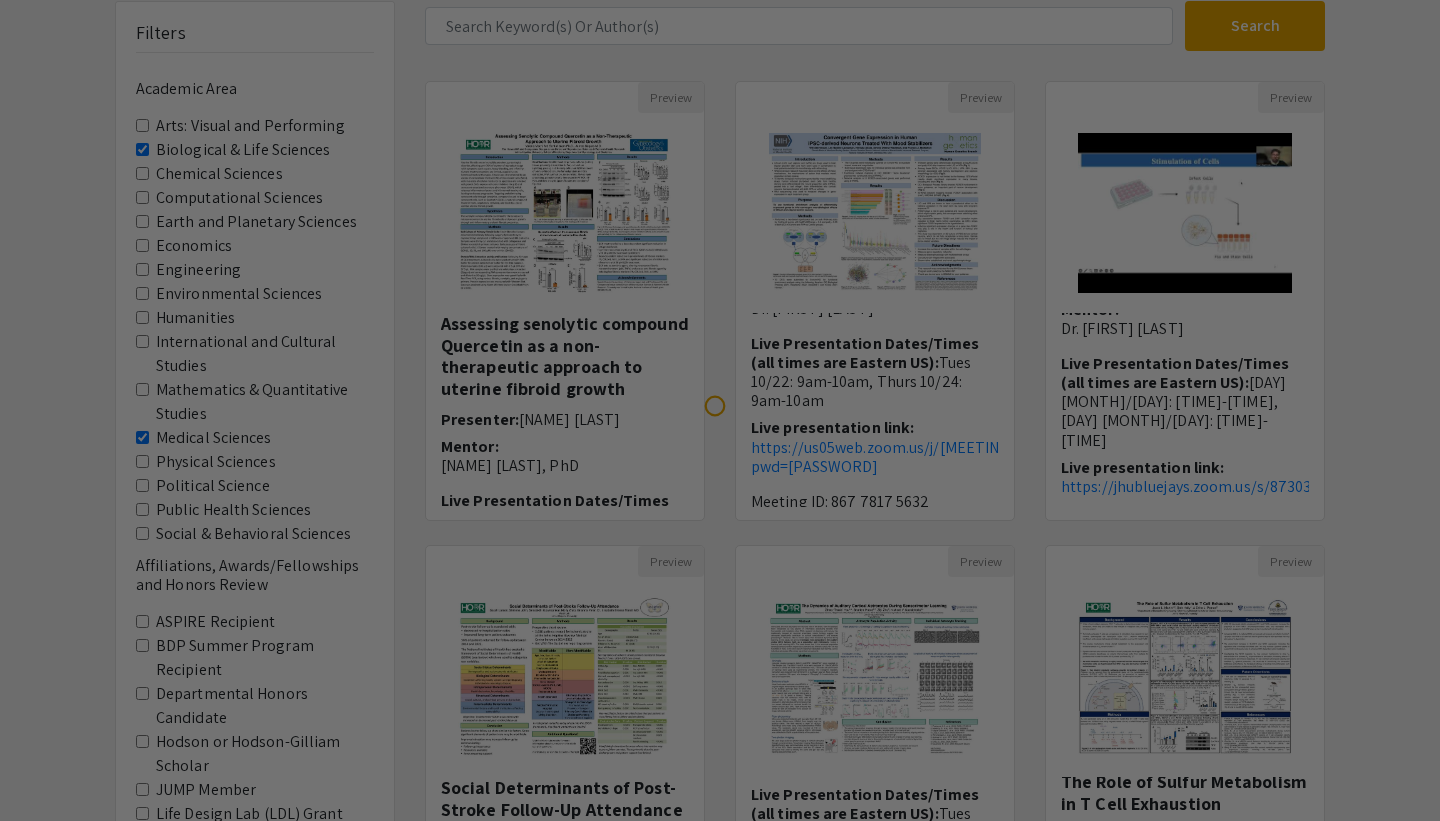 scroll, scrollTop: 145, scrollLeft: 0, axis: vertical 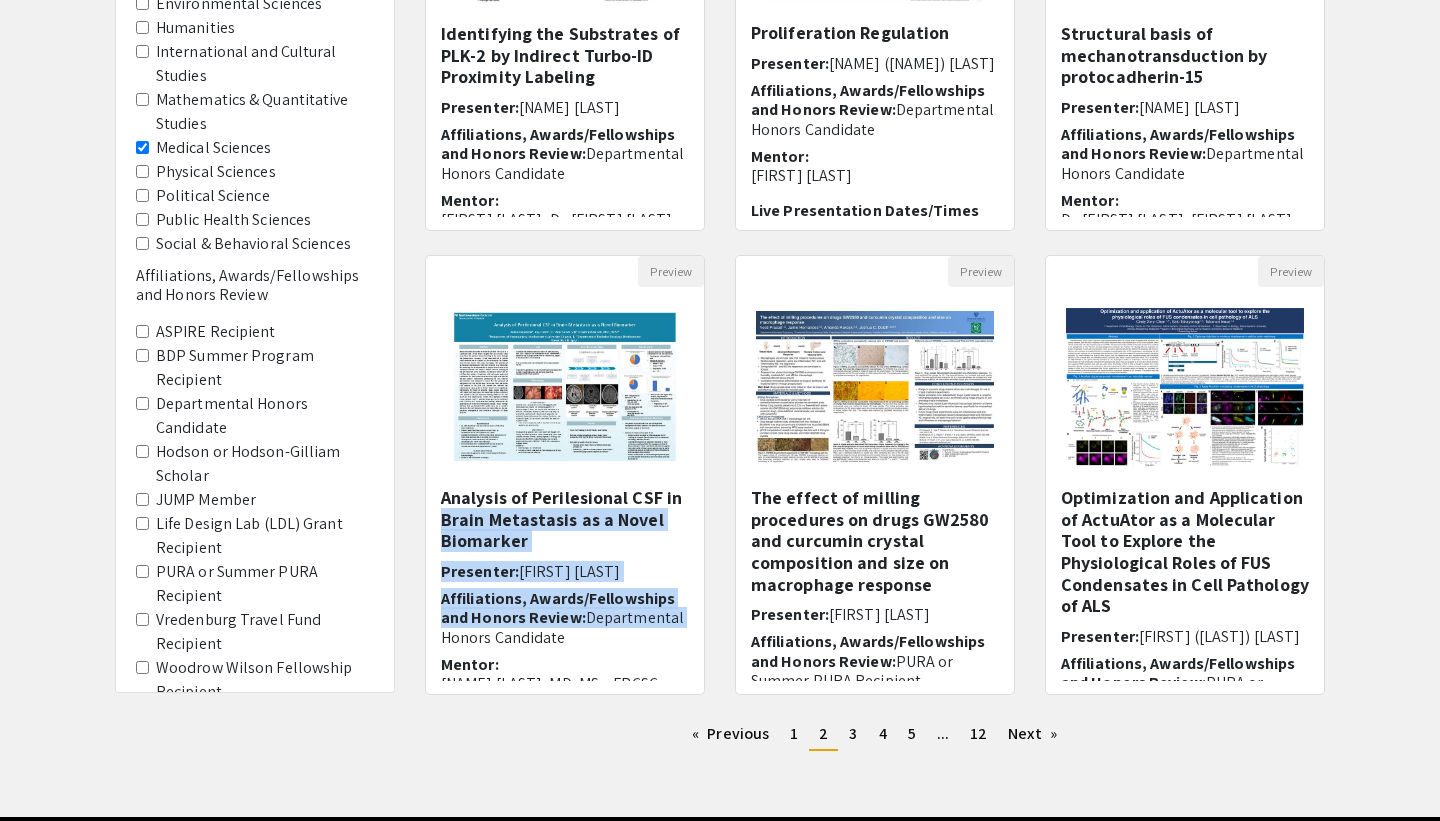 drag, startPoint x: 711, startPoint y: 506, endPoint x: 711, endPoint y: 616, distance: 110 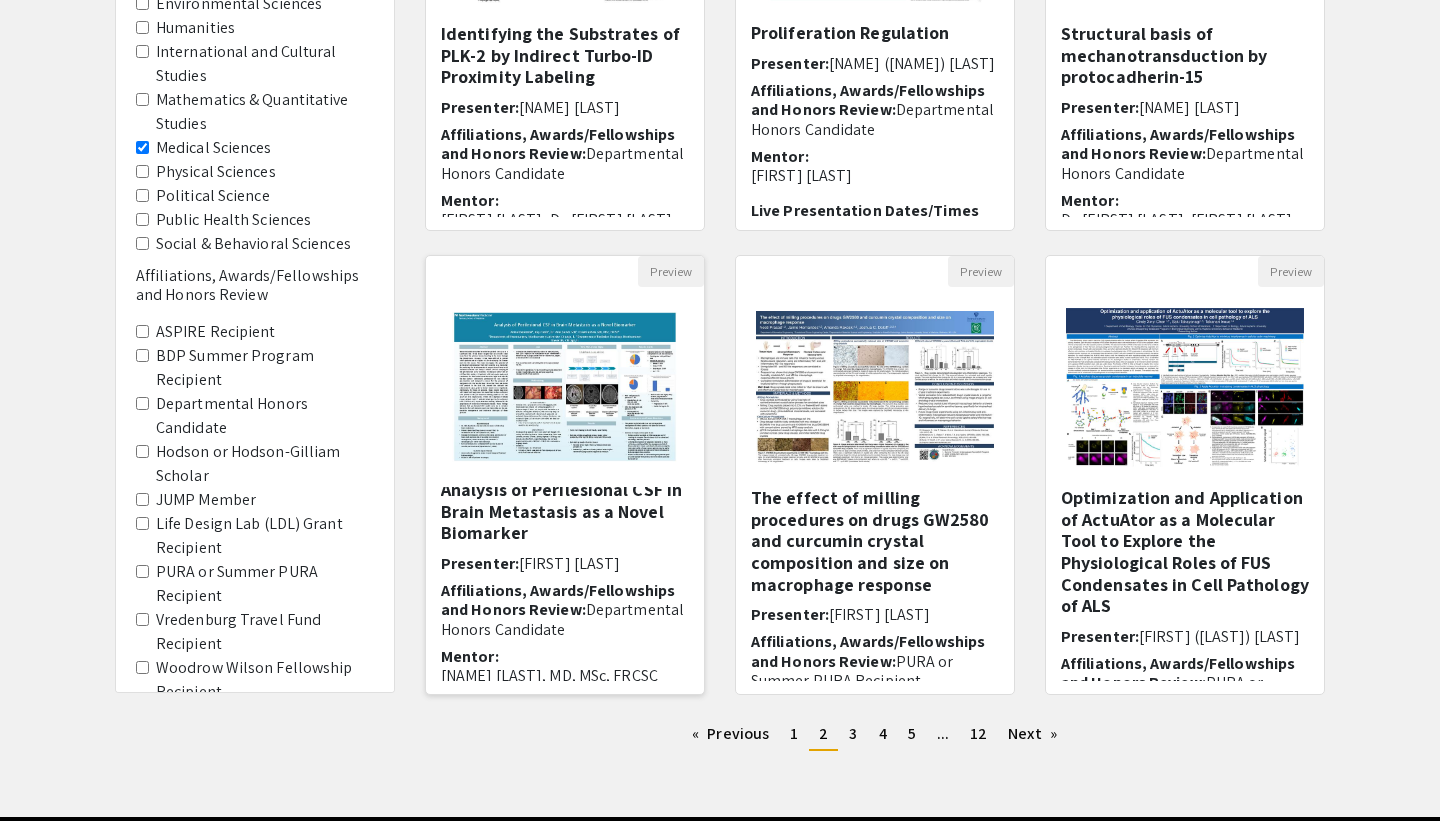 scroll, scrollTop: 0, scrollLeft: 0, axis: both 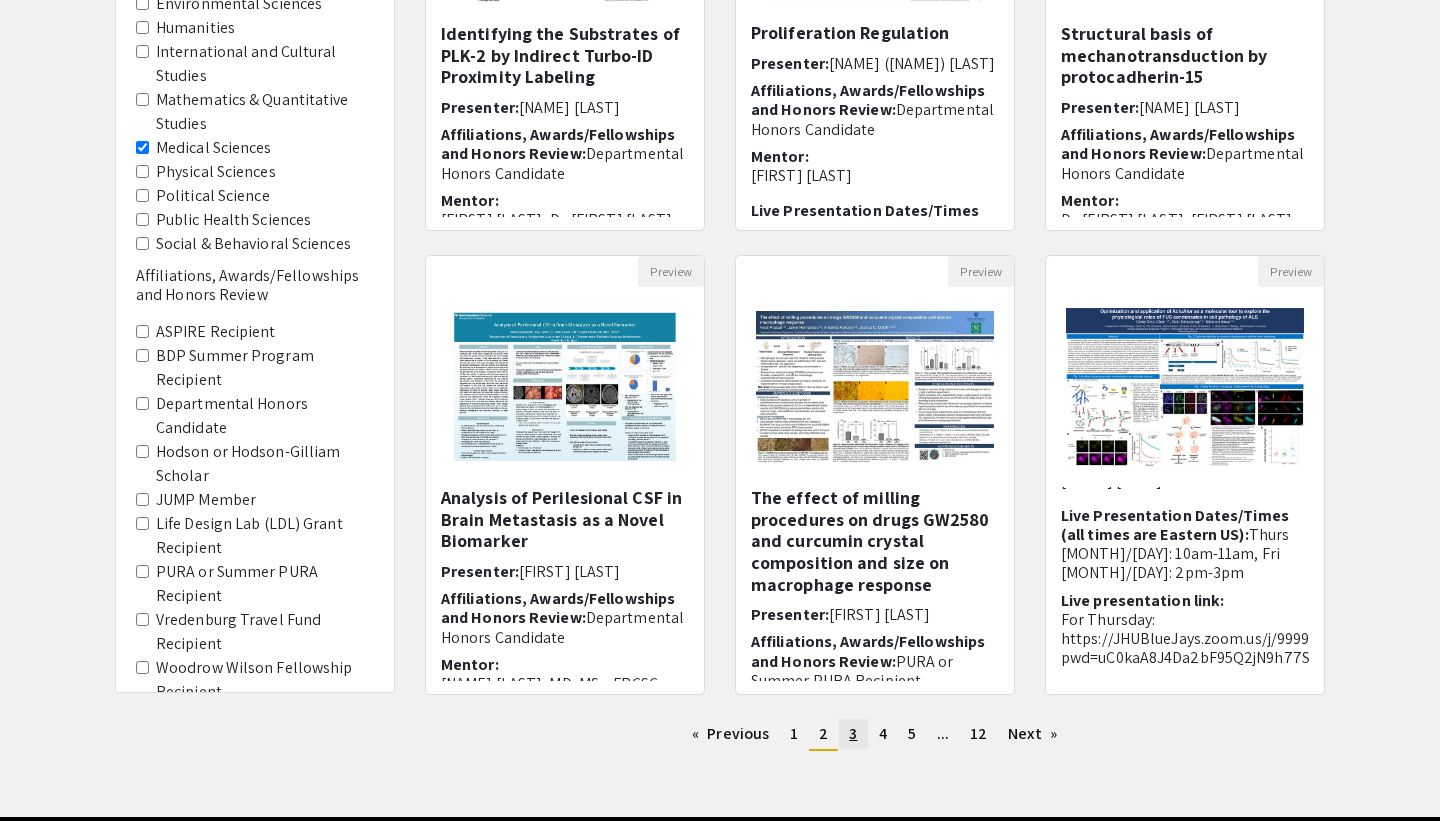 click on "3" 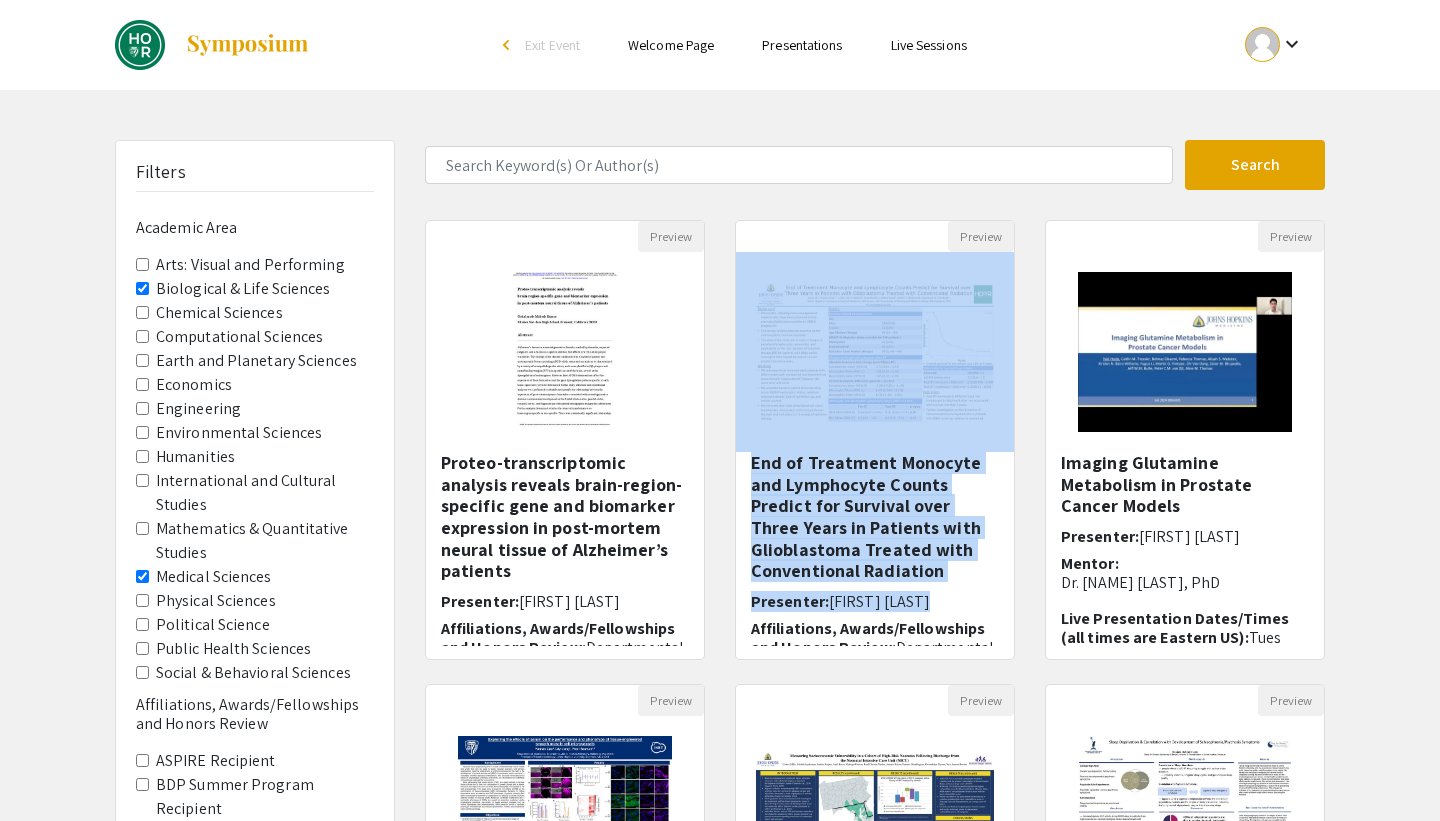 drag, startPoint x: 724, startPoint y: 315, endPoint x: 720, endPoint y: 618, distance: 303.0264 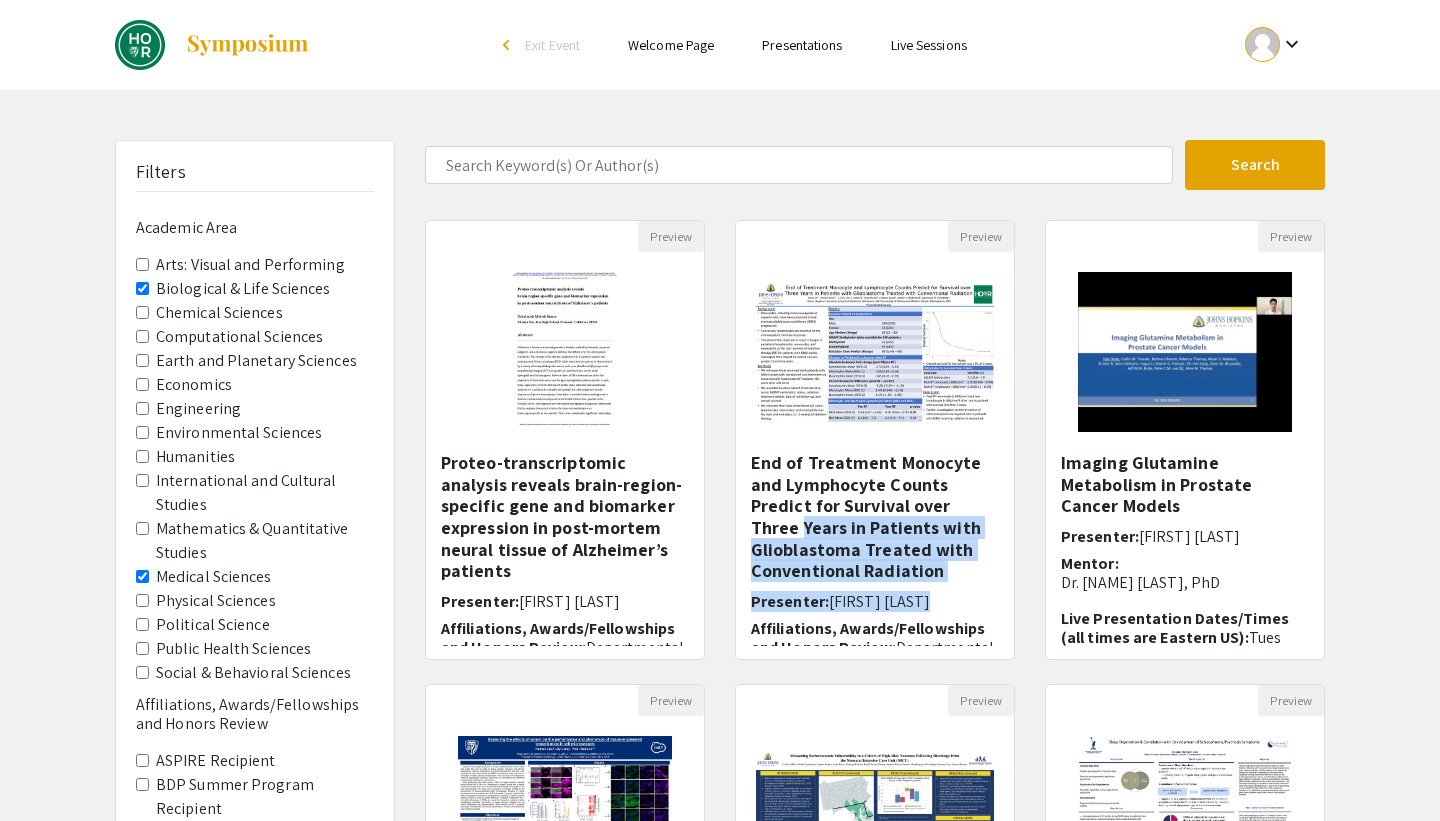 drag, startPoint x: 720, startPoint y: 618, endPoint x: 720, endPoint y: 517, distance: 101 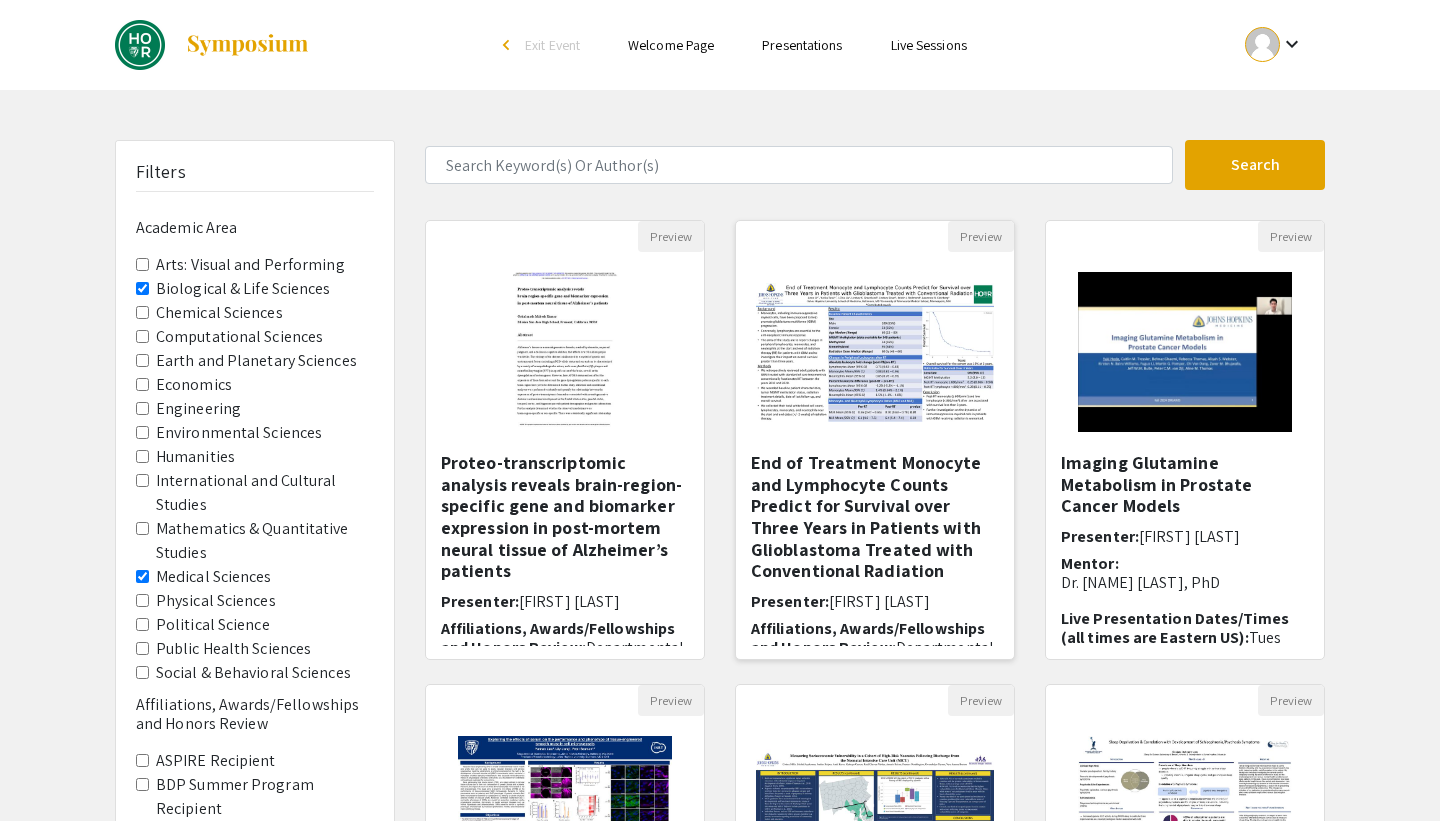 click on "Preview  End of Treatment Monocyte and Lymphocyte Counts Predict for Survival over Three Years in Patients with Glioblastoma Treated with Conventional Radiation  Presenter:  [NAME] [LAST] Affiliations, Awards/Fellowships and Honors Review:  Departmental Honors Candidate  Mentor: [NAME] [LAST], MD & [NAME] [LAST], MD Live Presentation Dates/Times (all times are Eastern US):  Mon [MONTH]/[DAY]:  [TIME]-[TIME], Mon [MONTH]/[DAY]:  [TIME]-[TIME]  Live presentation link: https://us04web.zoom.us/j/77763230554?pwd=f58oUUyHbiQHNIZfEdEGfGku4Pabwv.1 Meeting ID: 777 6323 0554  Passcode: 2ufvYw" 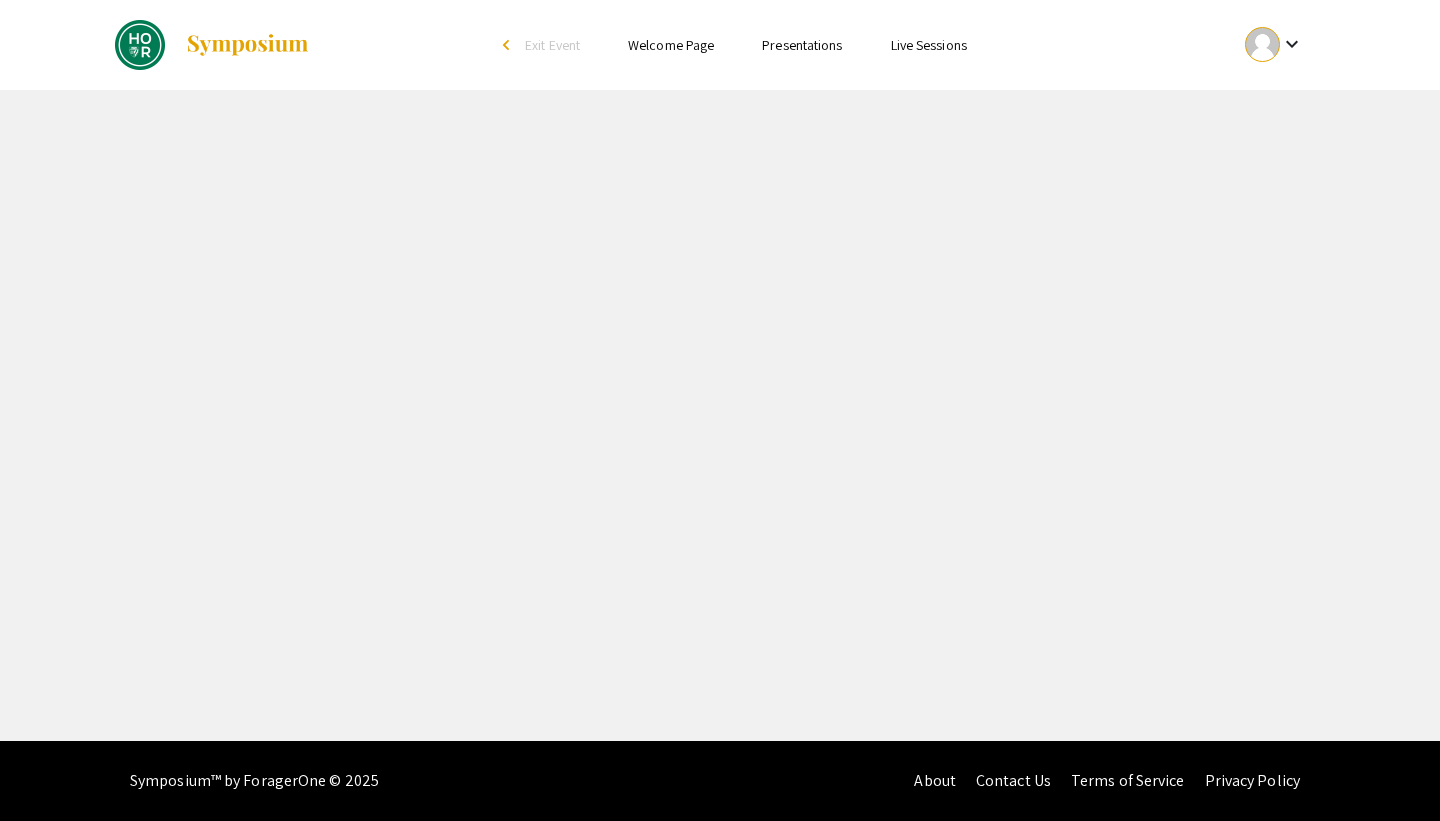 select on "custom" 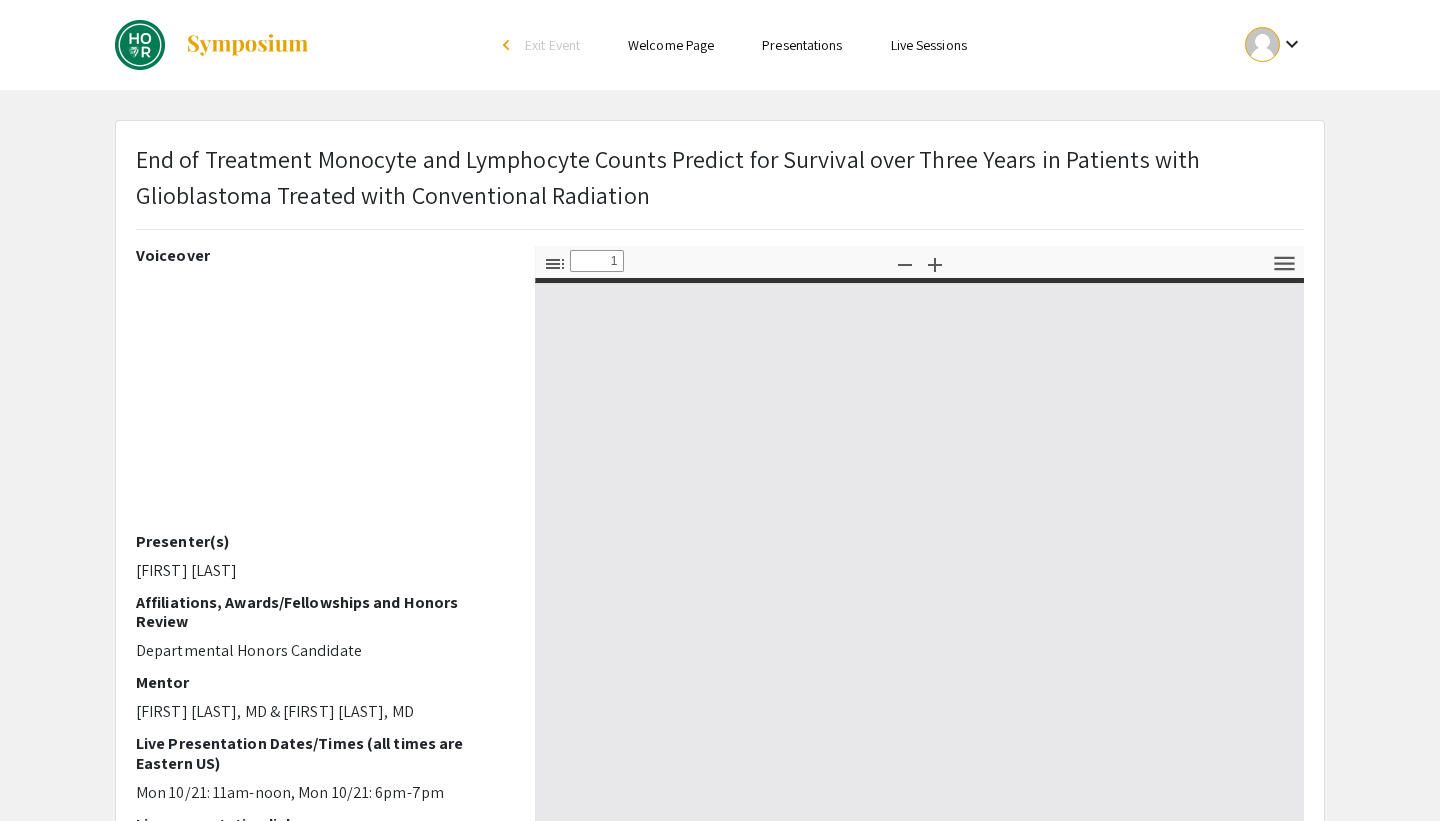 type on "0" 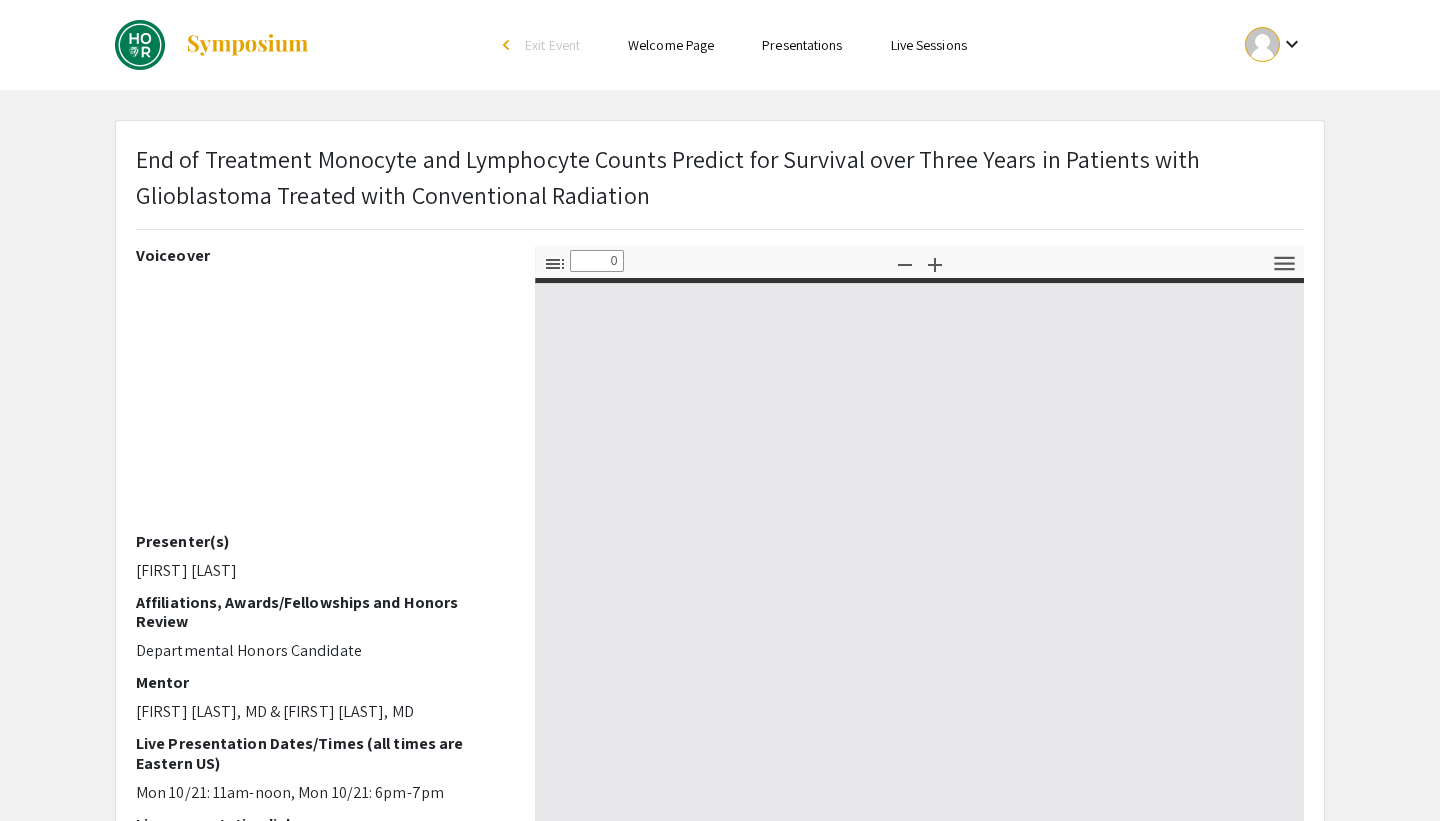 select on "custom" 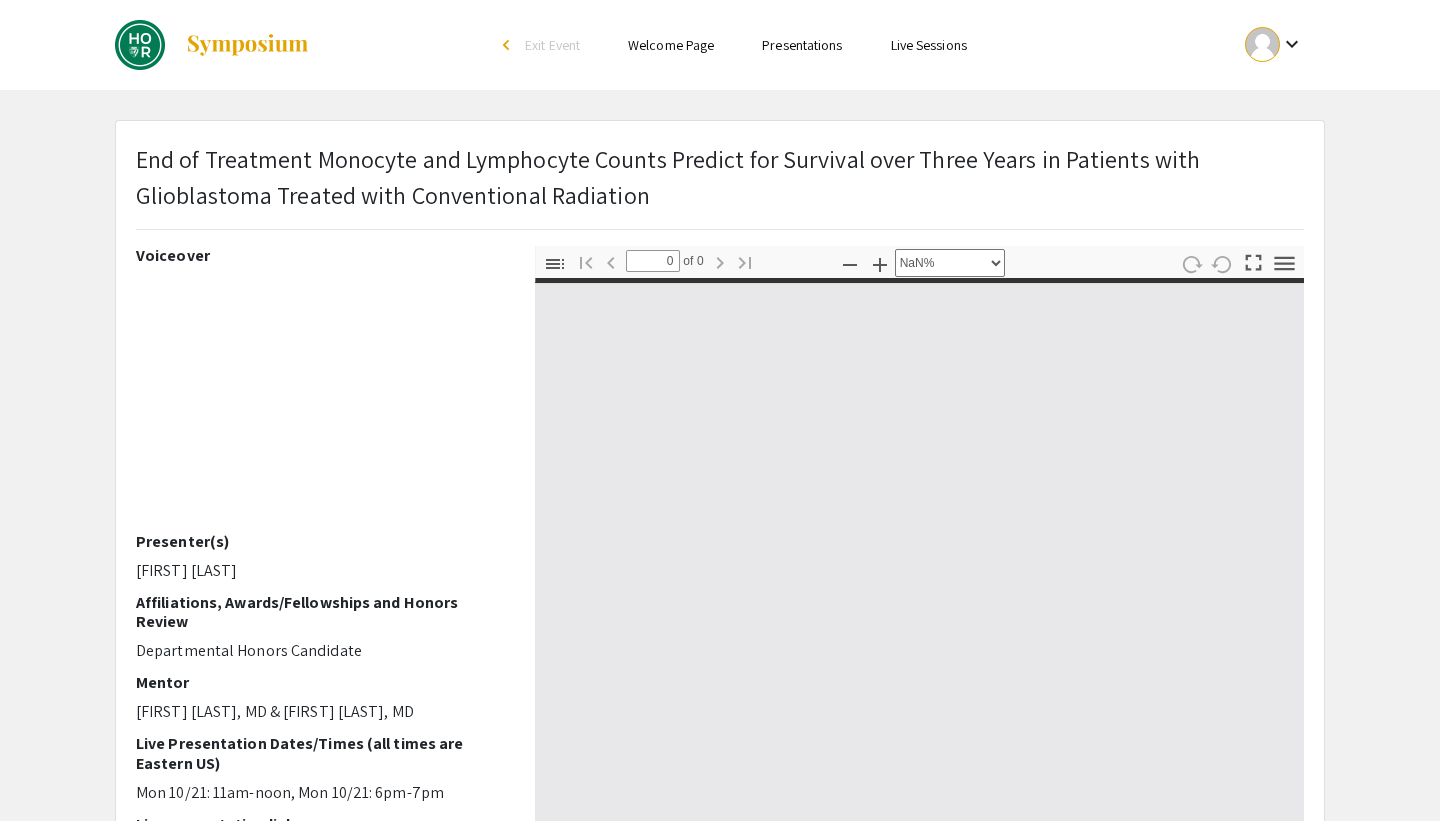 type on "1" 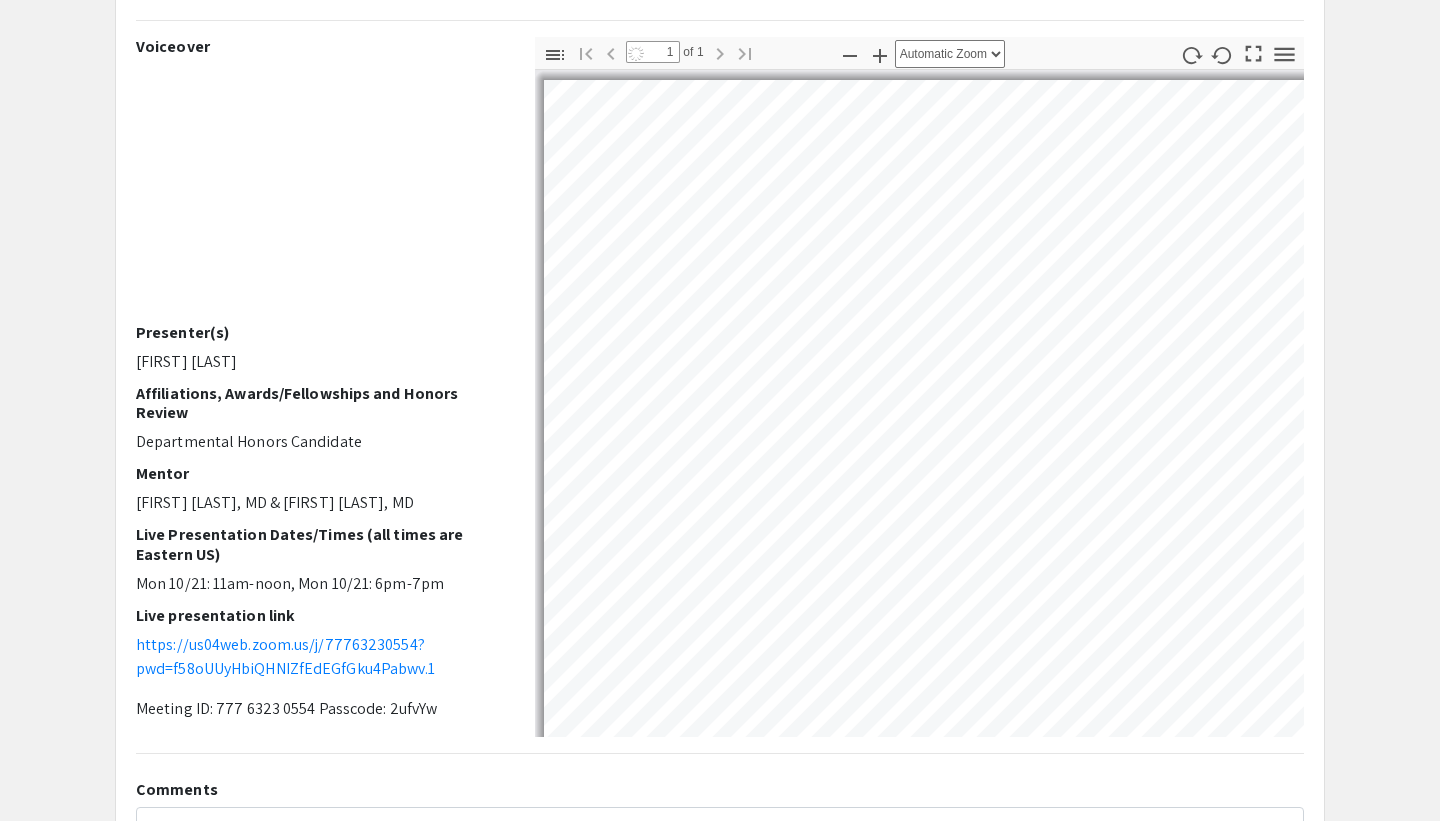 select on "auto" 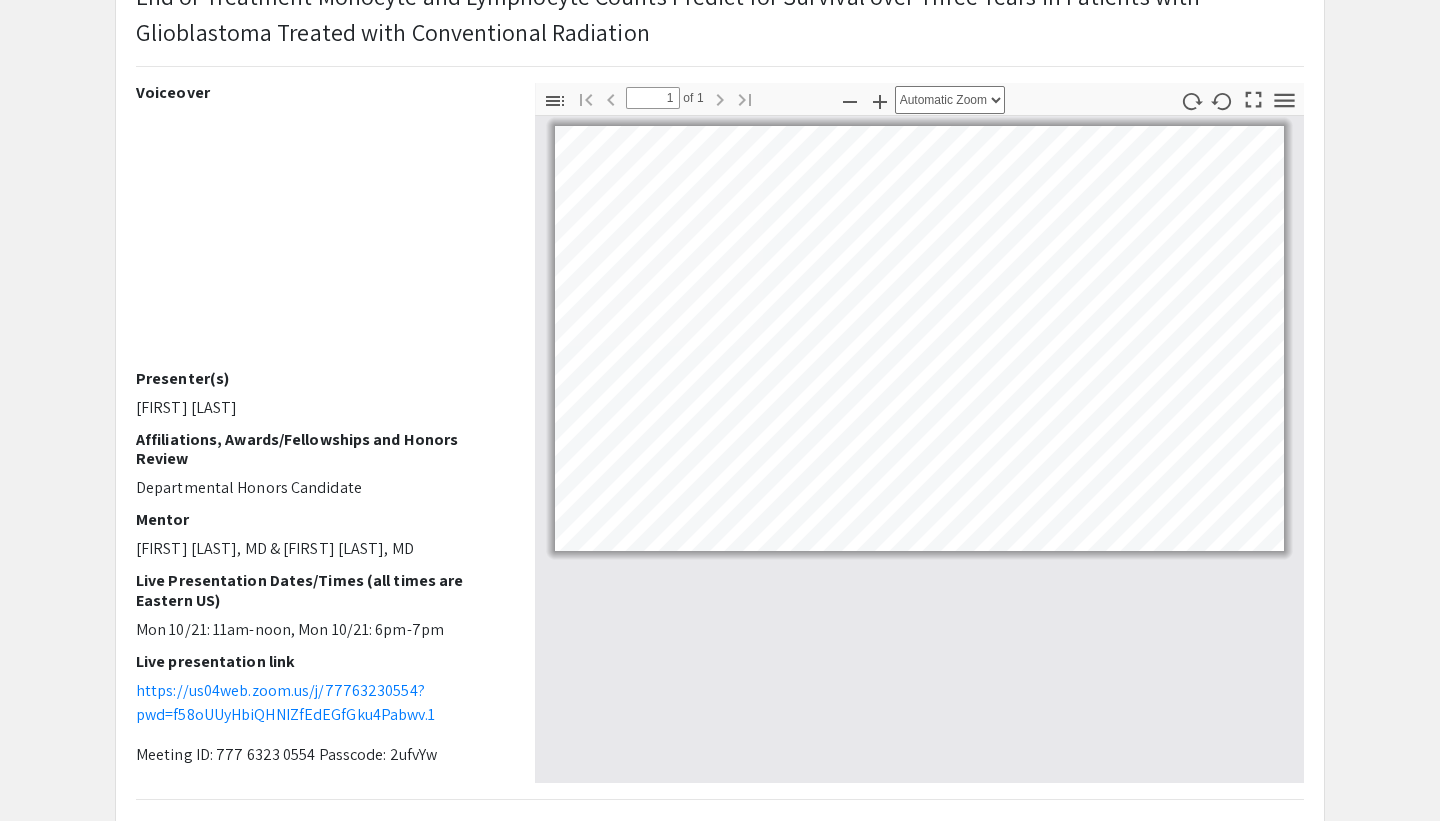 scroll, scrollTop: 162, scrollLeft: 0, axis: vertical 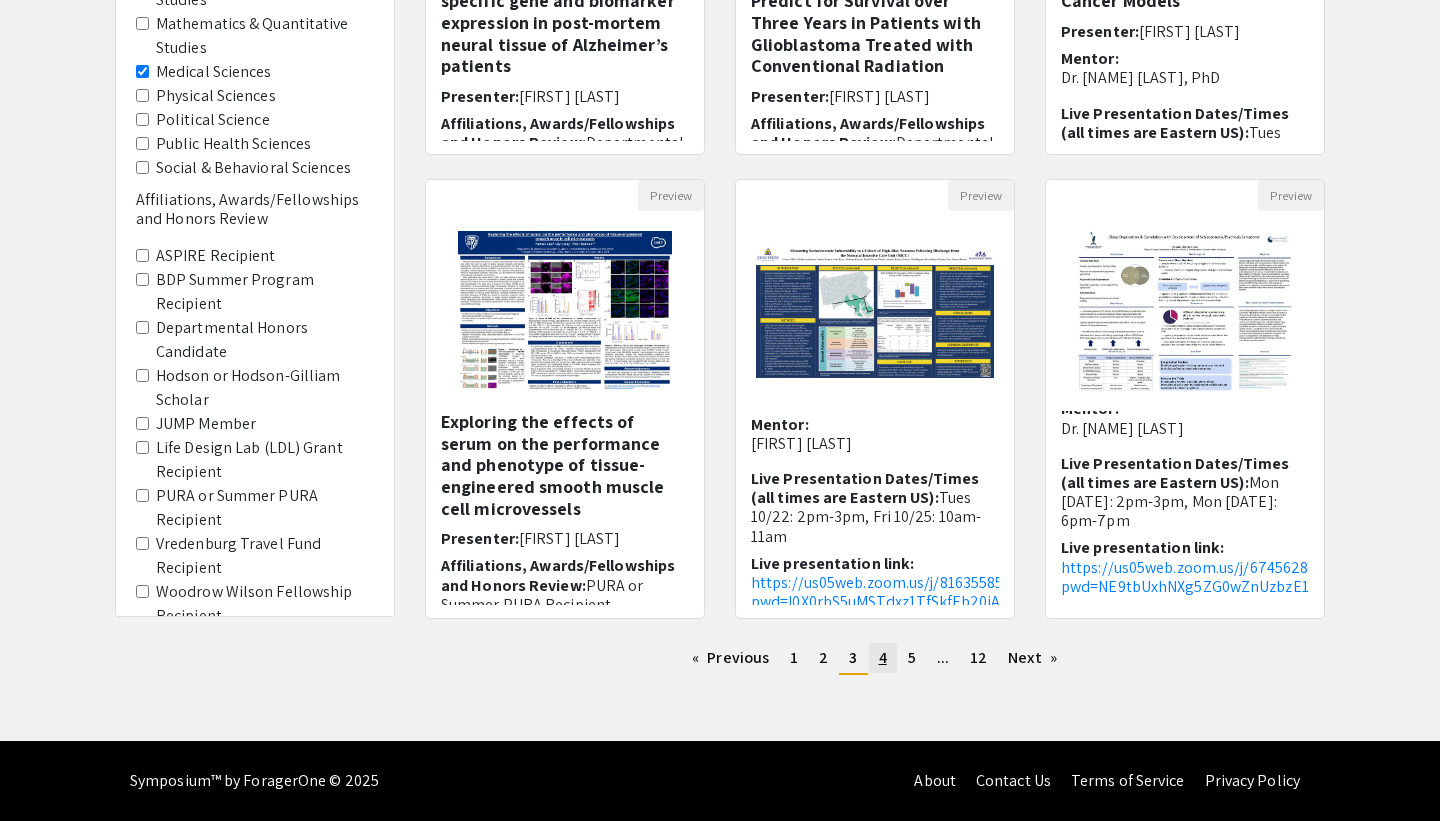 click on "page  4" 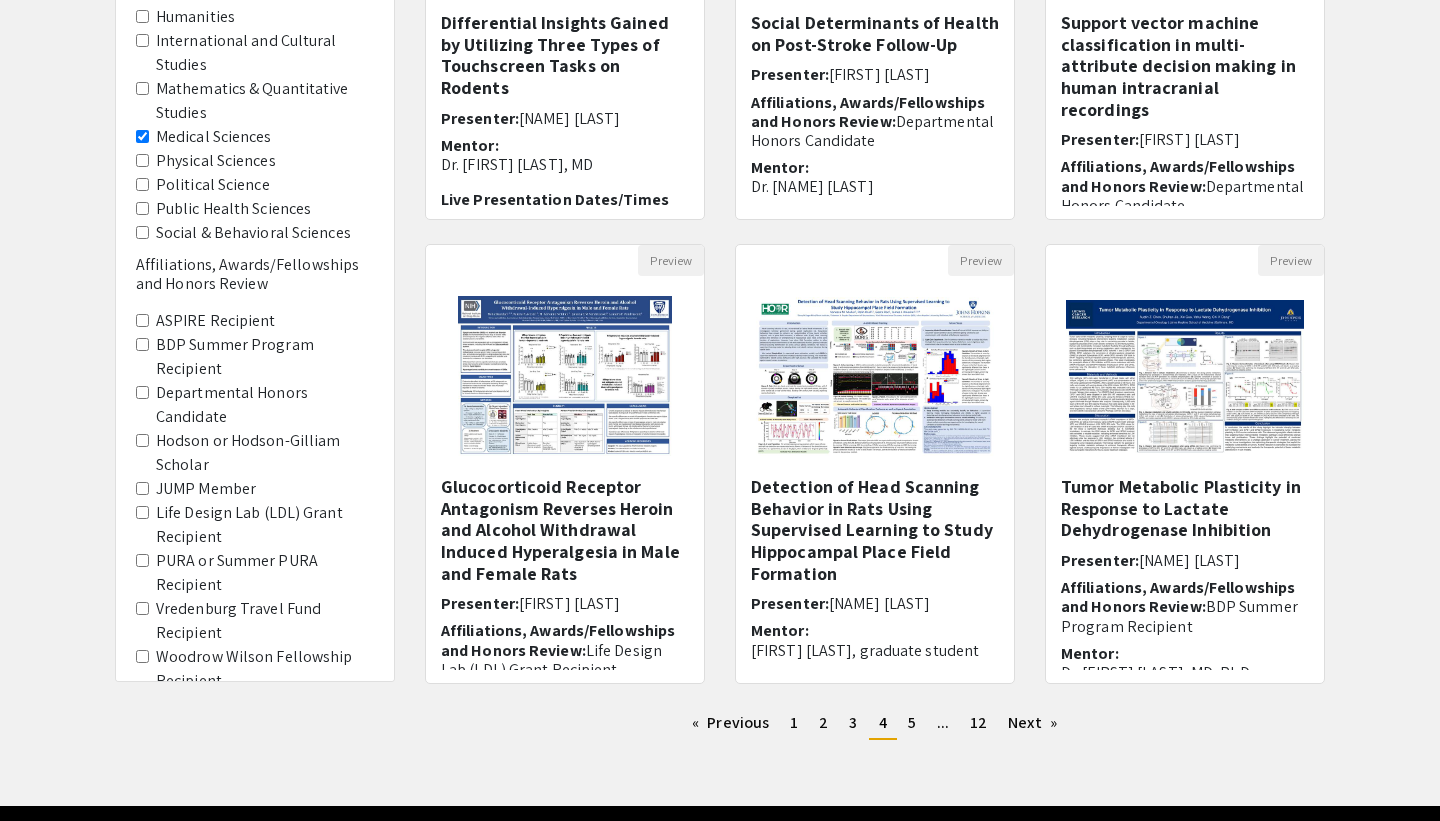 scroll, scrollTop: 441, scrollLeft: 0, axis: vertical 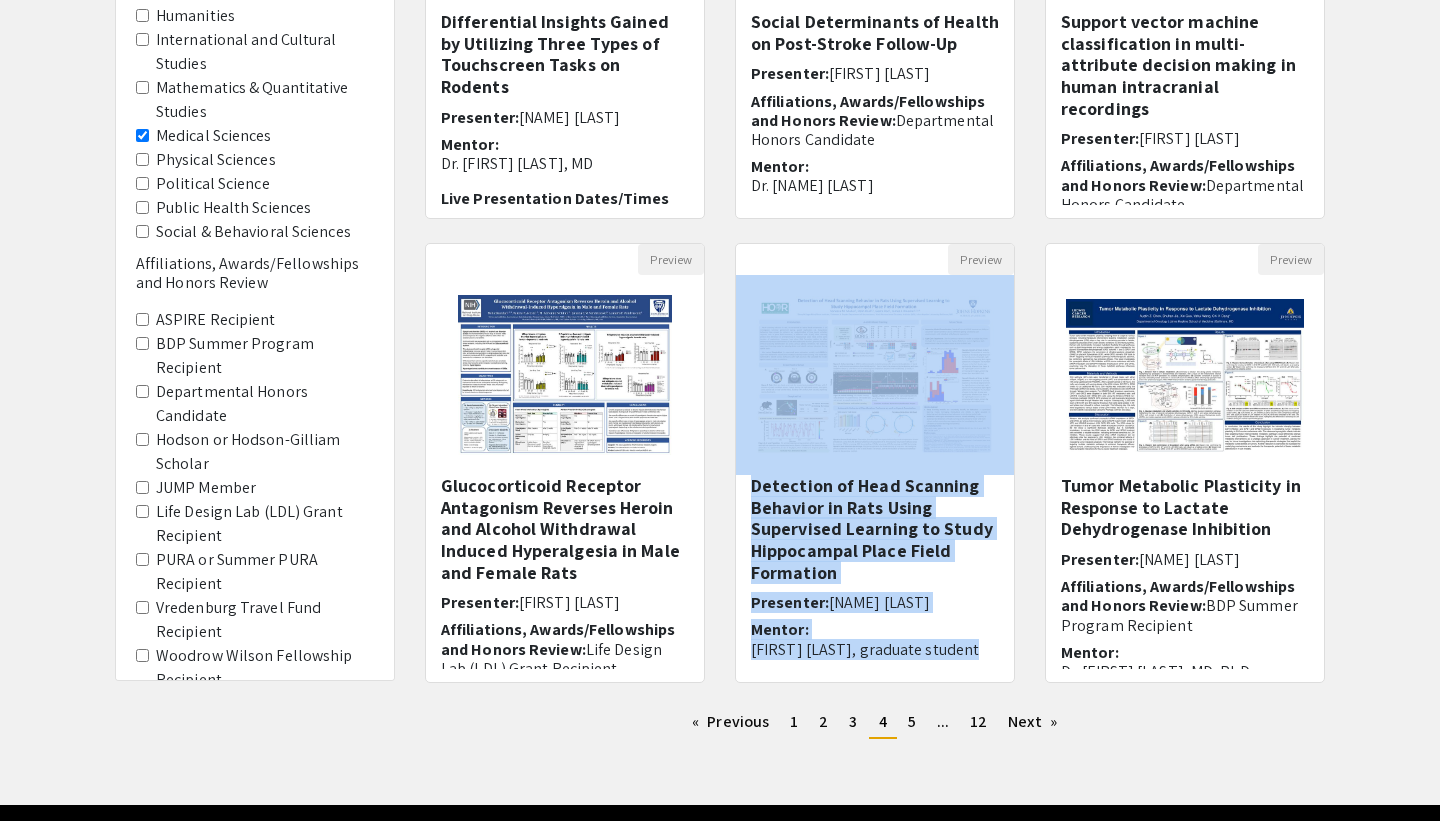drag, startPoint x: 728, startPoint y: 450, endPoint x: 728, endPoint y: 664, distance: 214 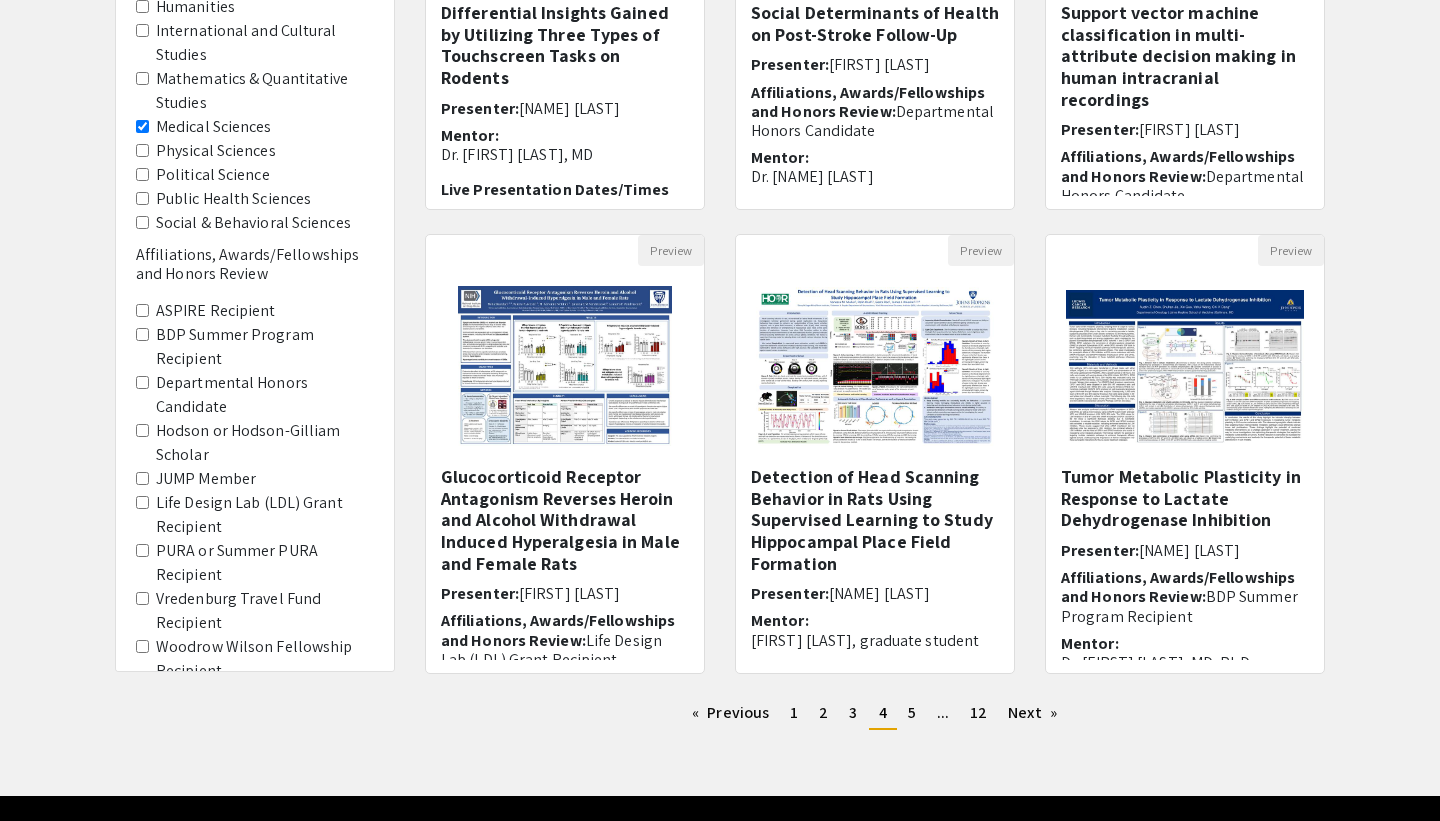 scroll, scrollTop: 451, scrollLeft: 0, axis: vertical 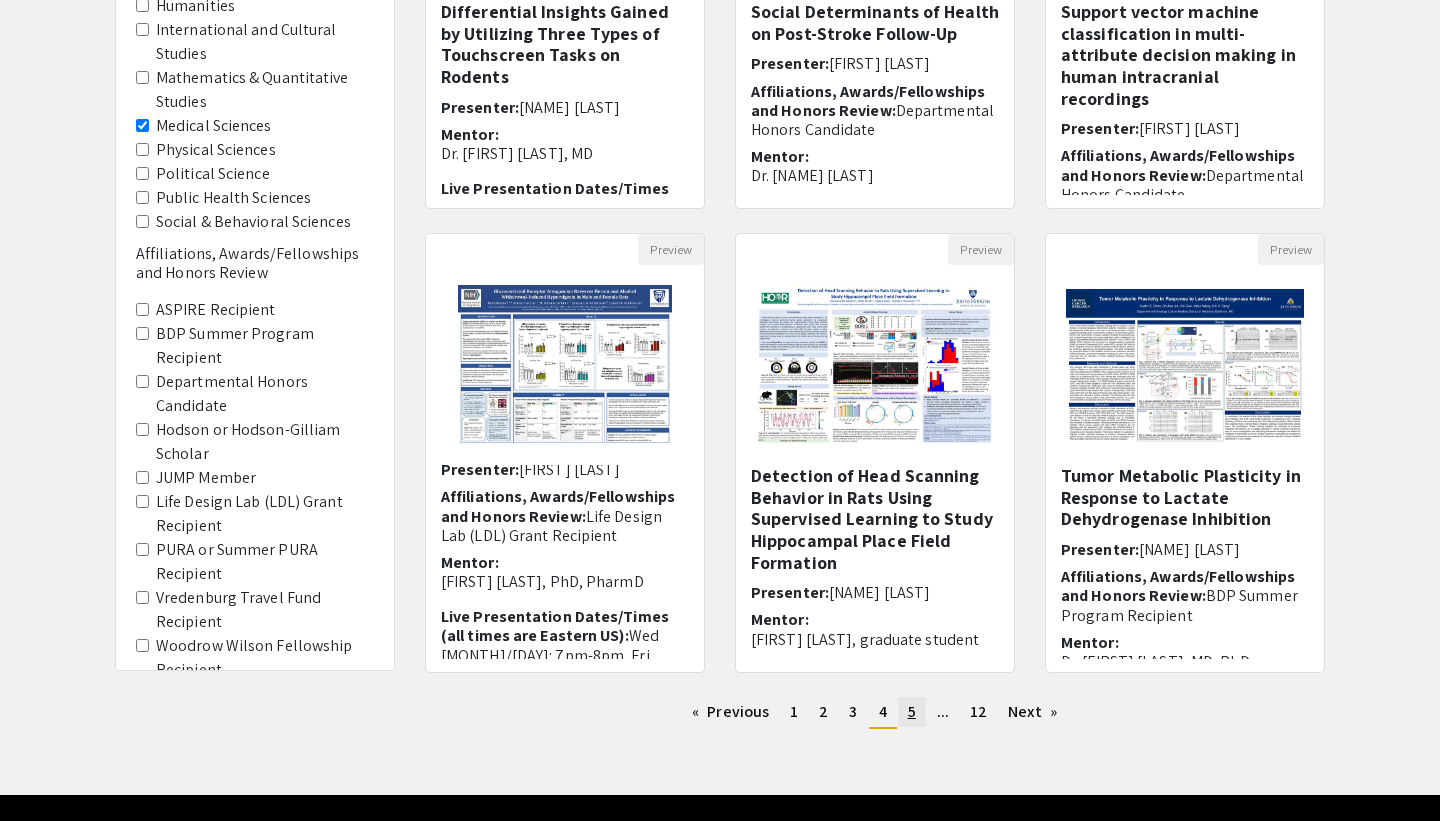 click on "page  5" 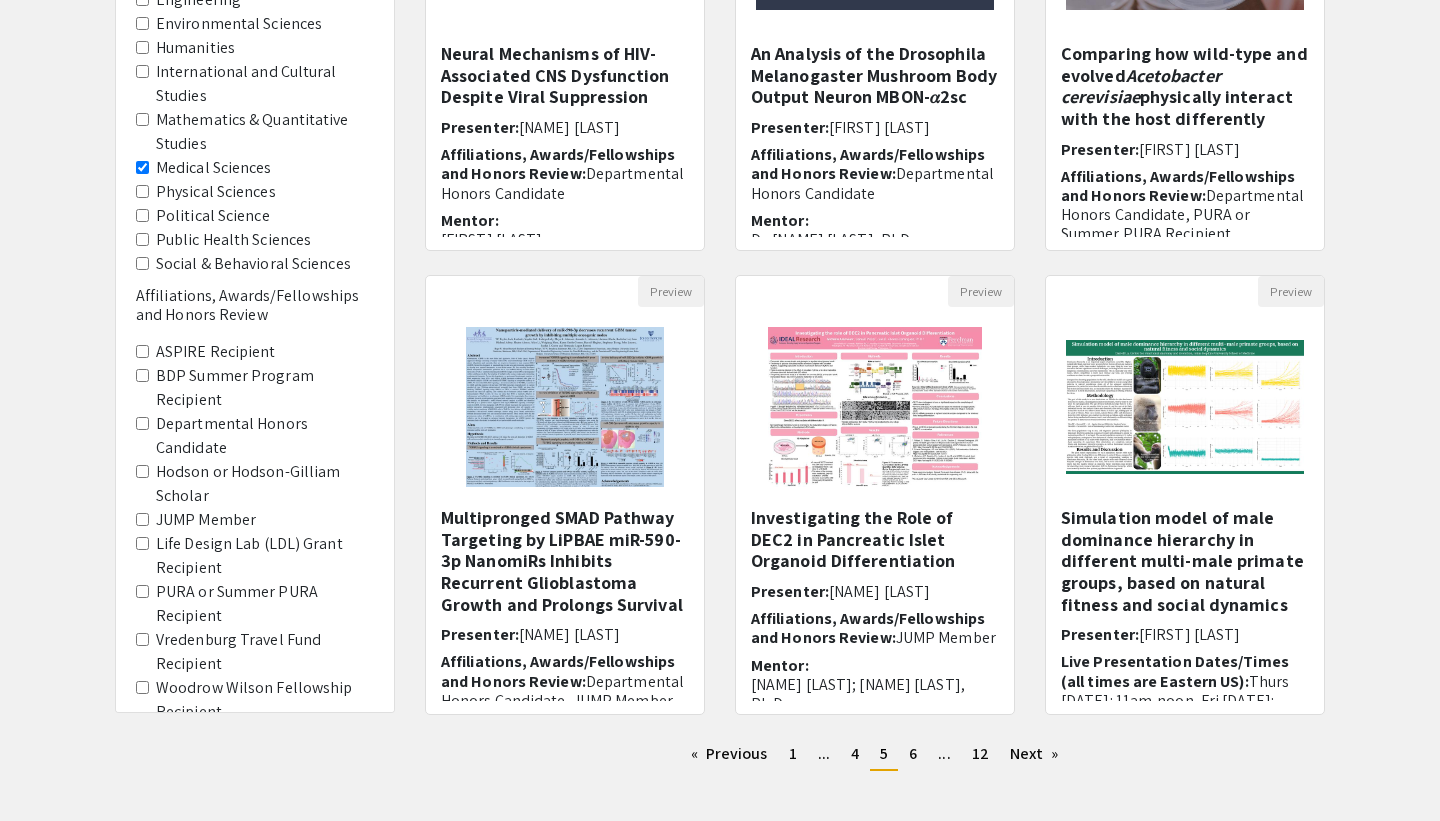 scroll, scrollTop: 456, scrollLeft: 0, axis: vertical 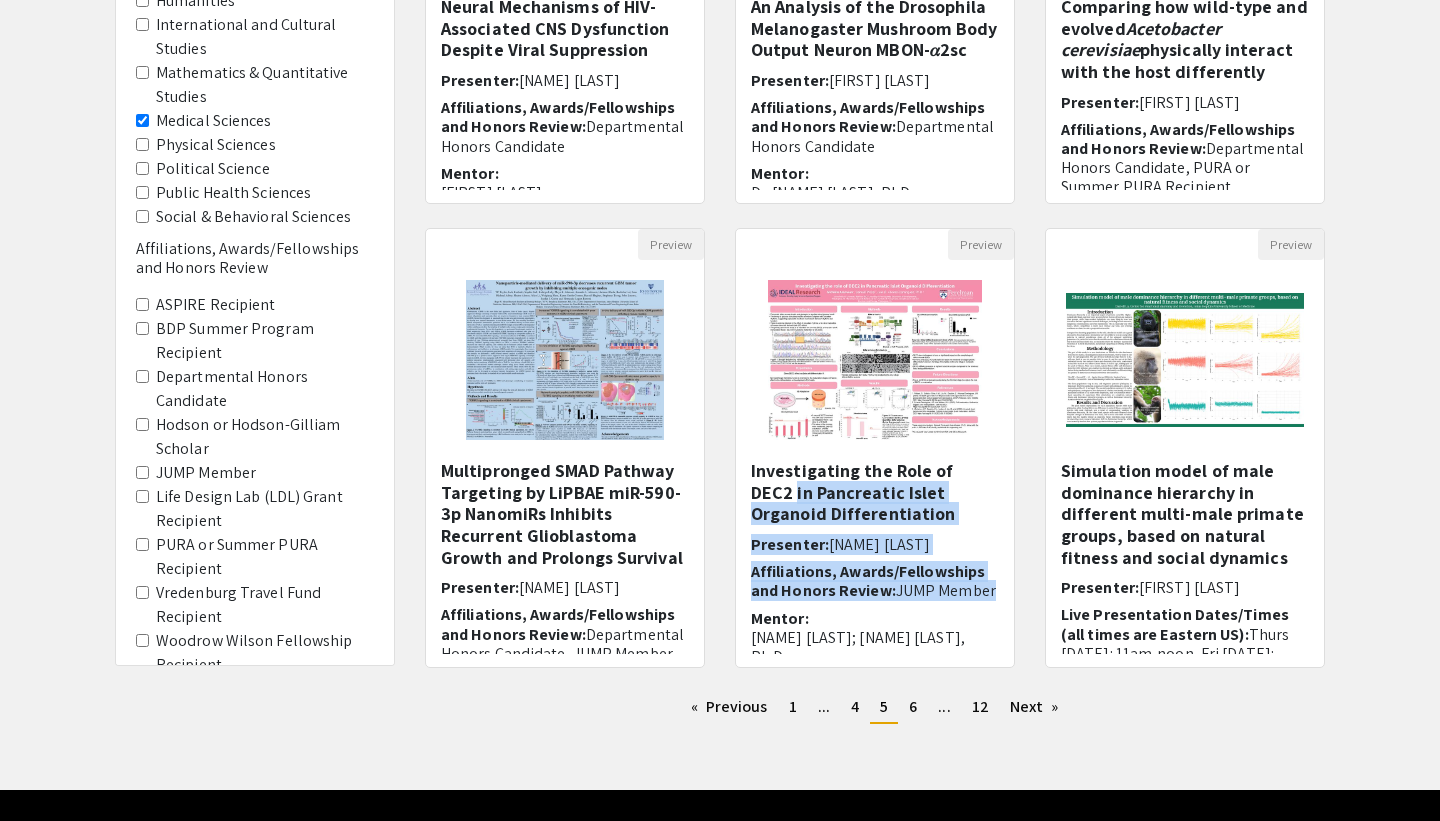 drag, startPoint x: 722, startPoint y: 483, endPoint x: 722, endPoint y: 605, distance: 122 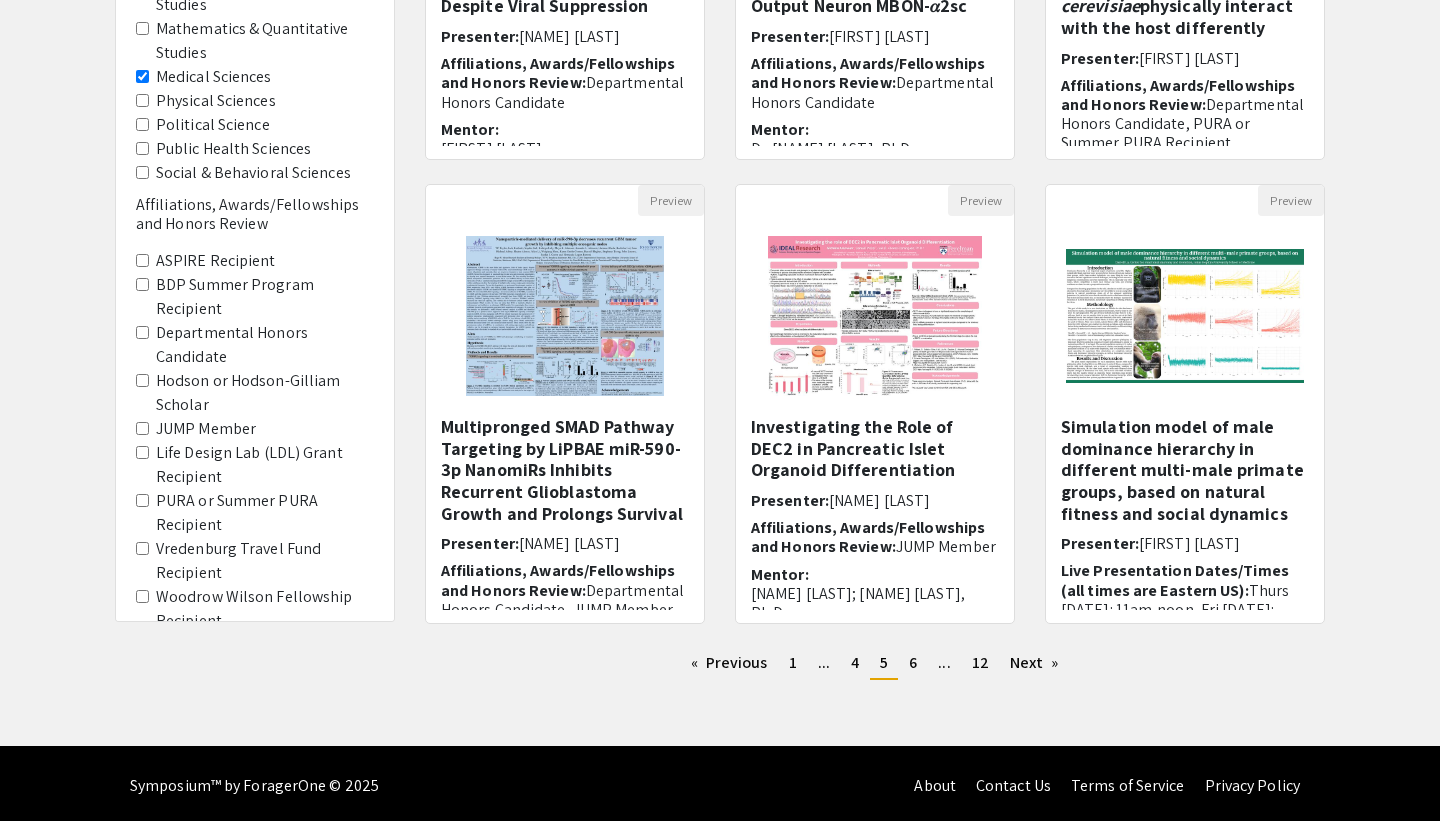 scroll, scrollTop: 505, scrollLeft: 0, axis: vertical 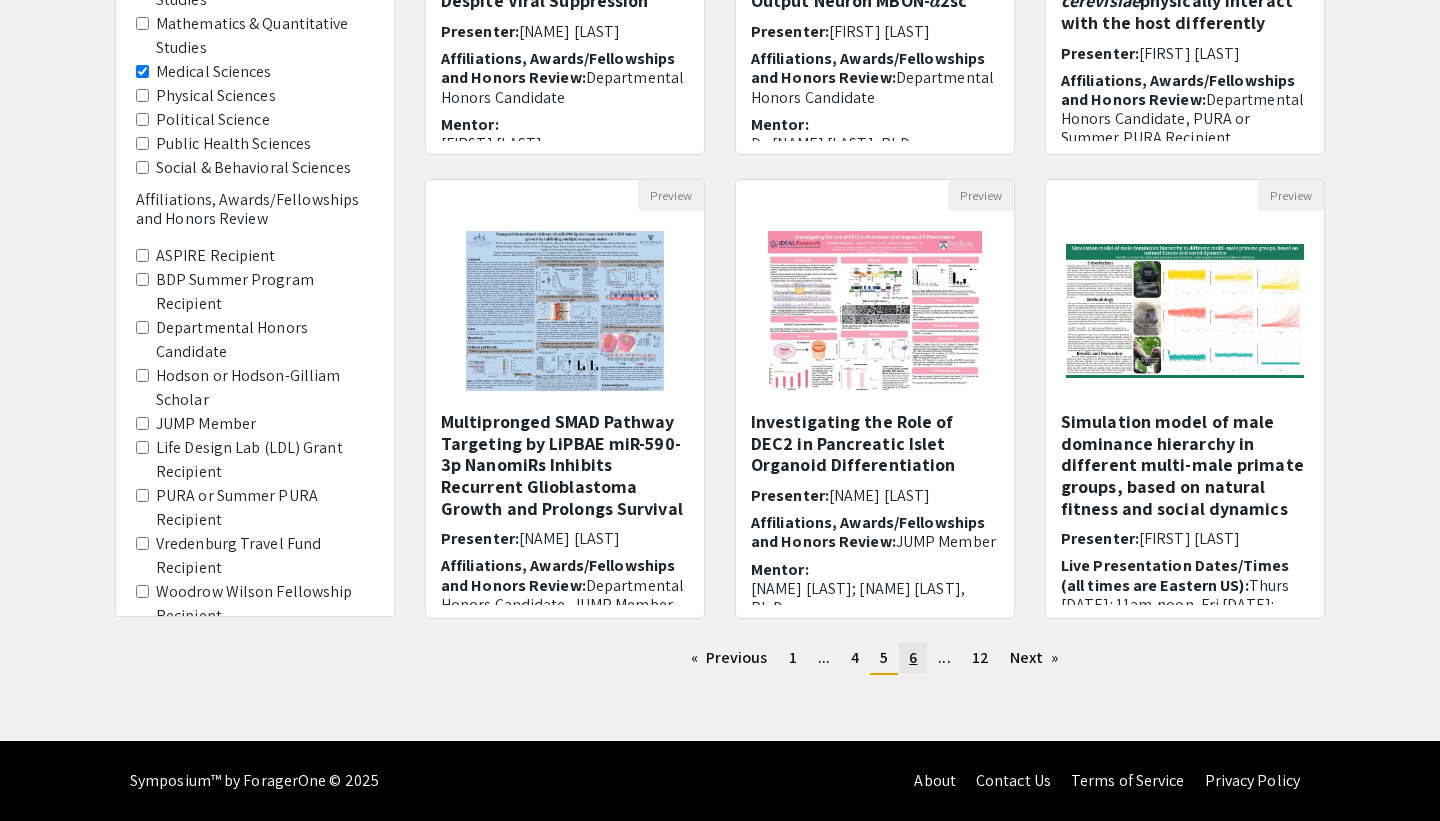 click on "6" 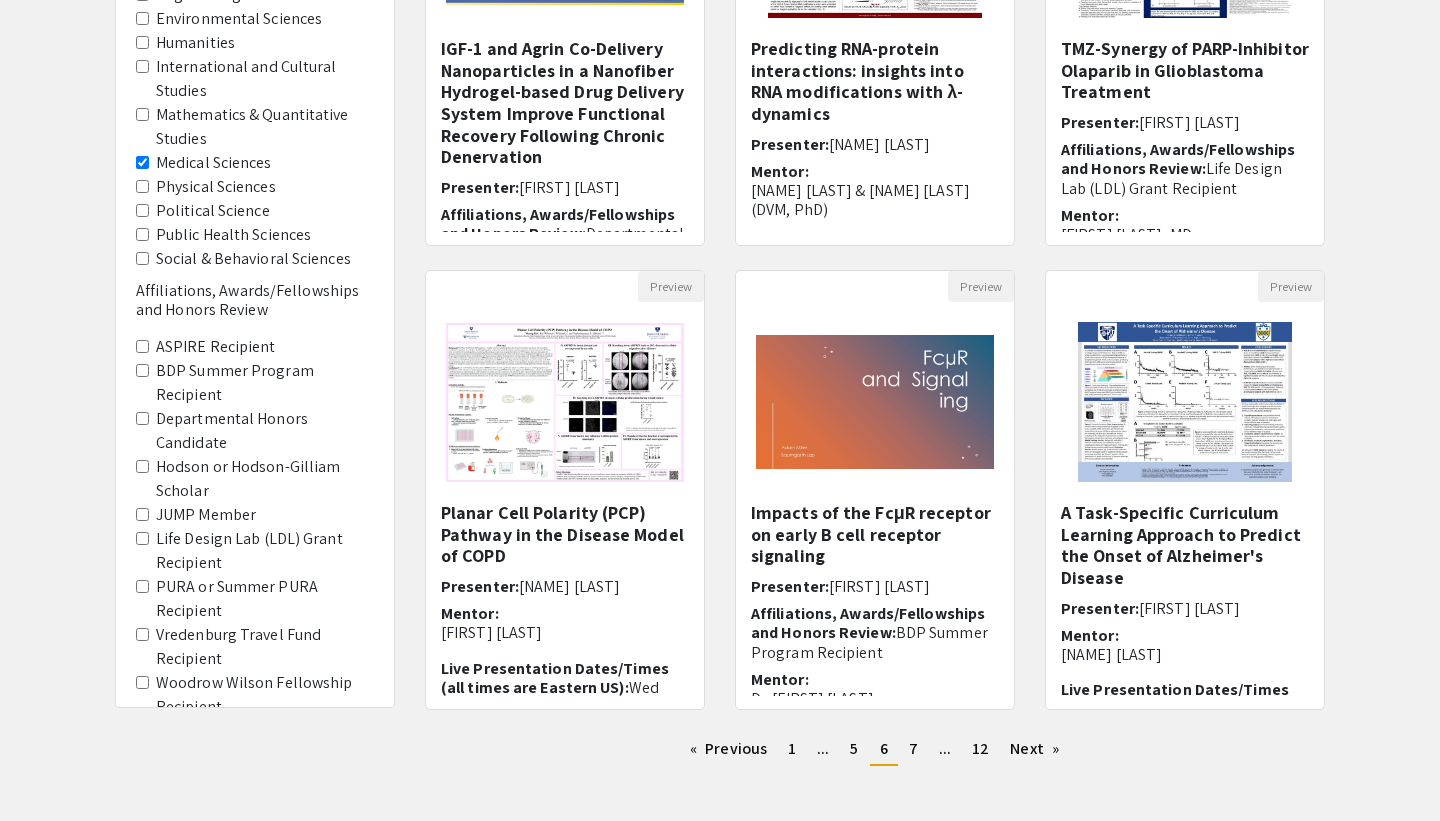 scroll, scrollTop: 505, scrollLeft: 0, axis: vertical 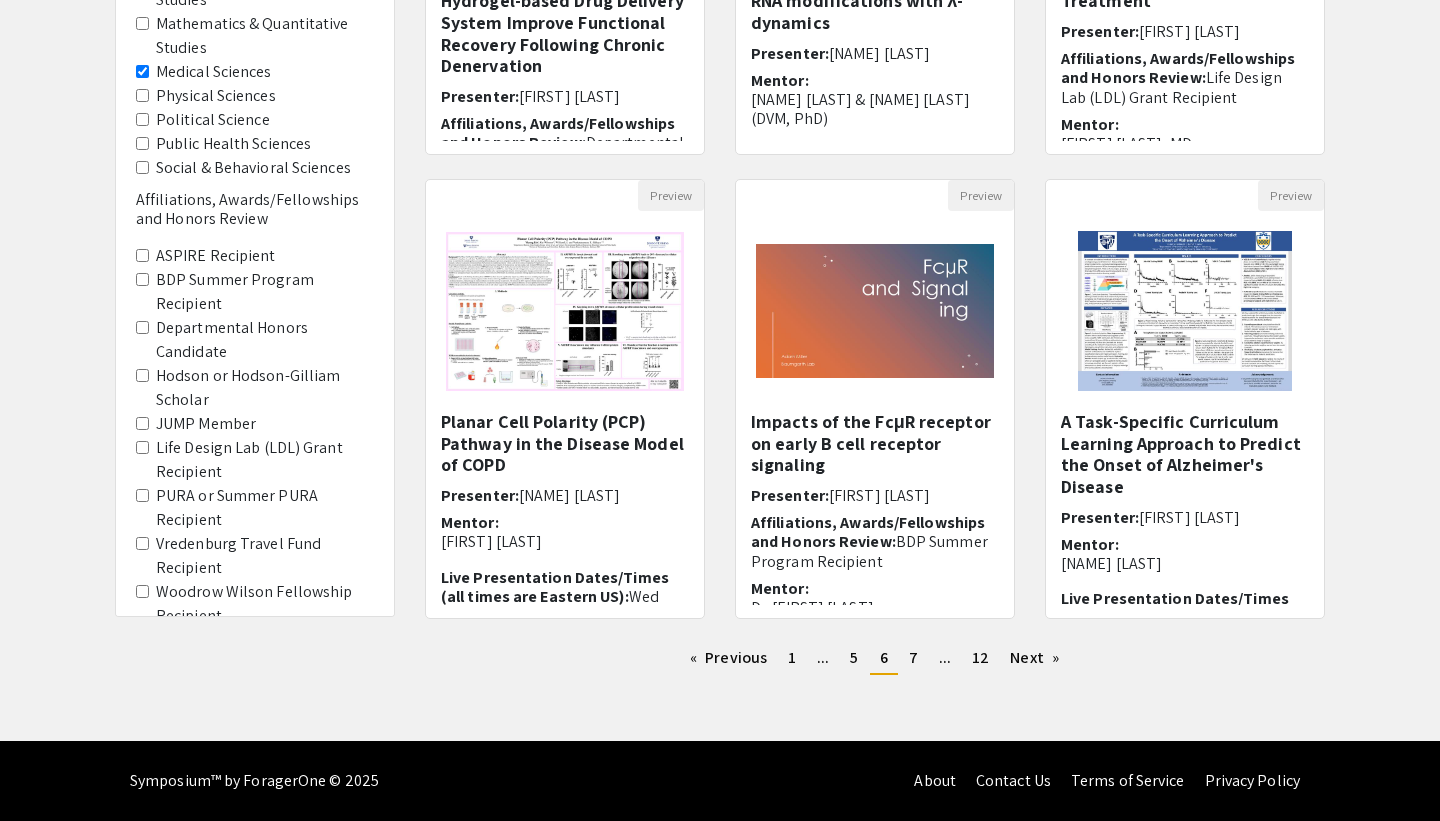 drag, startPoint x: 1336, startPoint y: 416, endPoint x: 1336, endPoint y: 565, distance: 149 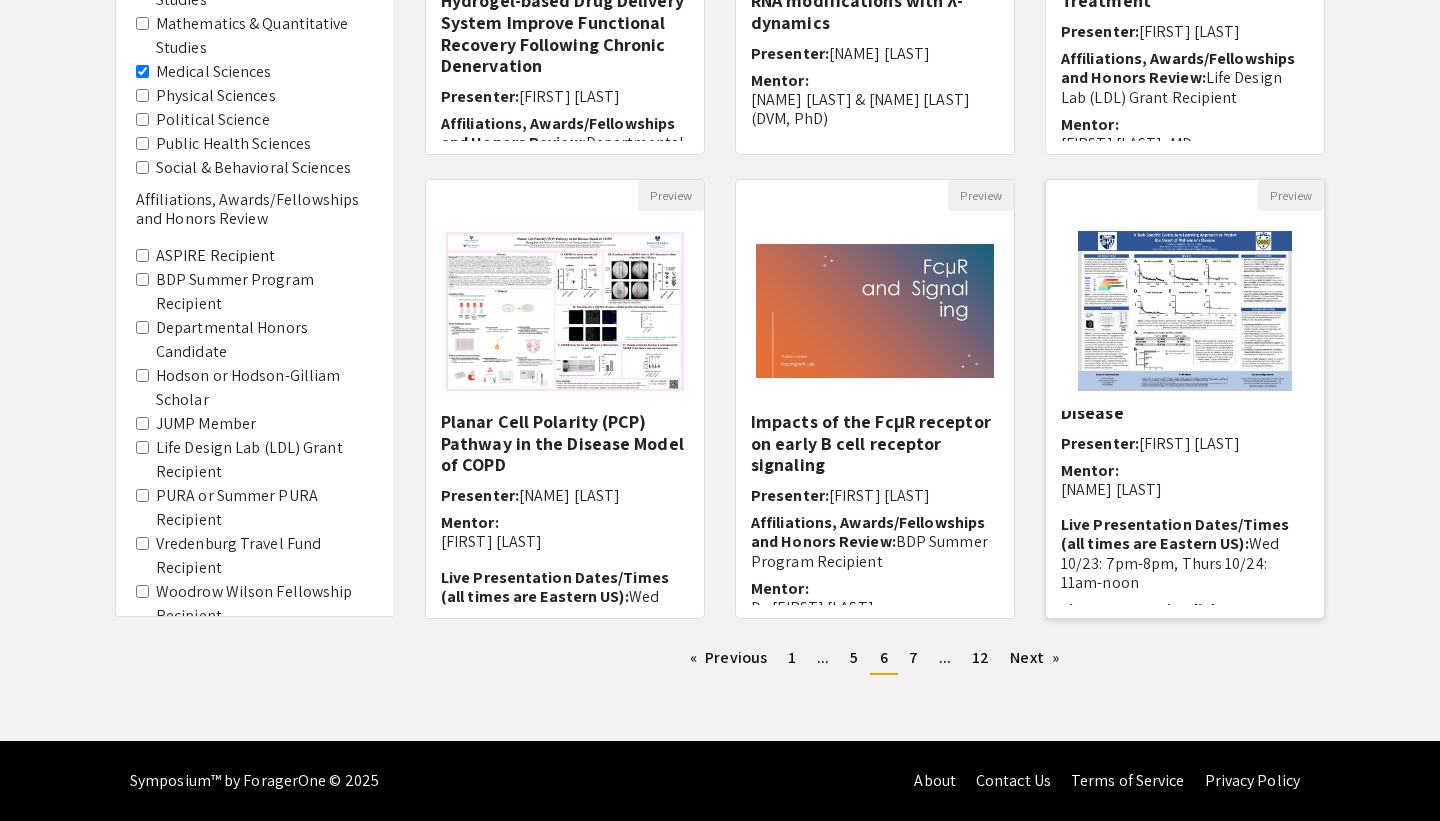 scroll, scrollTop: 138, scrollLeft: 0, axis: vertical 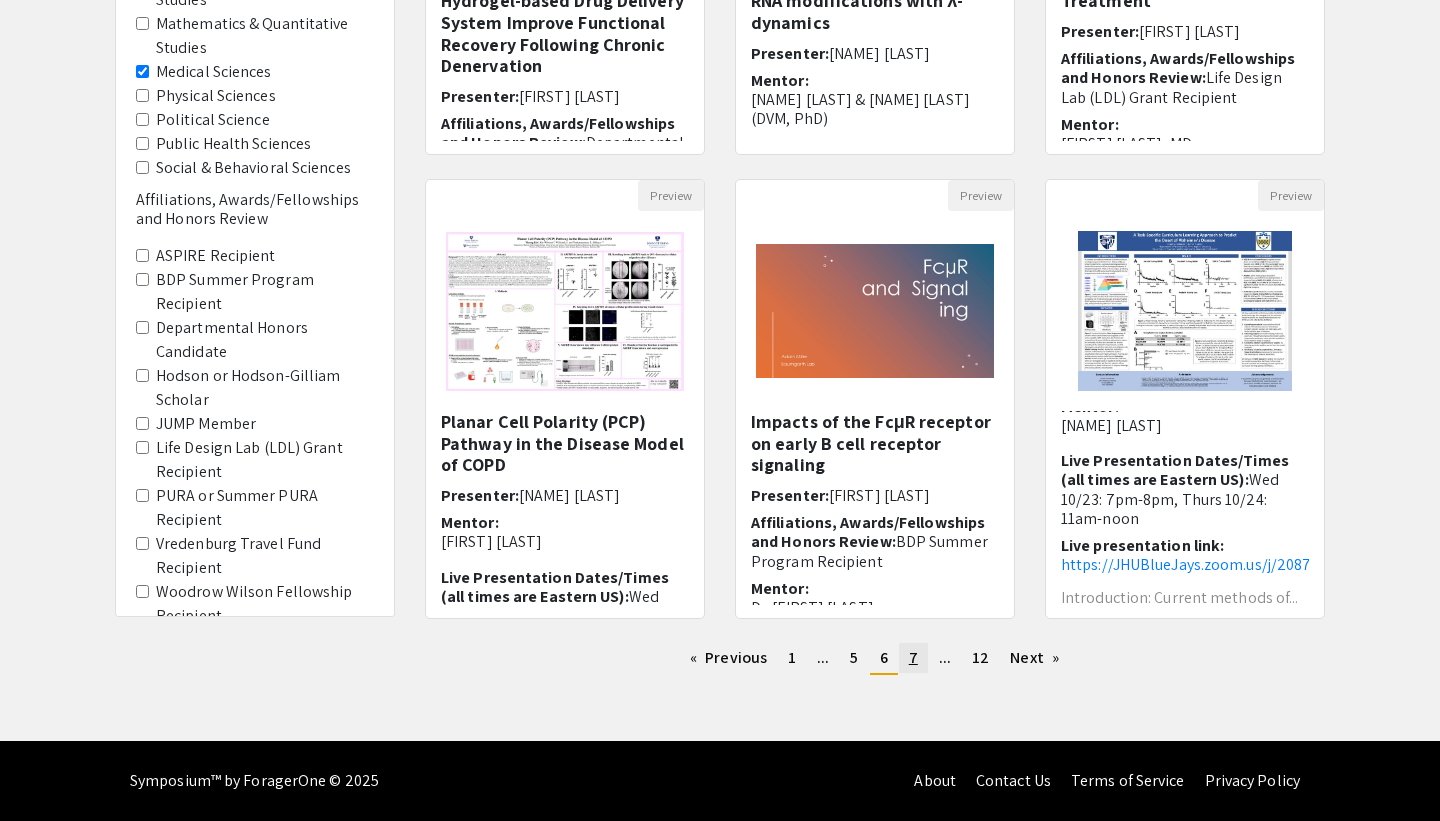 click on "page  7" 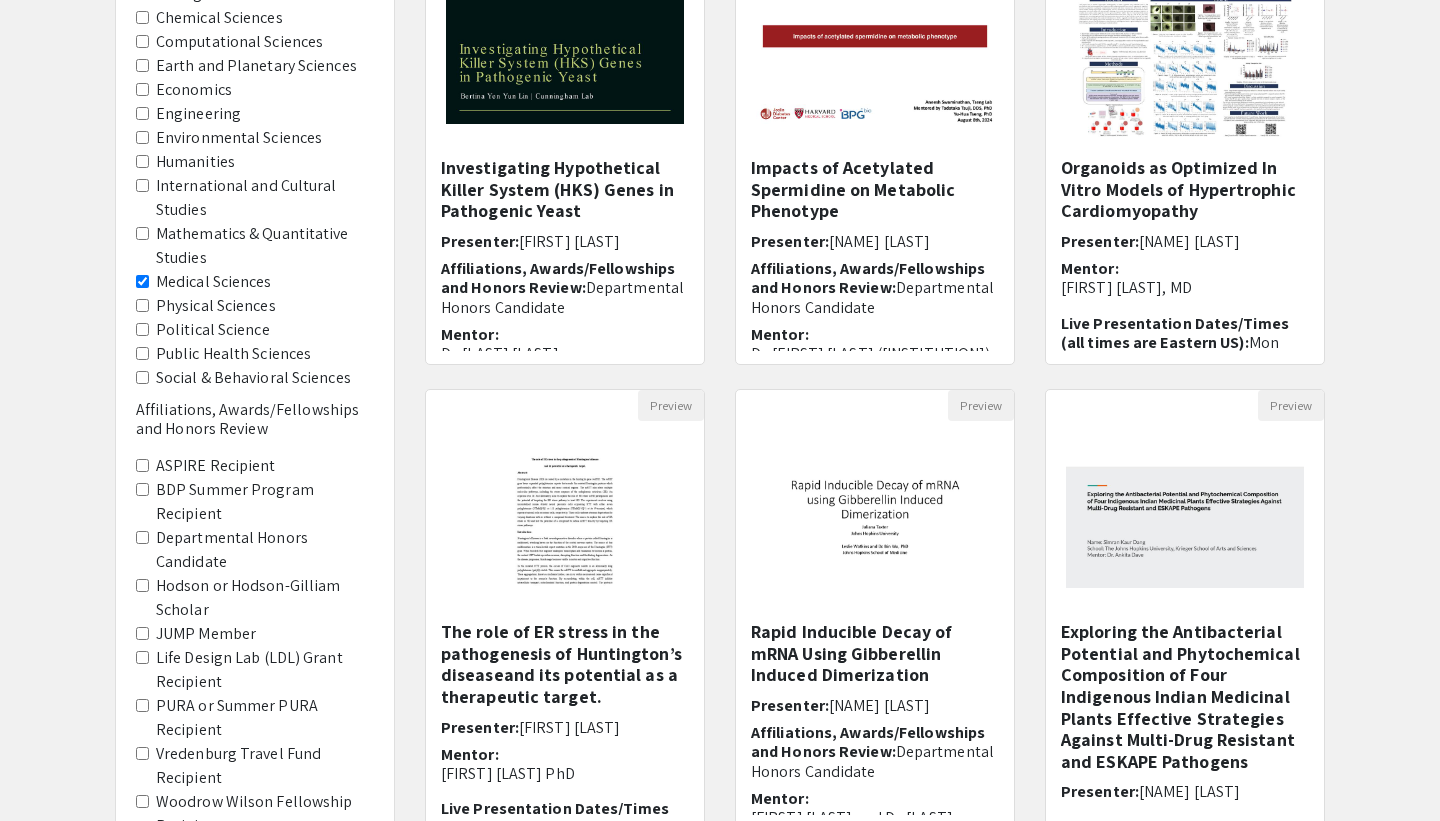 scroll, scrollTop: 505, scrollLeft: 0, axis: vertical 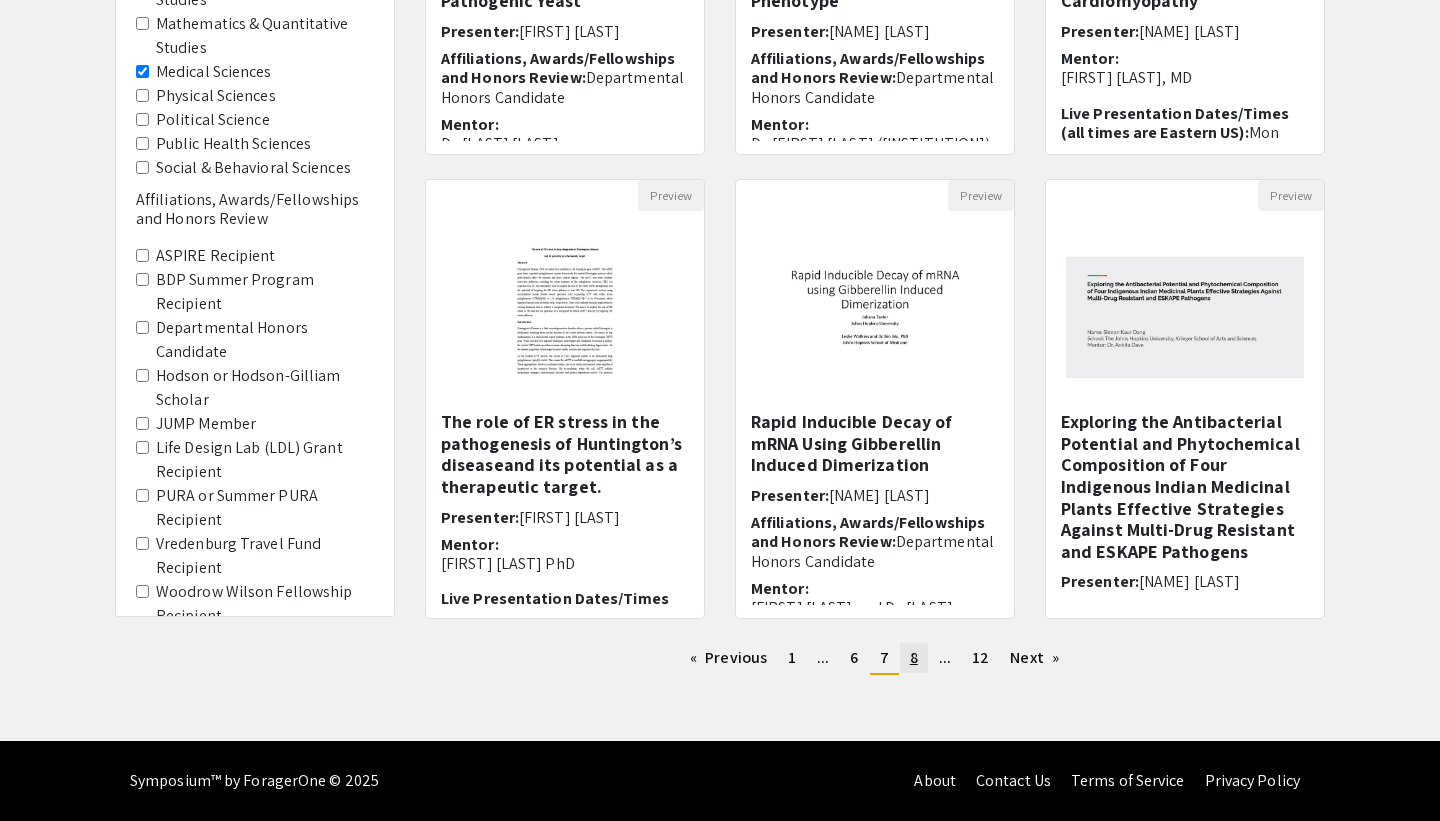click on "8" 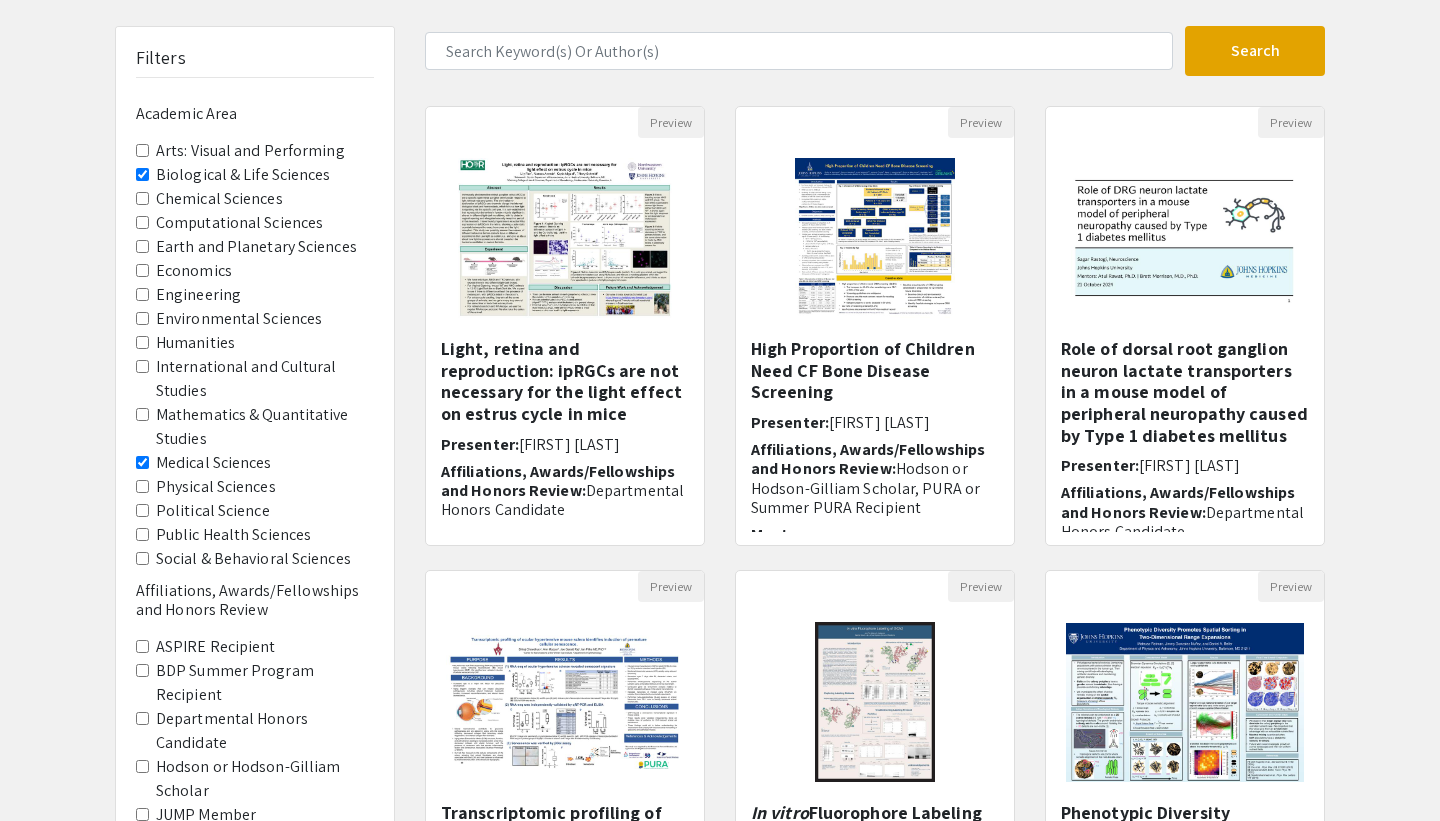 scroll, scrollTop: 131, scrollLeft: 0, axis: vertical 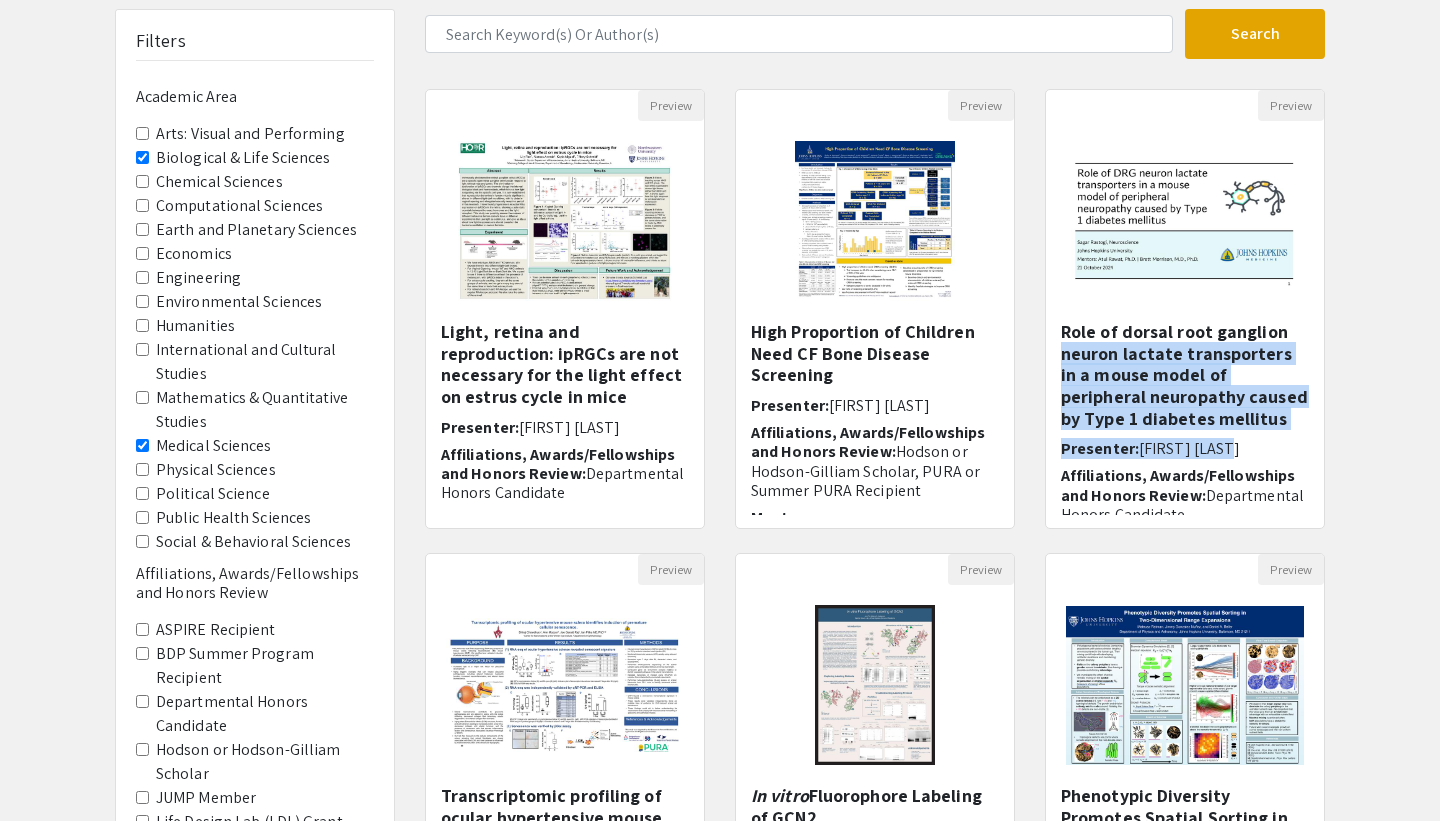 drag, startPoint x: 1376, startPoint y: 365, endPoint x: 1376, endPoint y: 442, distance: 77 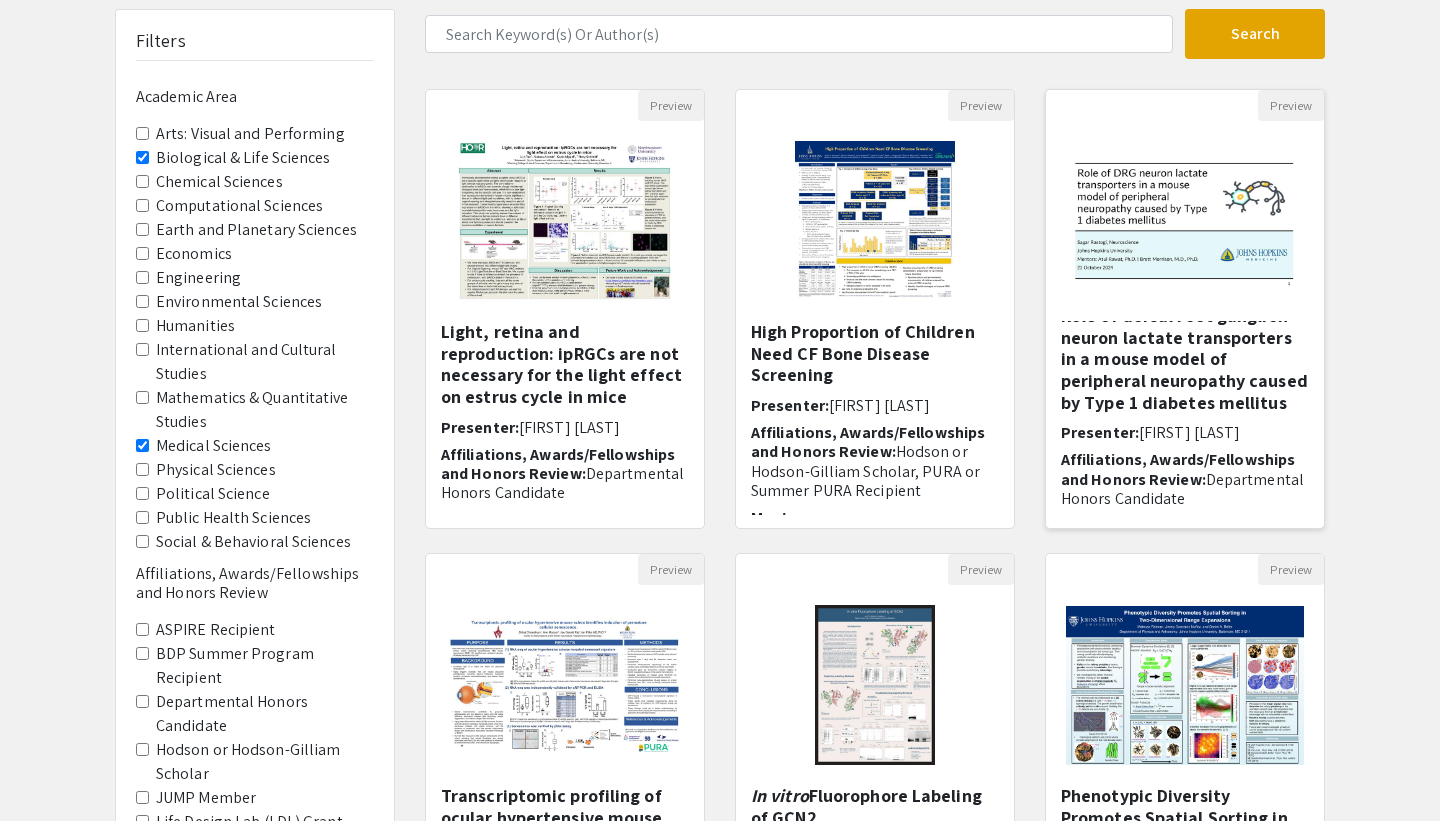 scroll, scrollTop: 0, scrollLeft: 0, axis: both 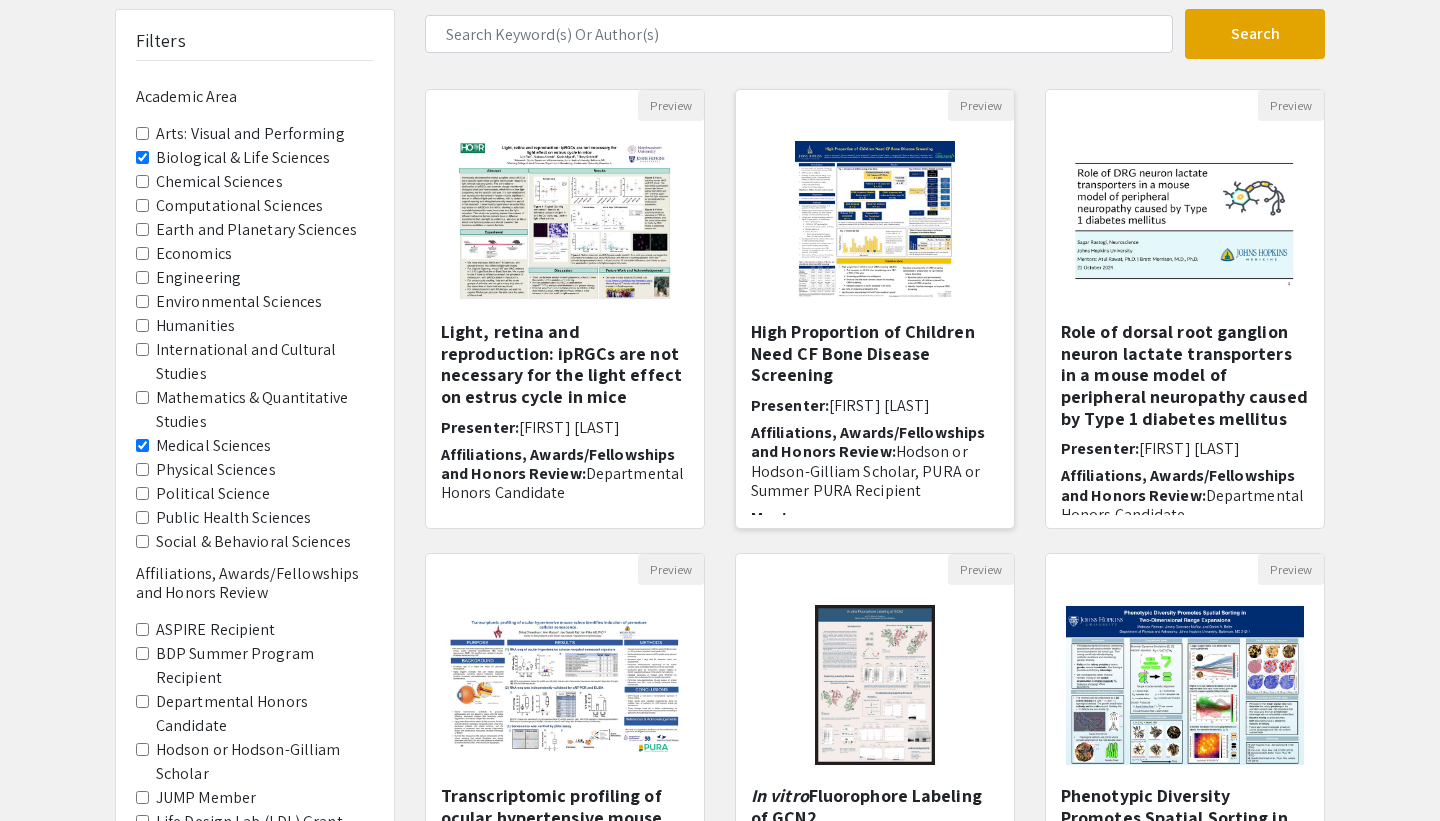 click on "Preview  High Proportion of Children Need CF Bone Disease Screening​  Presenter:  [FIRST] [LAST] Affiliations, Awards/Fellowships and Honors Review:  Hodson or Hodson-Gilliam Scholar, PURA or Summer PURA Recipient  Mentor: [FIRST] [LAST], MD, MSc   Live Presentation Dates/Times (all times are Eastern US):  Thurs [DATE]:  10am-11am, Fri [DATE]:  4pm-5pm  Live presentation link: https://JHUBlueJays.zoom.us/j/5221088862 CF-related bone disease (CFBD) is associated with low bone density and increased risk for fractures. CFBD likely originates dur..." 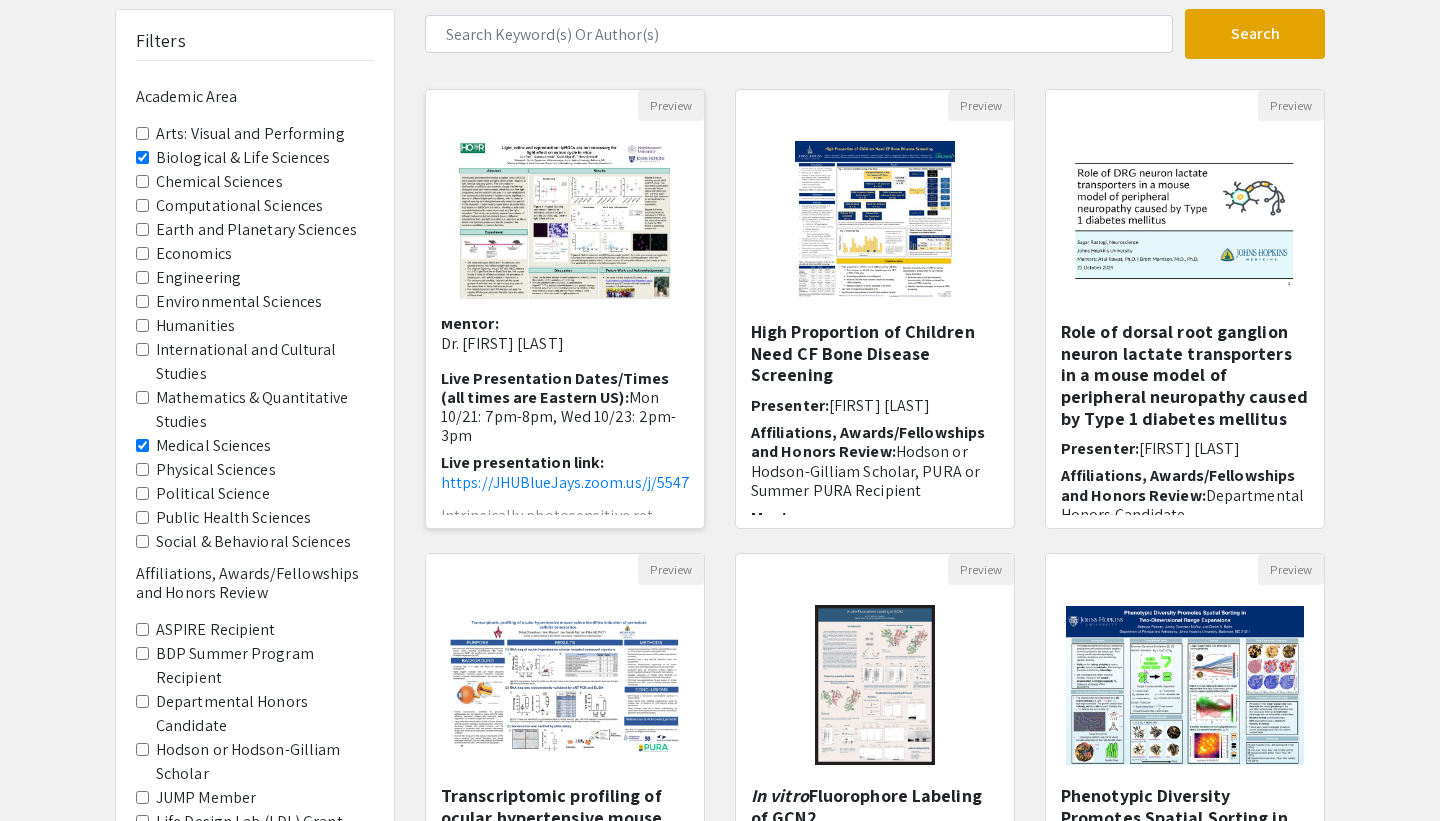 scroll, scrollTop: 203, scrollLeft: 0, axis: vertical 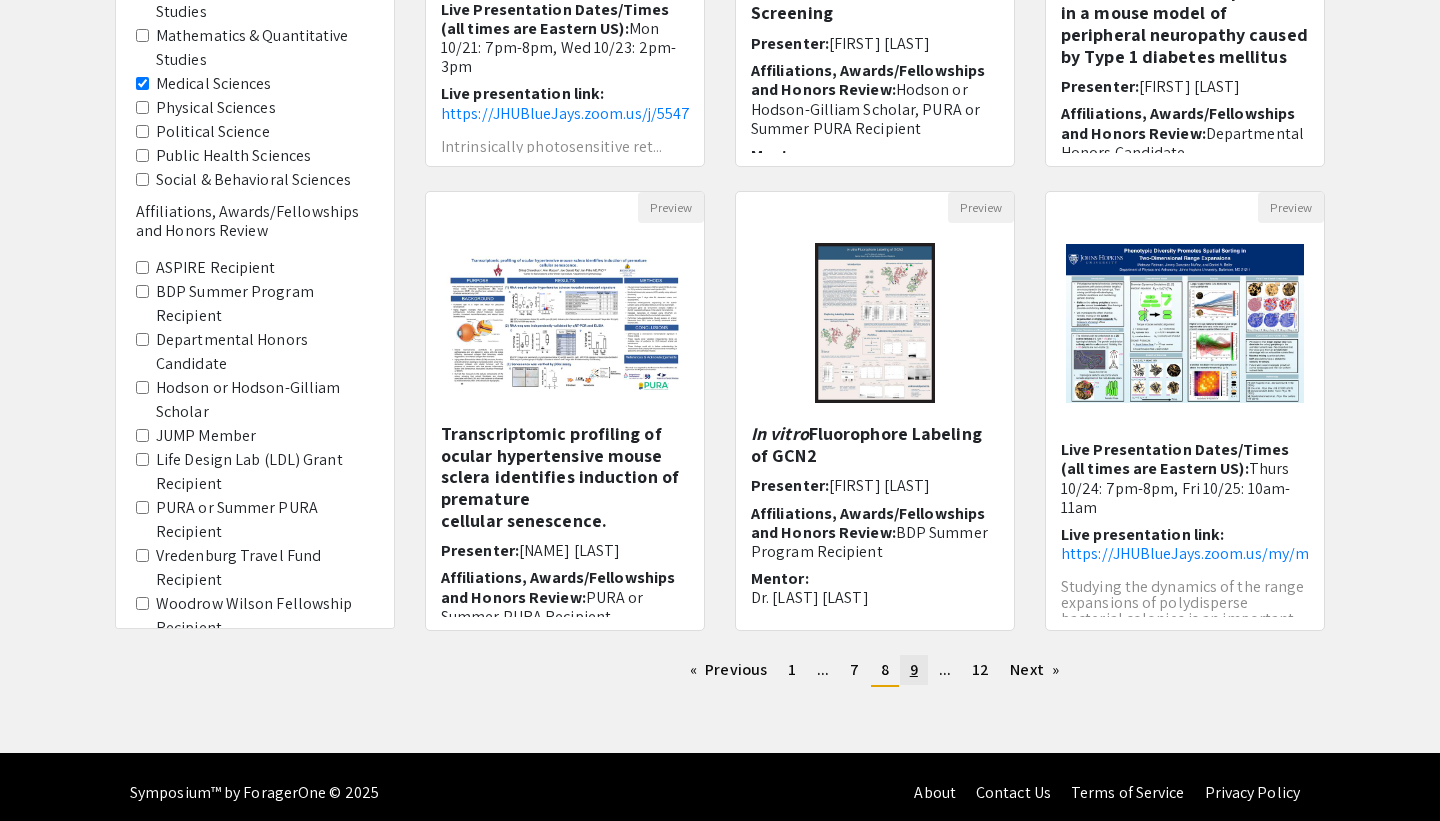 click on "page  9" 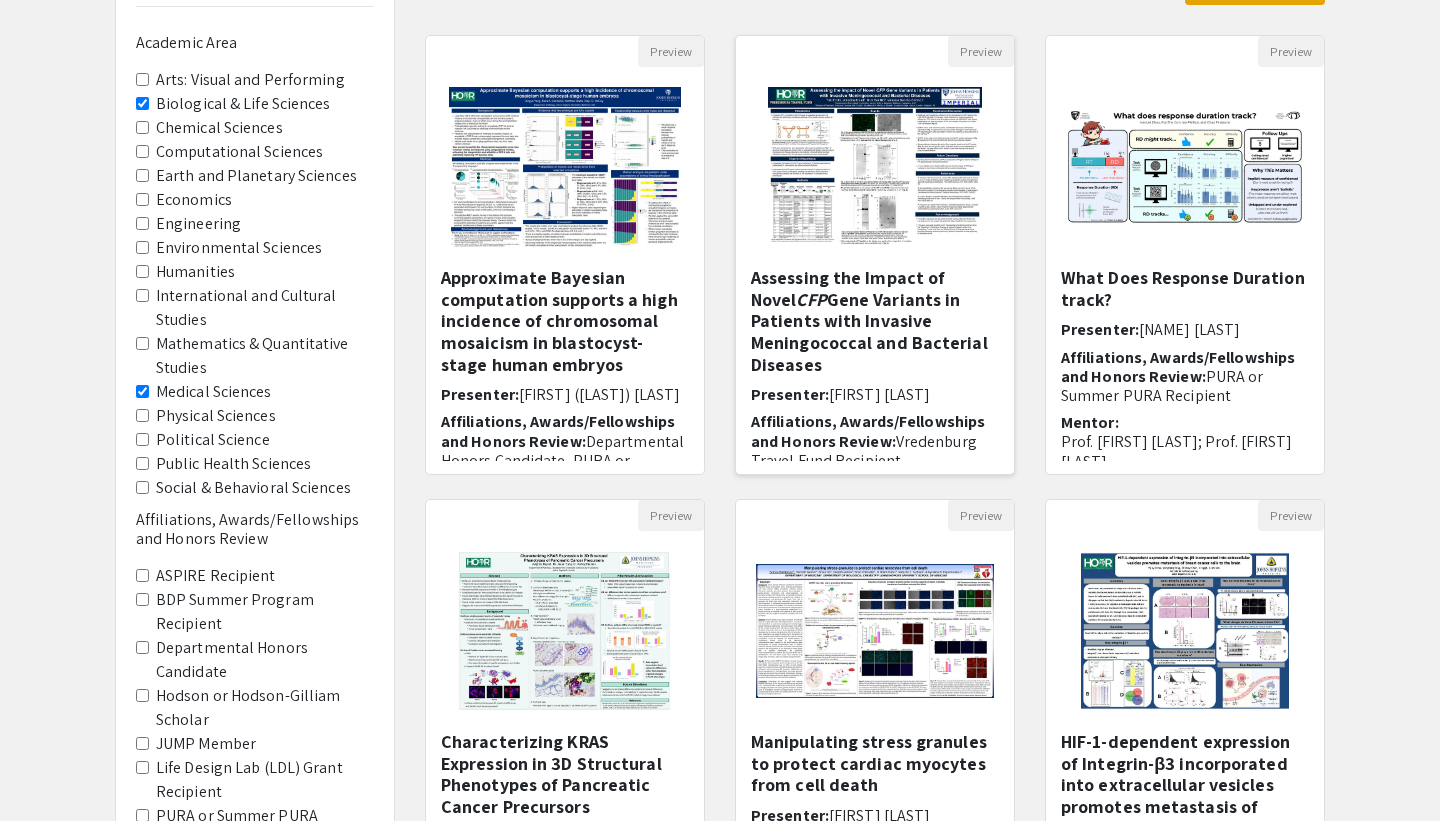 scroll, scrollTop: 170, scrollLeft: 0, axis: vertical 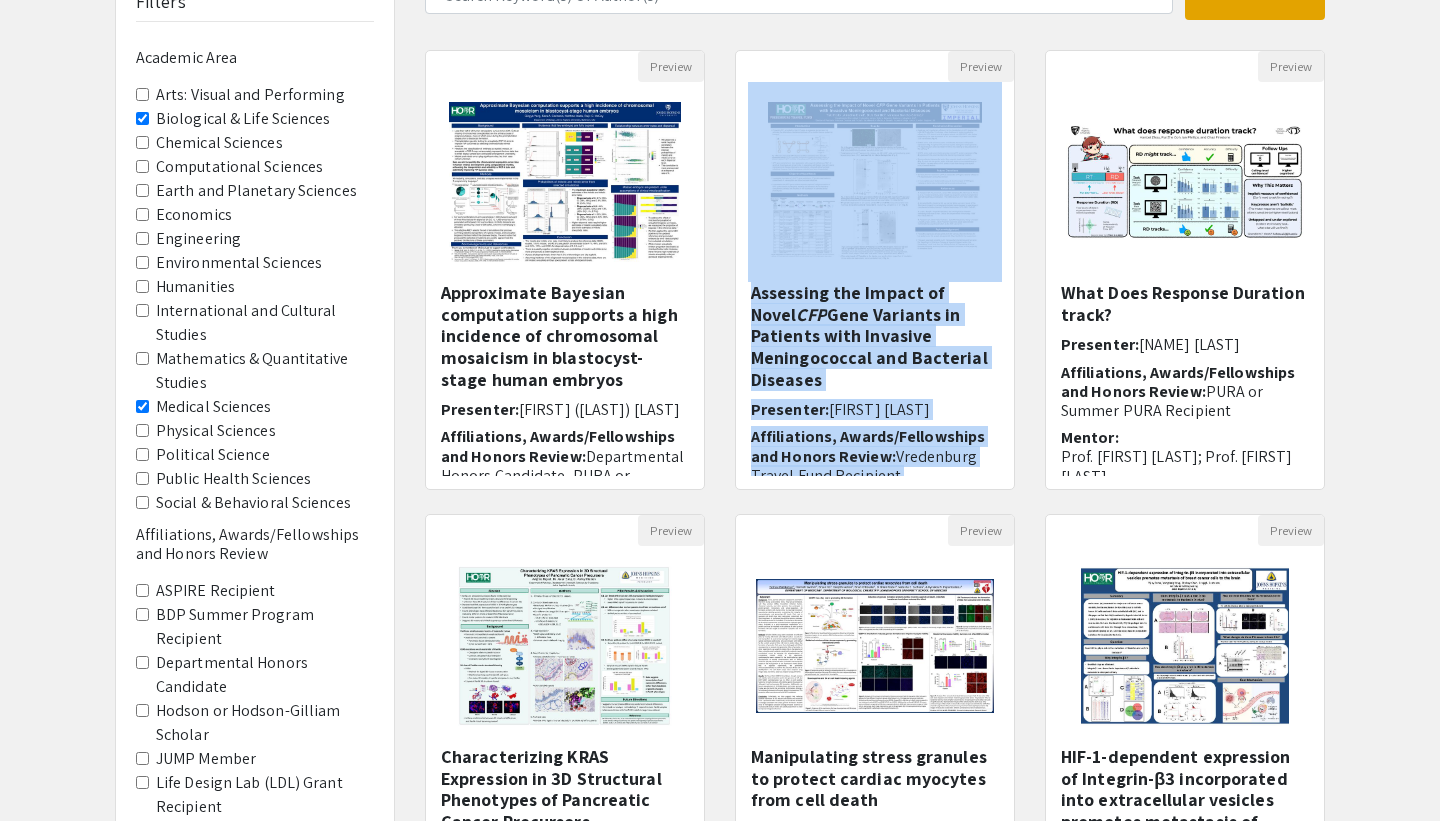 drag, startPoint x: 733, startPoint y: 274, endPoint x: 733, endPoint y: 498, distance: 224 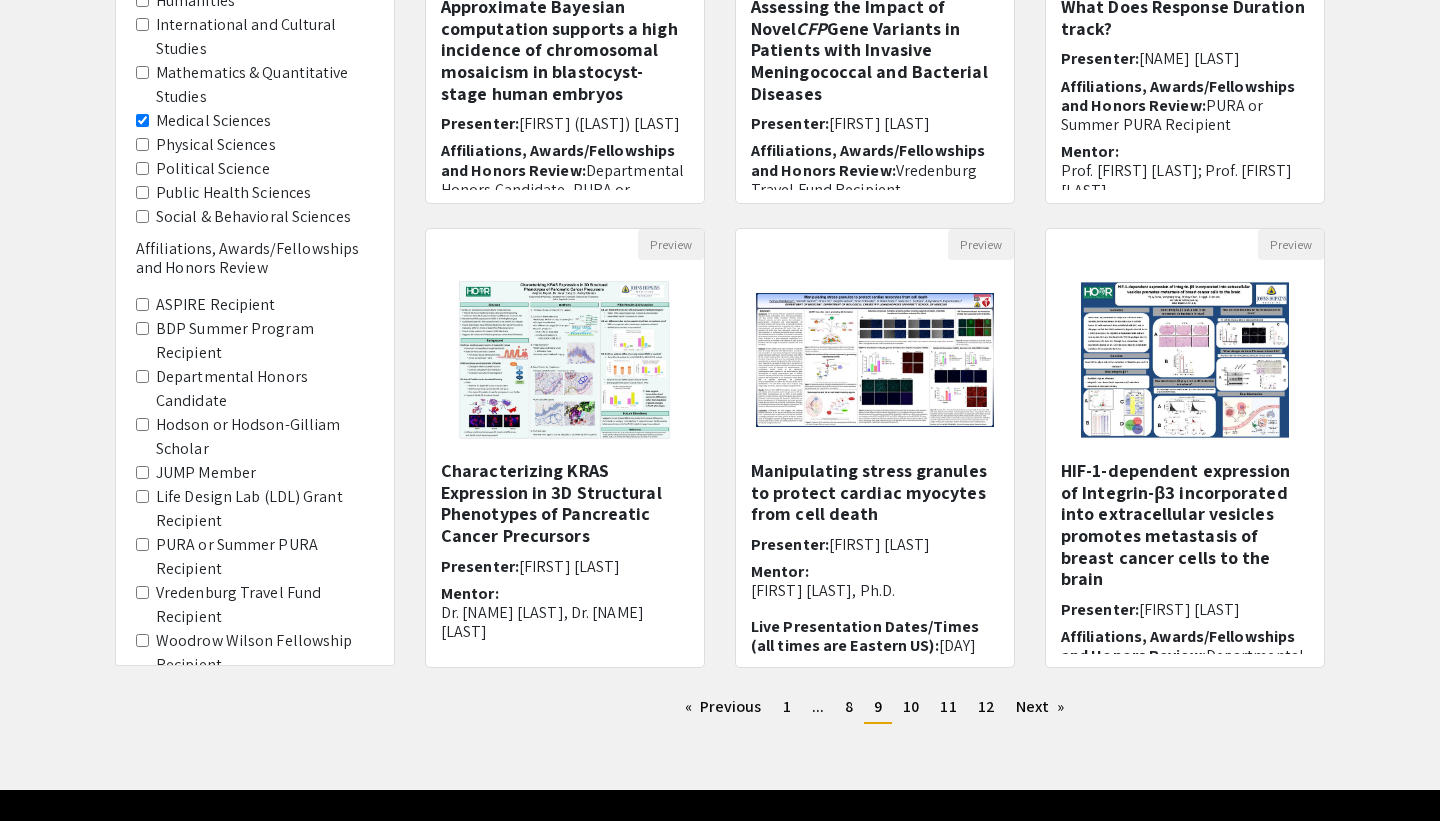 scroll, scrollTop: 475, scrollLeft: 0, axis: vertical 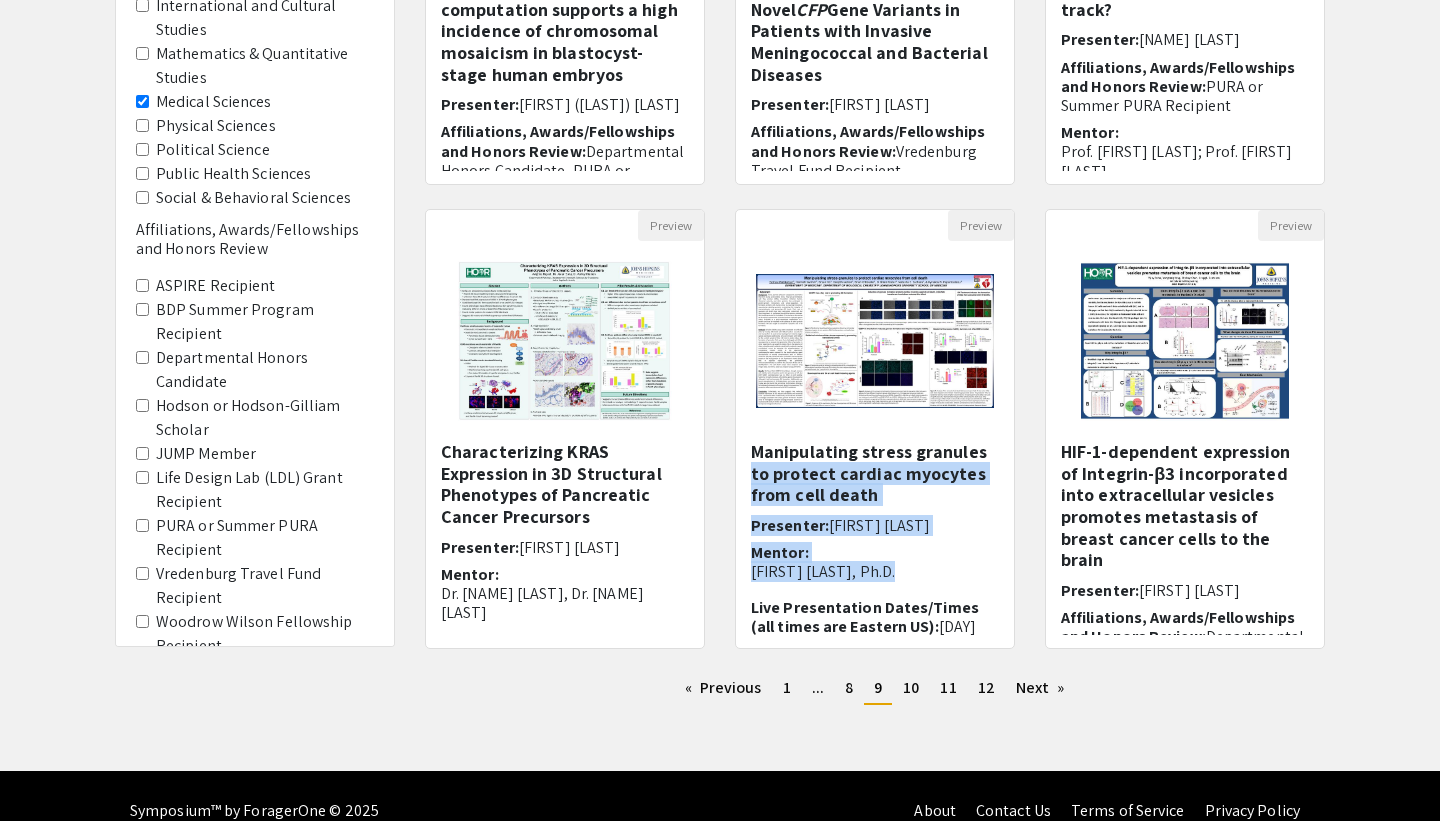 drag, startPoint x: 727, startPoint y: 598, endPoint x: 727, endPoint y: 455, distance: 143 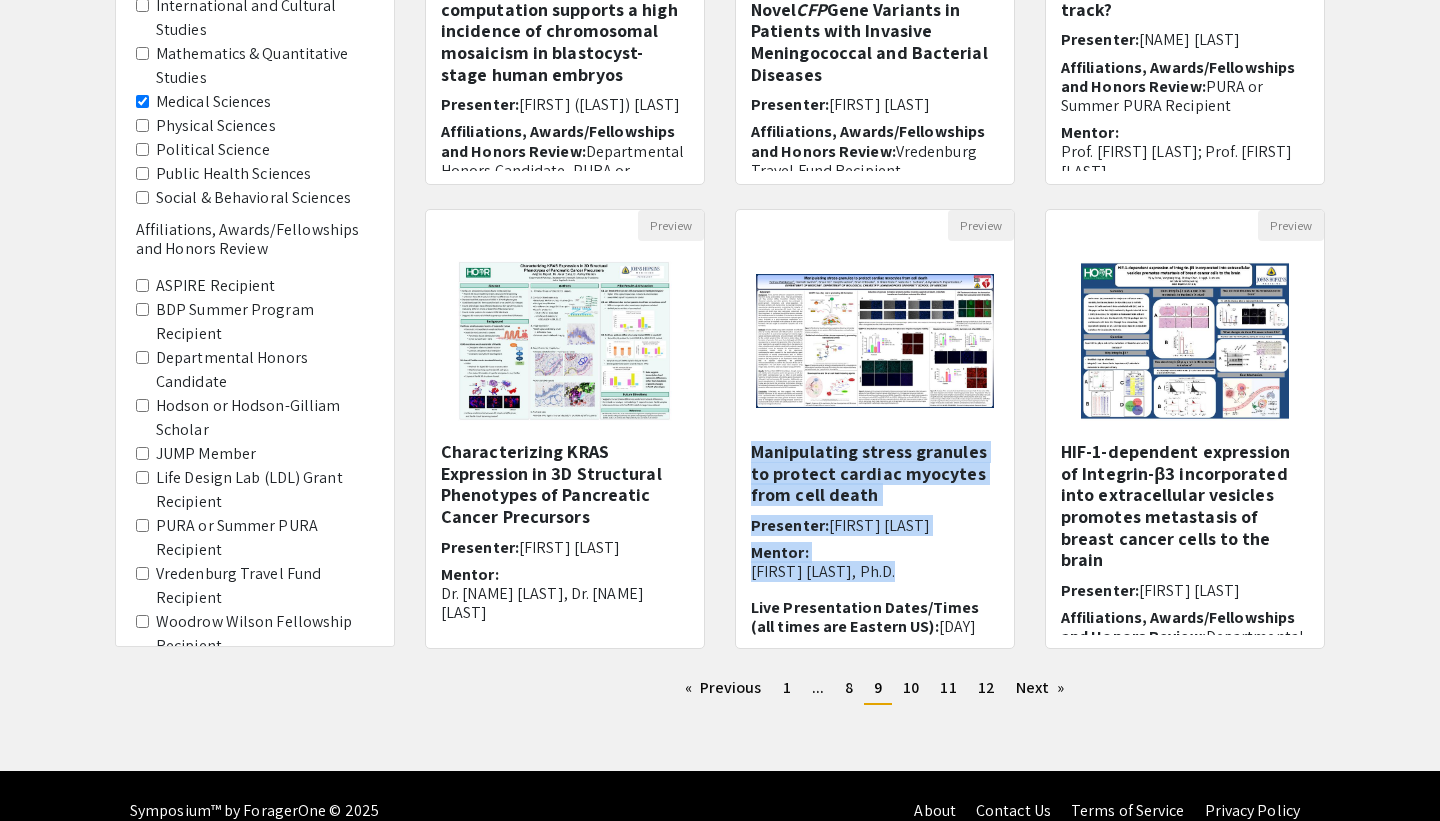 click on "Preview  Manipulating stress granules to protect cardiac myocytes from cell death  Presenter:  [NAME] [LAST] Mentor: [NAME] [LAST], Ph.D. Live Presentation Dates/Times (all times are Eastern US):  Mon [MONTH]/[DAY]:  [TIME]-[TIME], Tues [MONTH]/[DAY]:  [TIME]-[TIME]  Live presentation link: https://JHUBlueJays.zoom.us/j/4515757321 Stress granules (SGs) are cytoplasmic assemblies that form during acute cellular stress. They lack a membrane, and they enclose..." 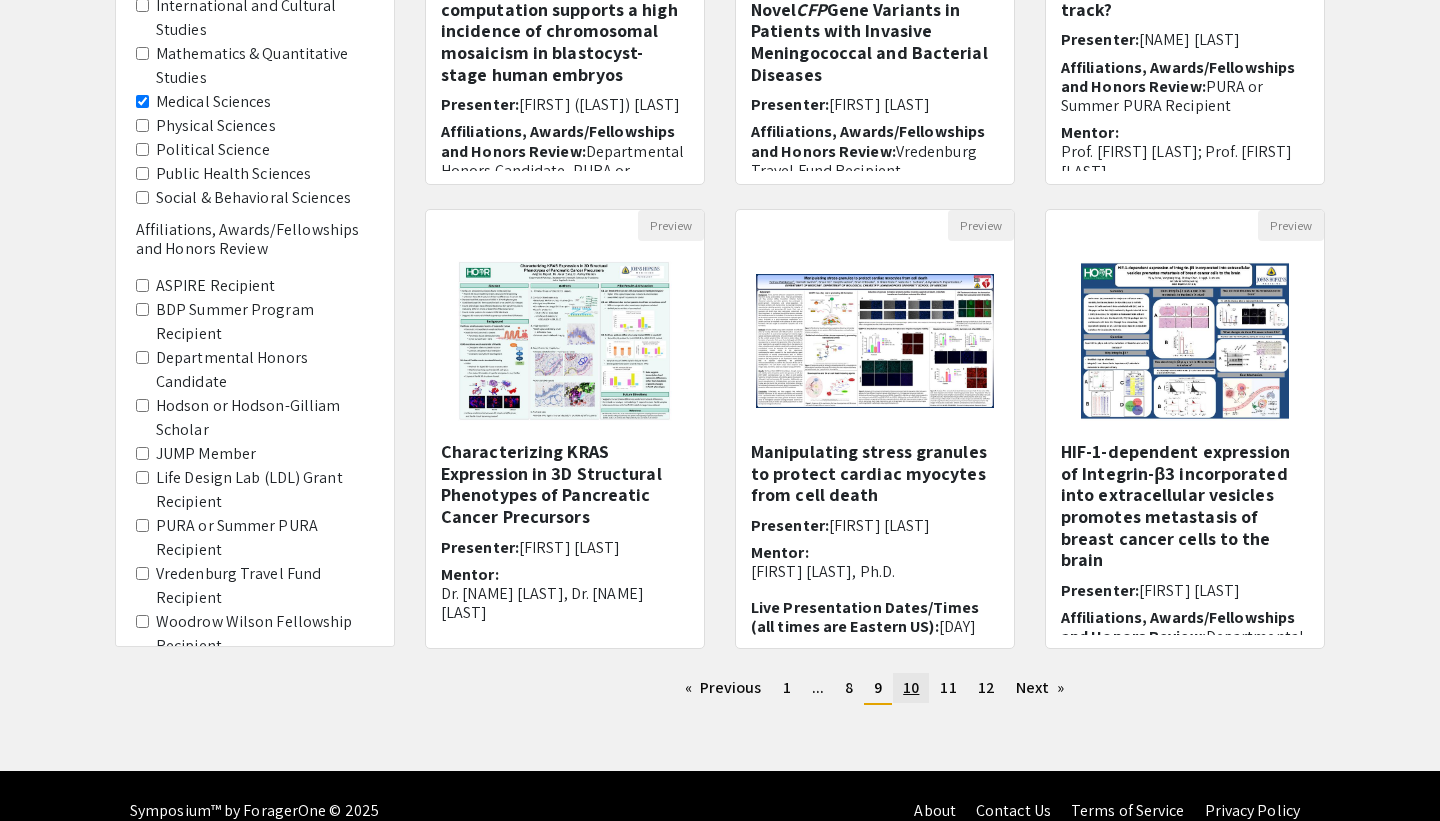 click on "10" 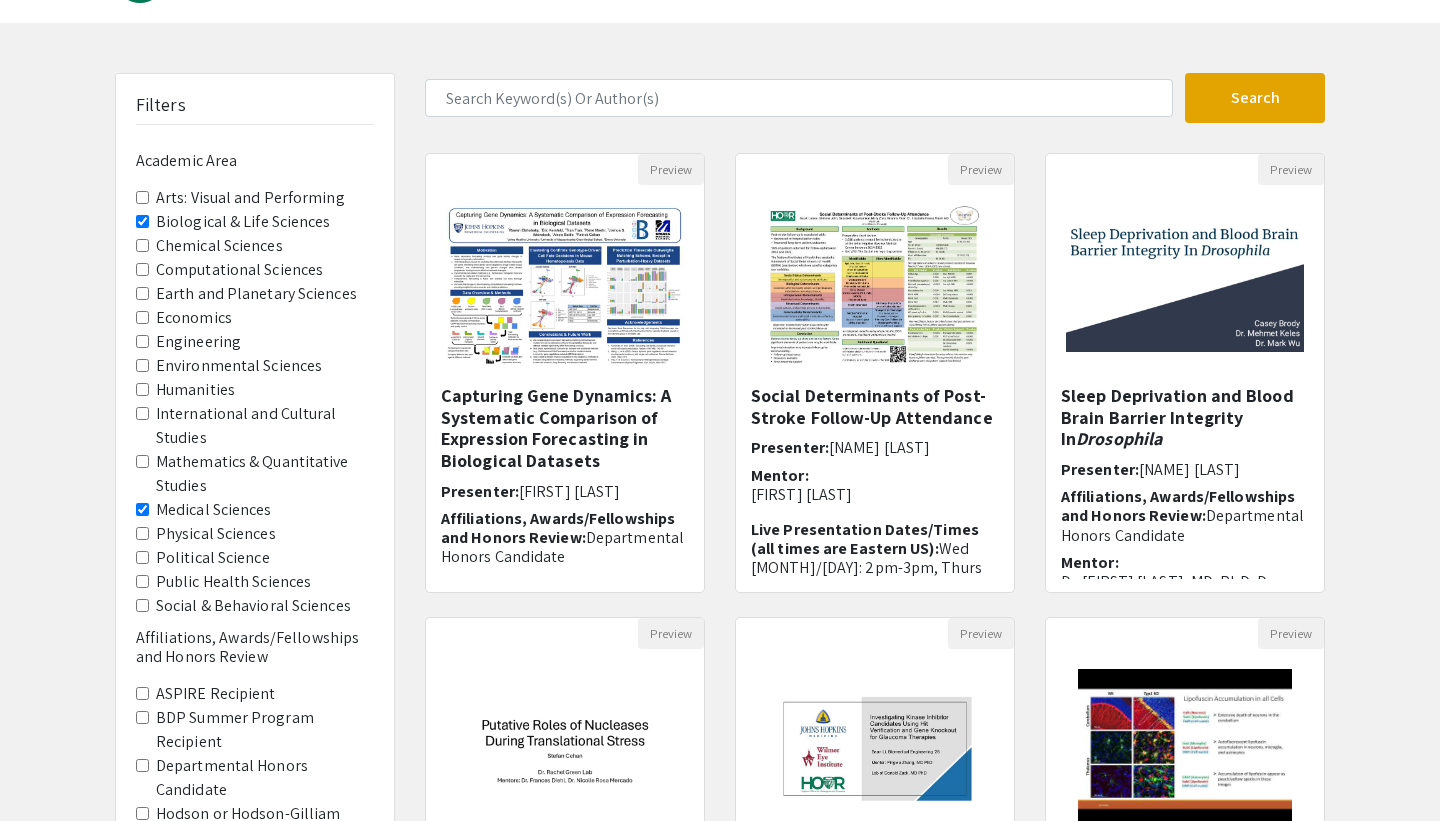 scroll, scrollTop: 68, scrollLeft: 0, axis: vertical 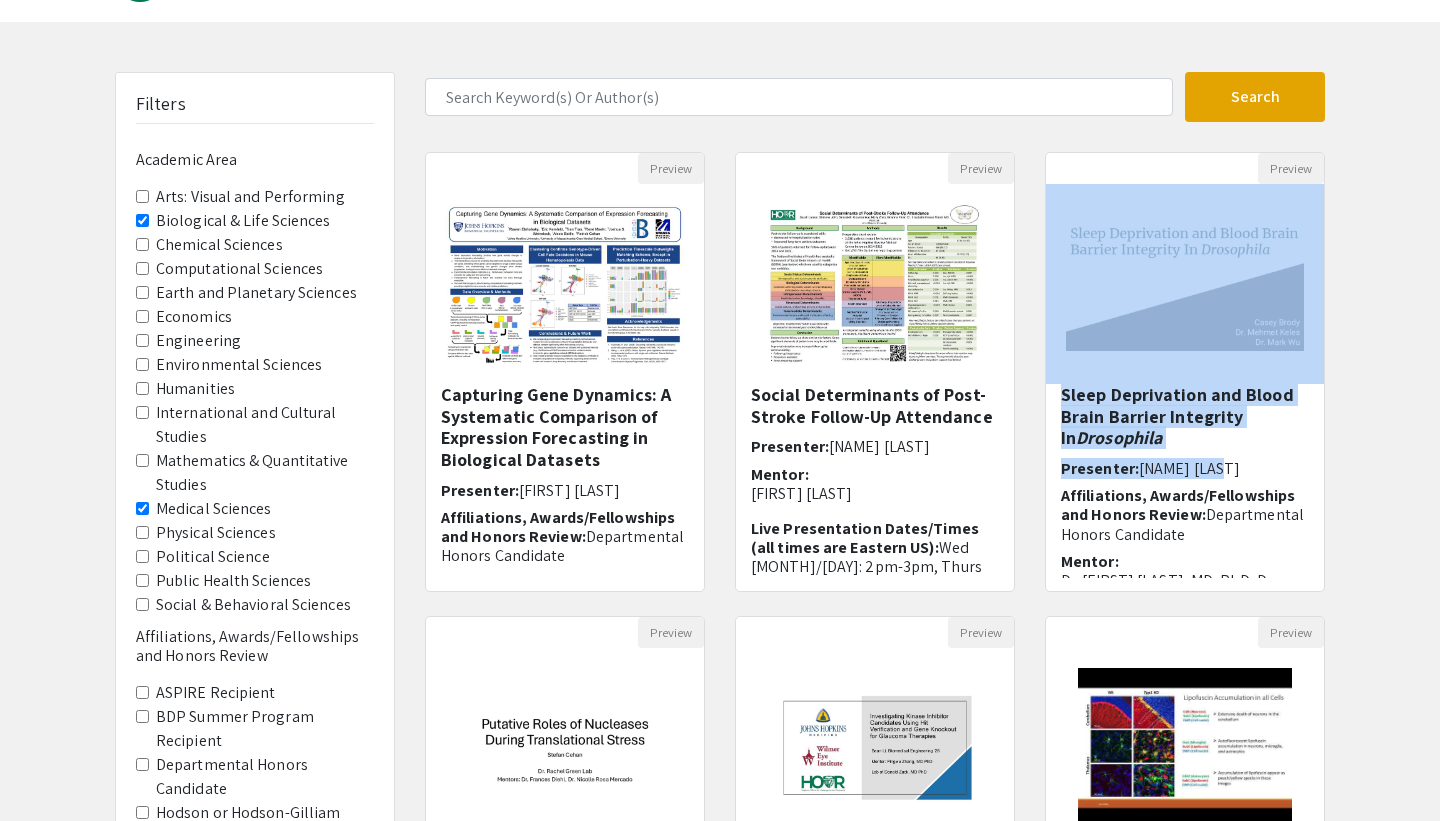 drag, startPoint x: 1340, startPoint y: 468, endPoint x: 1340, endPoint y: 369, distance: 99 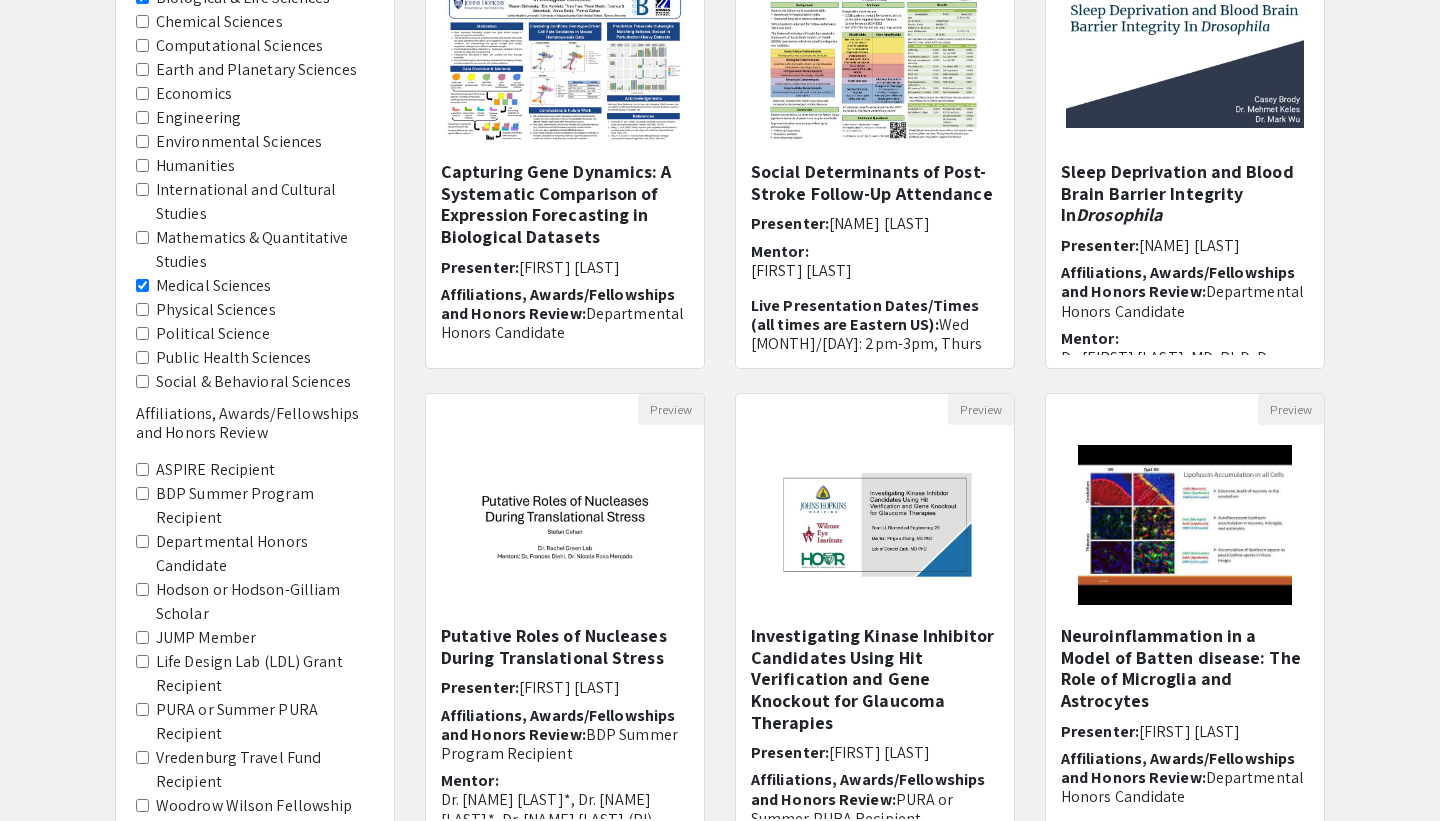 scroll, scrollTop: 505, scrollLeft: 0, axis: vertical 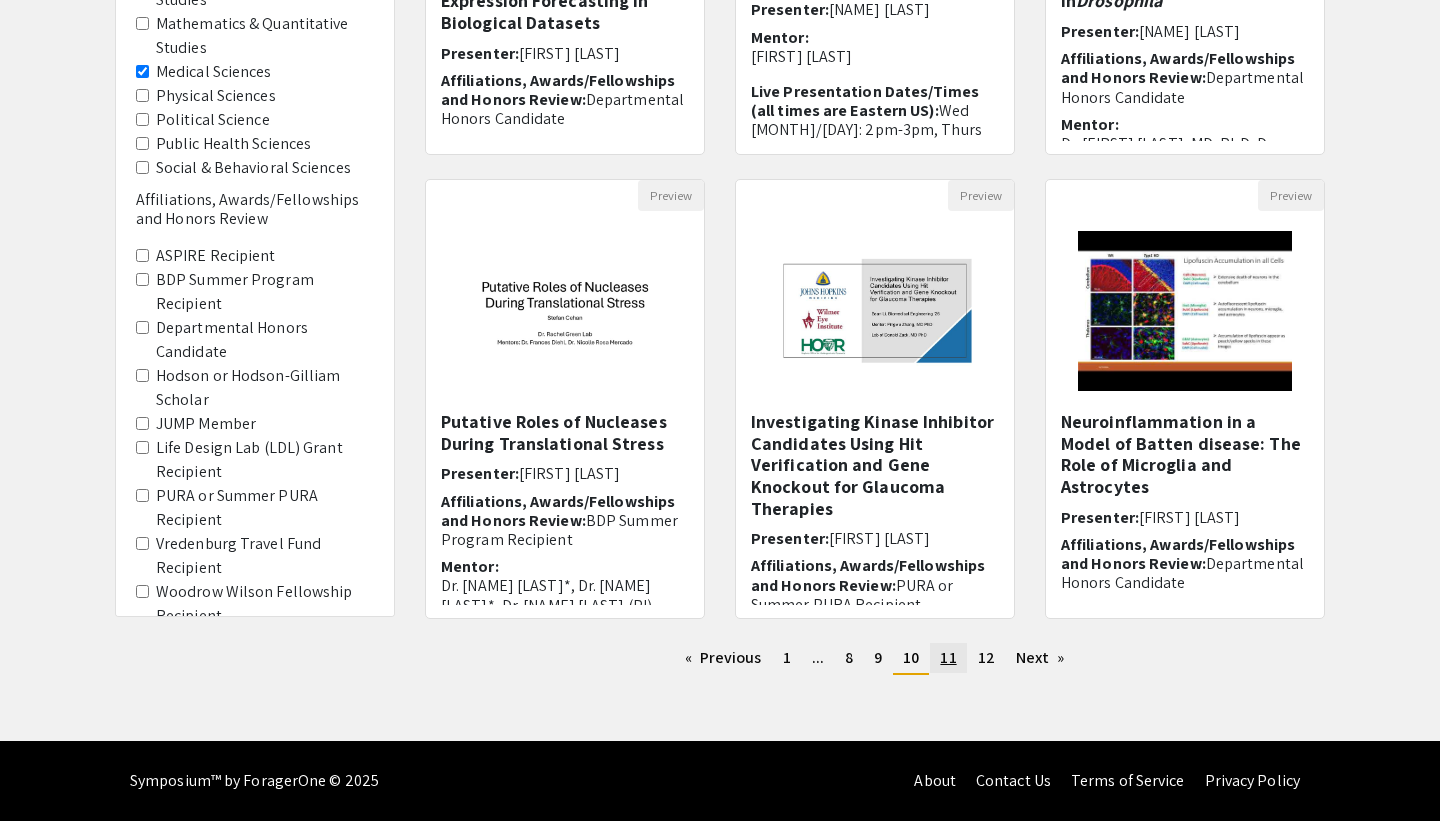 click on "11" 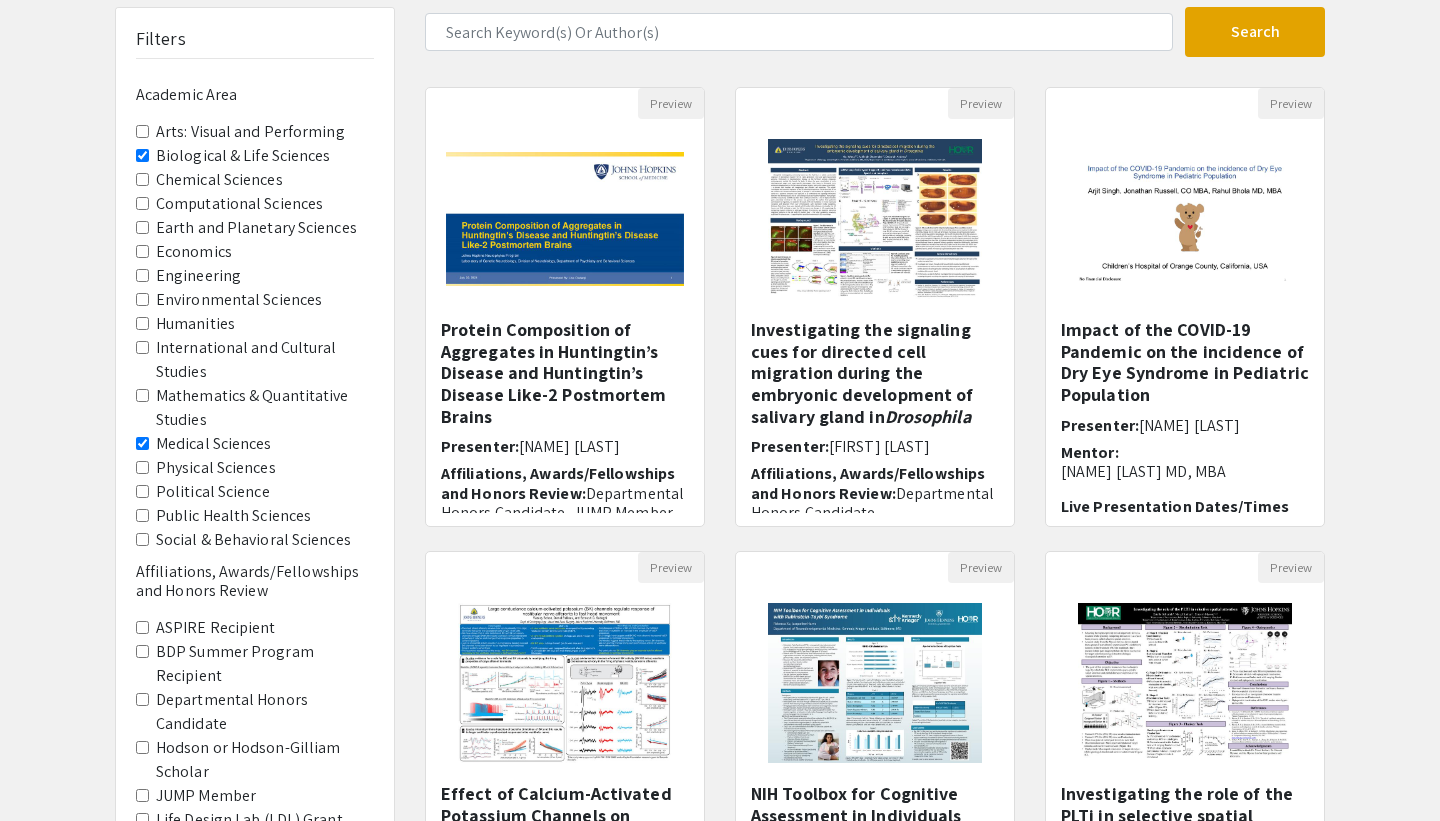 scroll, scrollTop: 174, scrollLeft: 0, axis: vertical 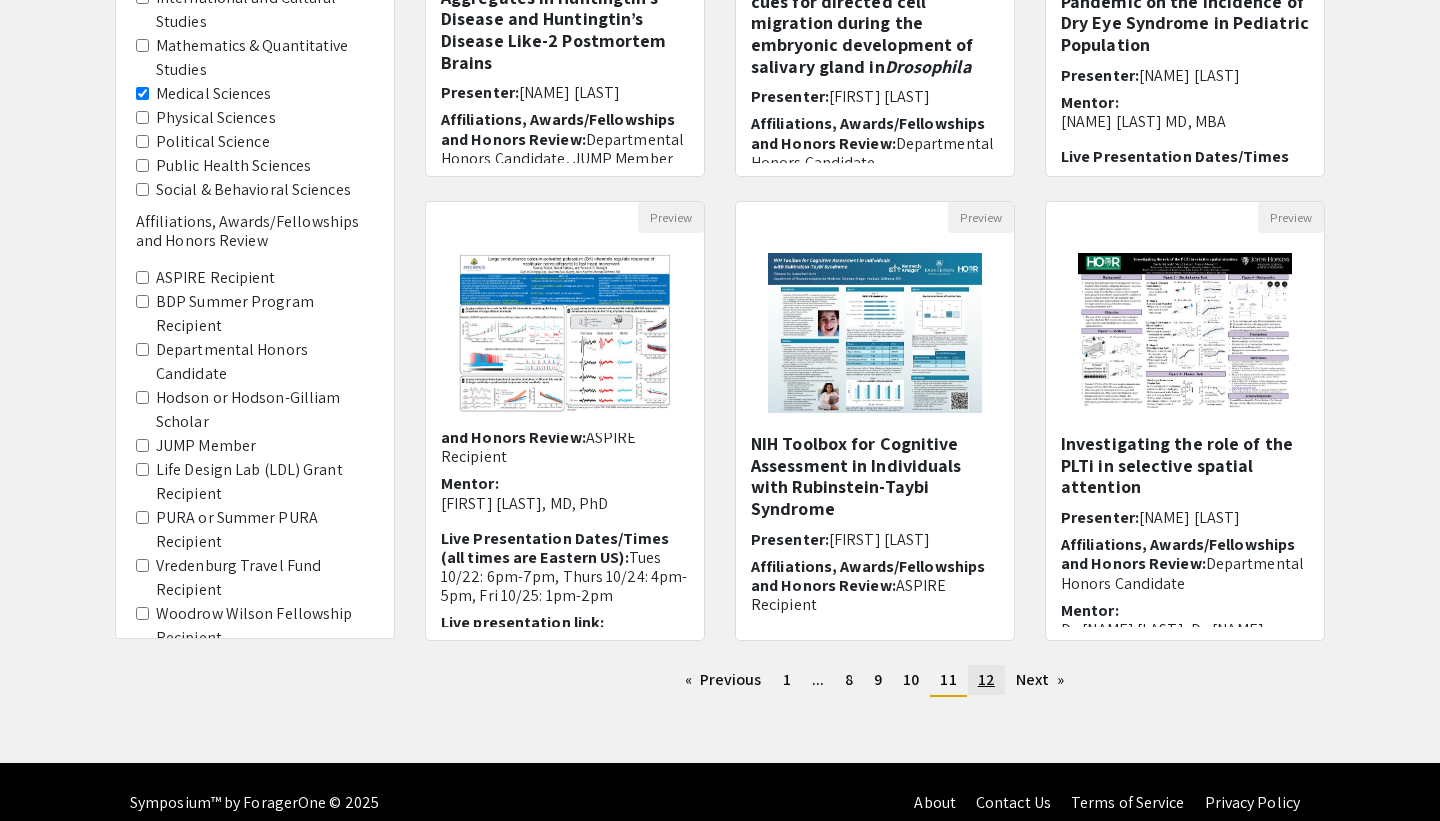 click on "12" 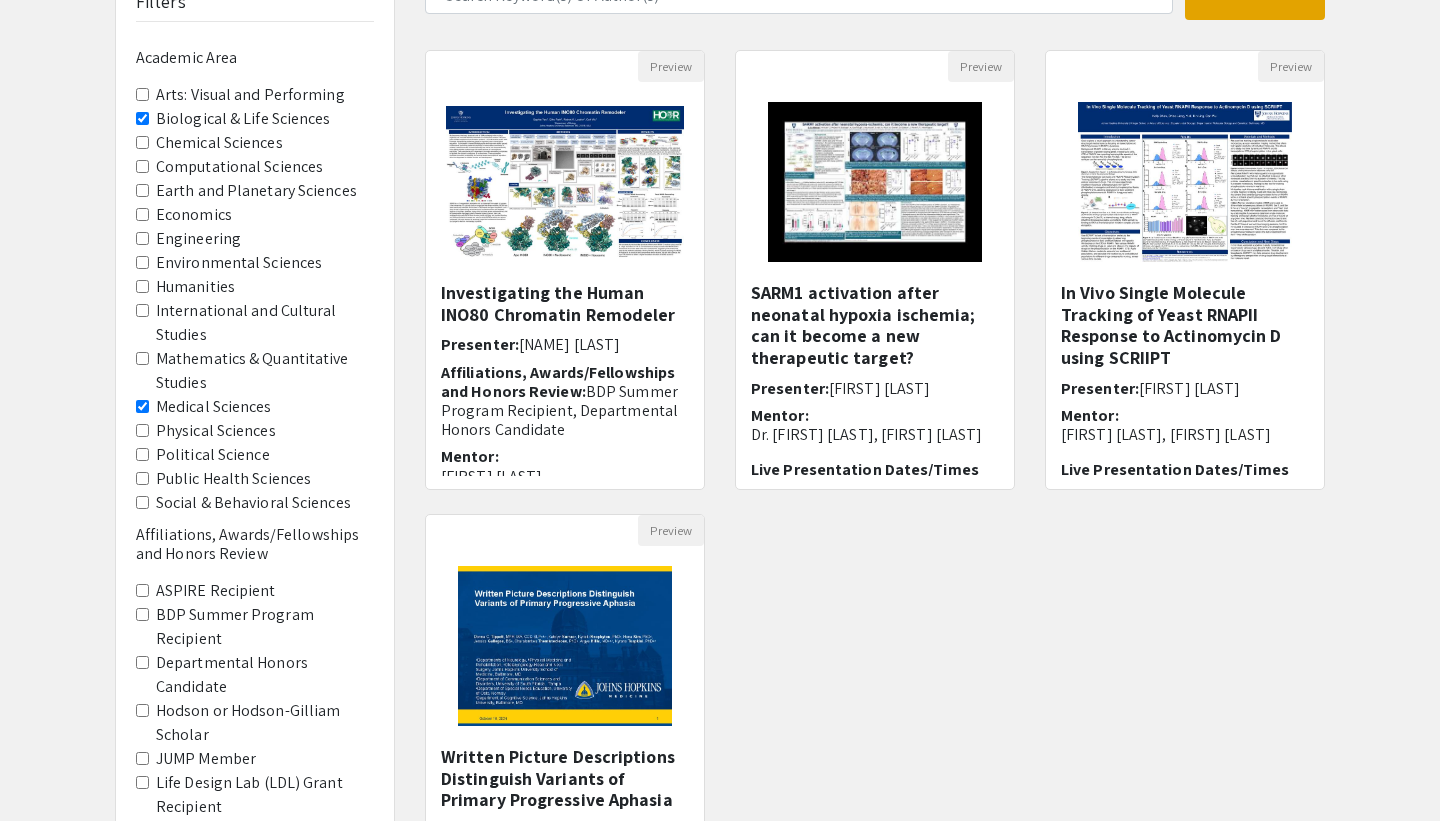 scroll, scrollTop: 173, scrollLeft: 0, axis: vertical 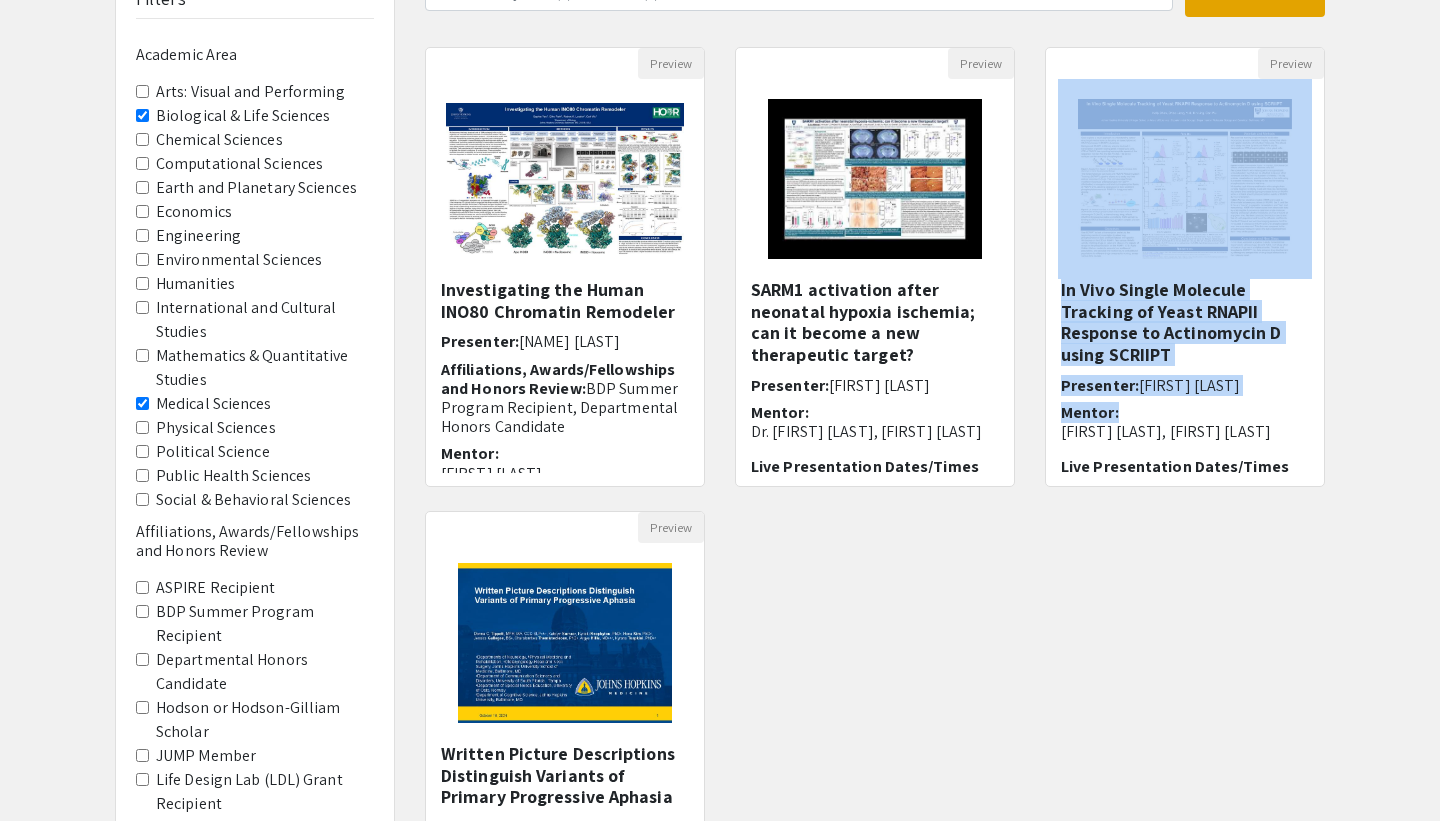 drag, startPoint x: 1365, startPoint y: 254, endPoint x: 1365, endPoint y: 417, distance: 163 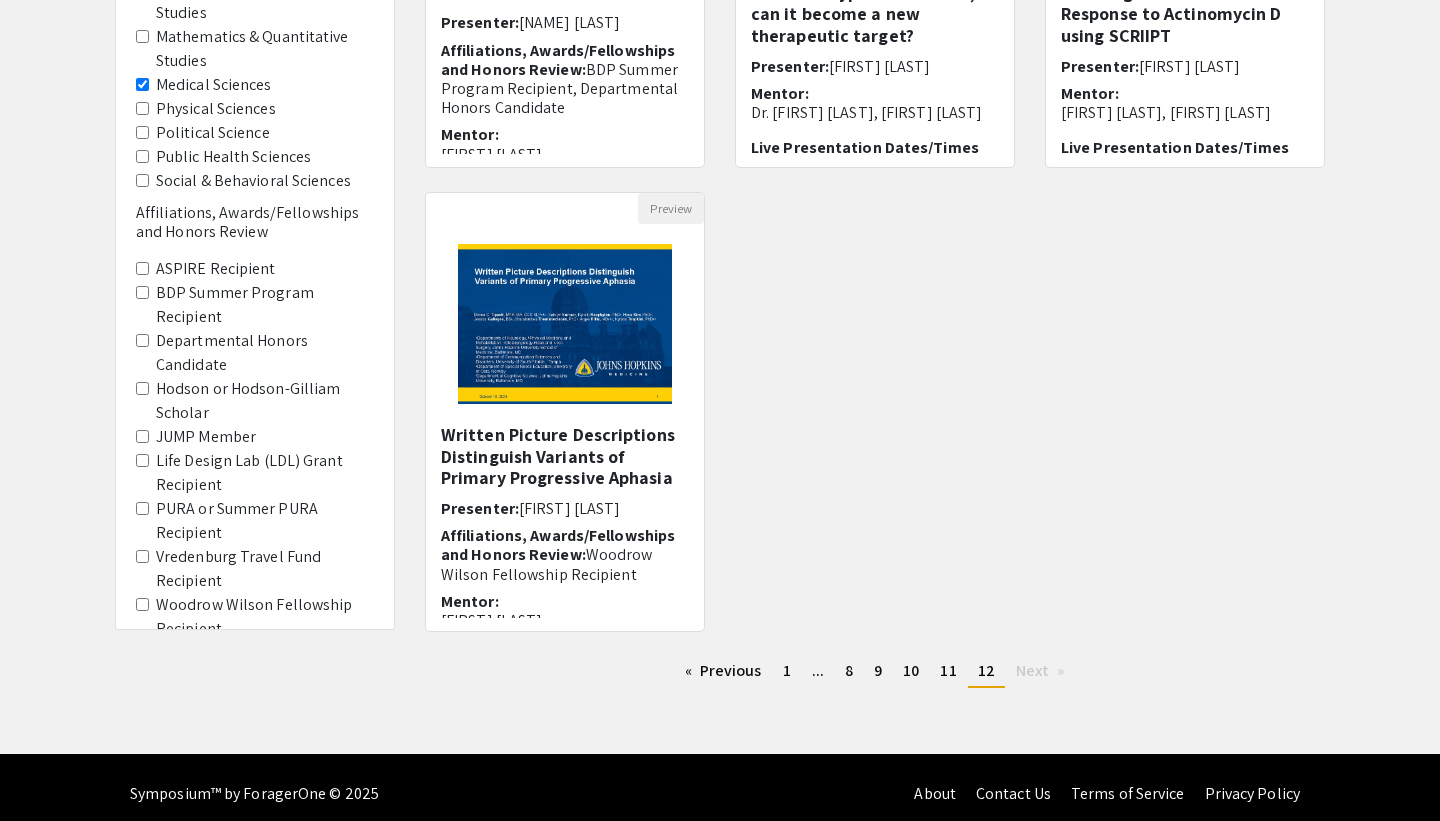 scroll, scrollTop: 505, scrollLeft: 0, axis: vertical 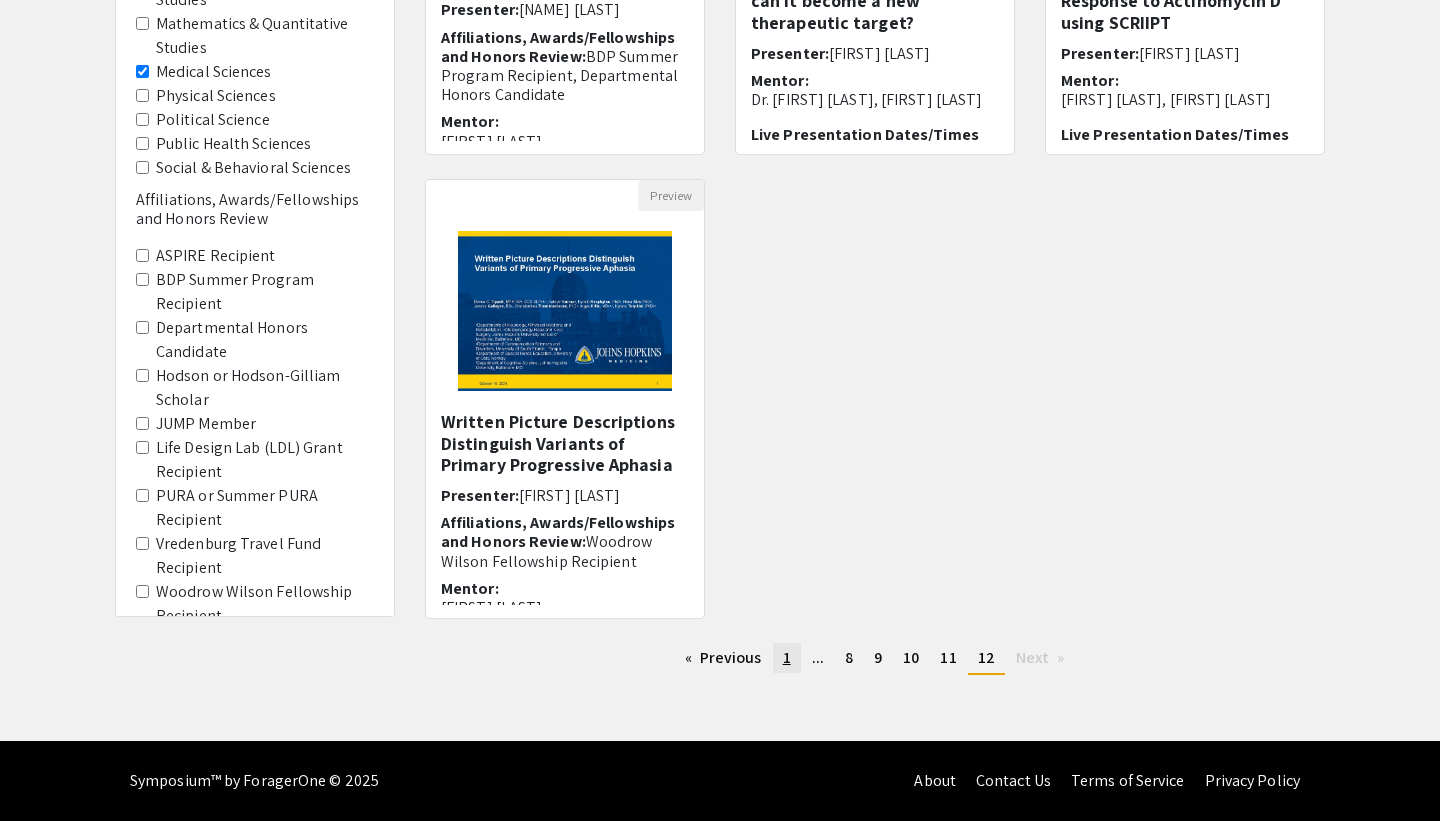 click on "page  1" 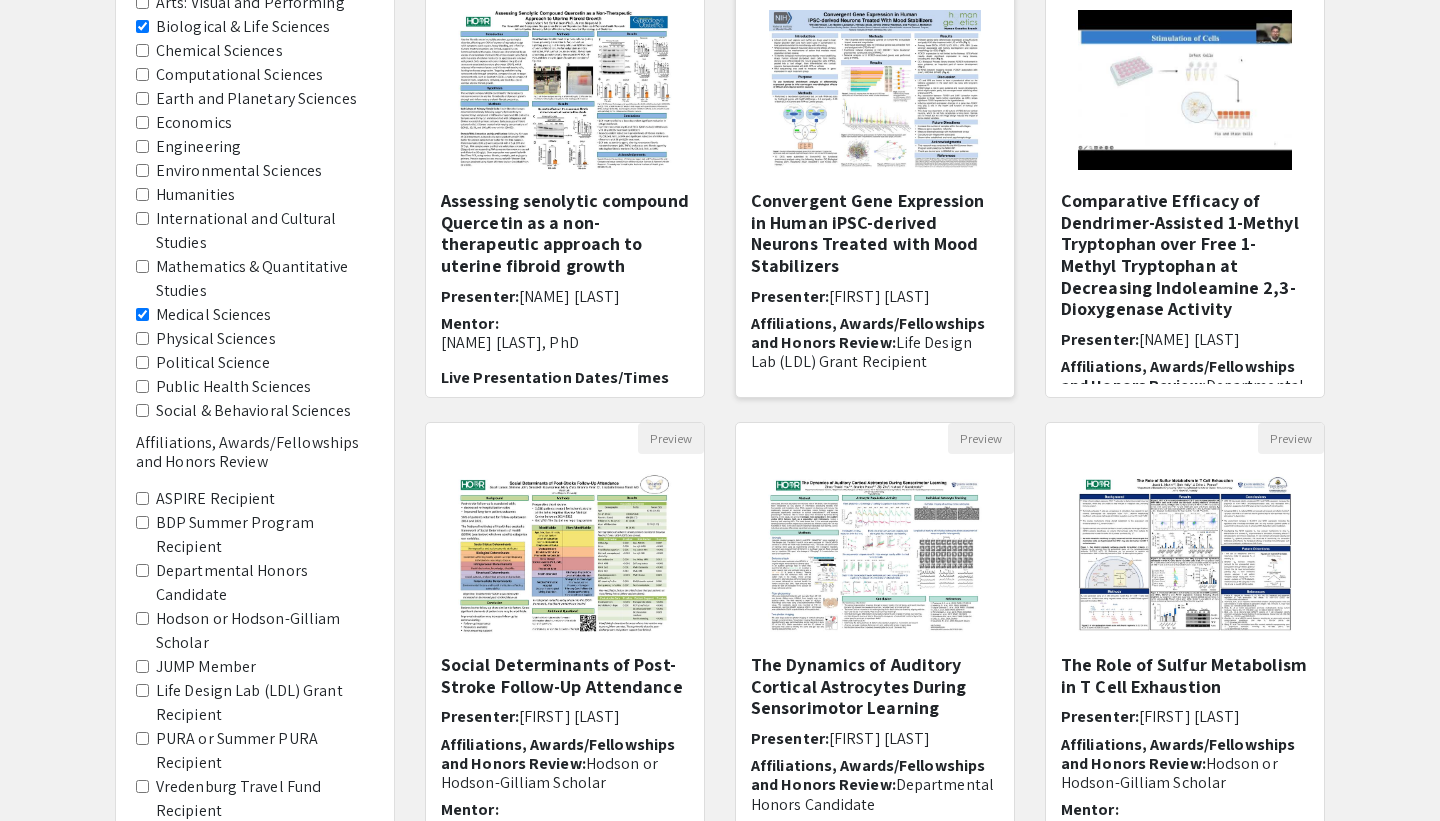 scroll, scrollTop: 287, scrollLeft: 0, axis: vertical 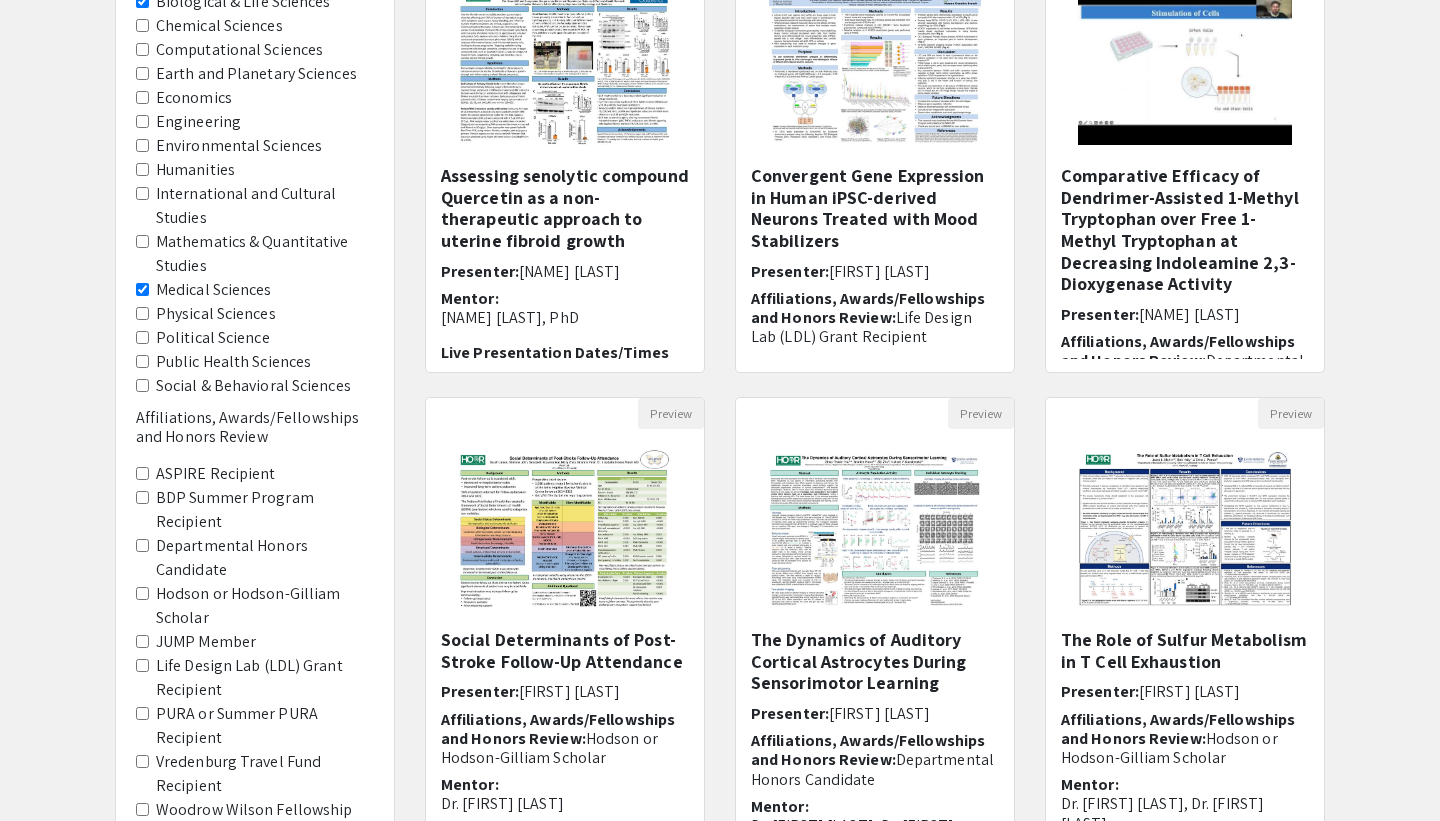 click on "Social & Behavioral Sciences" 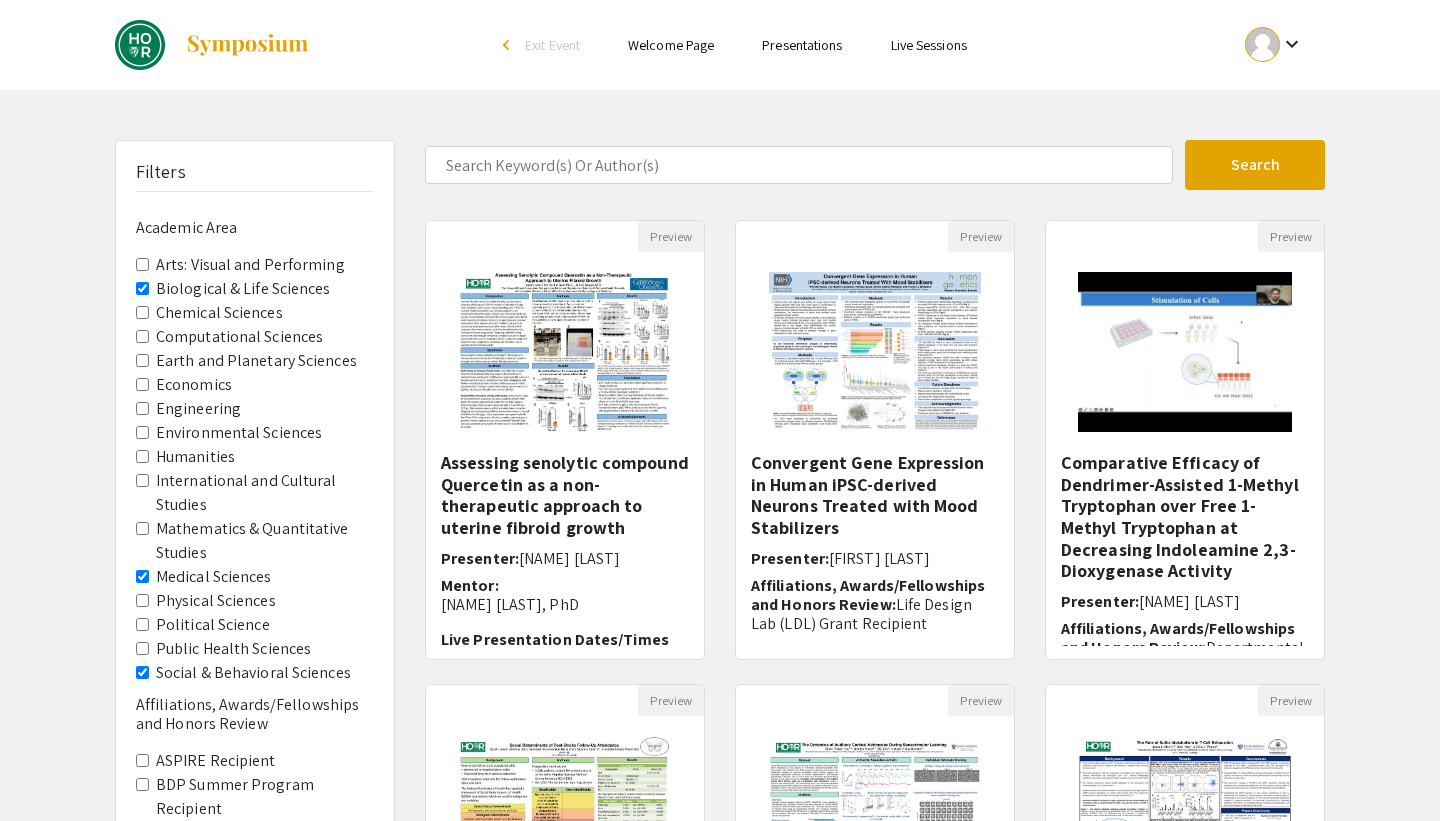 scroll, scrollTop: 505, scrollLeft: 0, axis: vertical 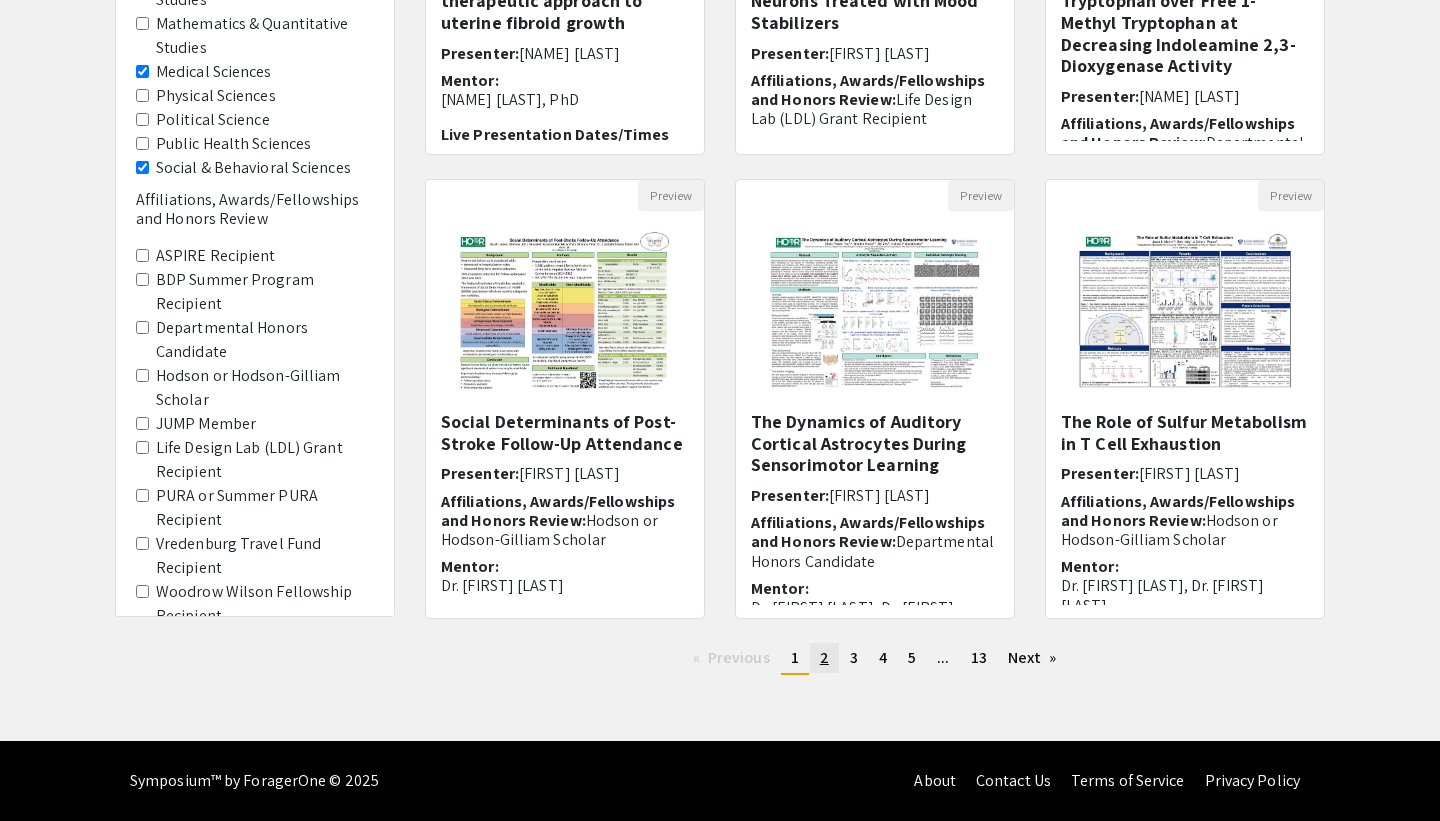 click on "2" 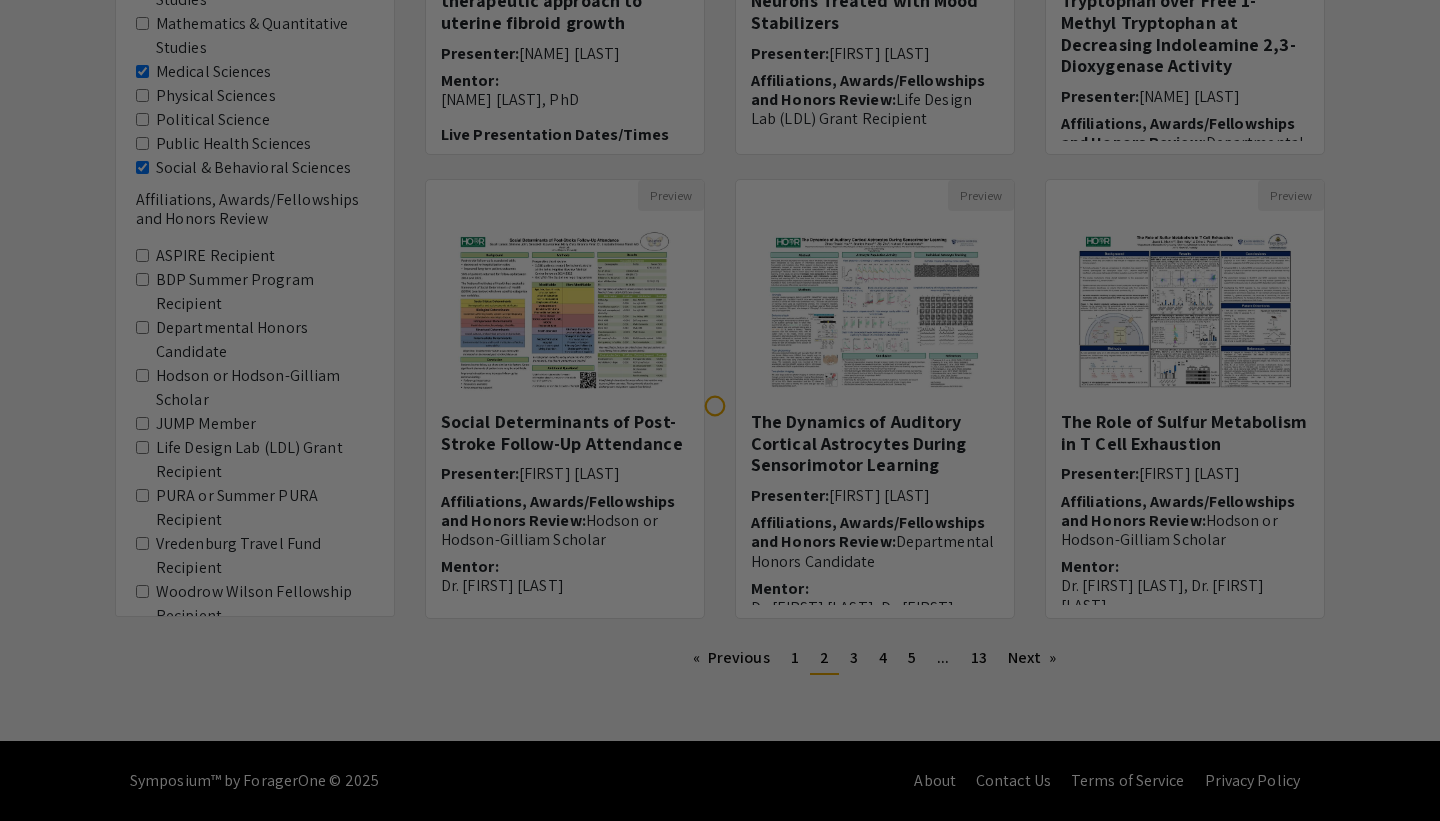 scroll, scrollTop: 0, scrollLeft: 0, axis: both 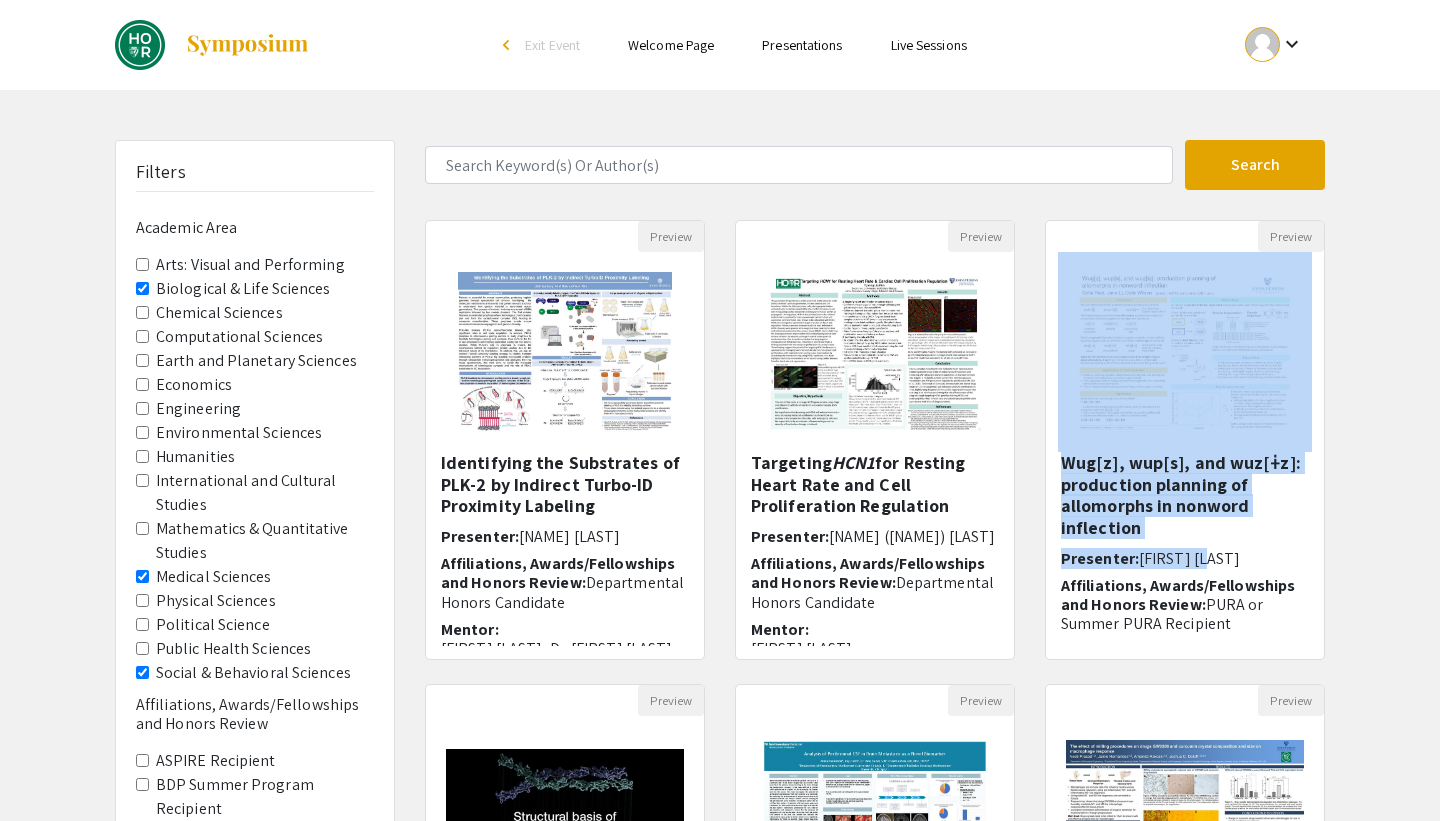 drag, startPoint x: 1361, startPoint y: 355, endPoint x: 1360, endPoint y: 563, distance: 208.00241 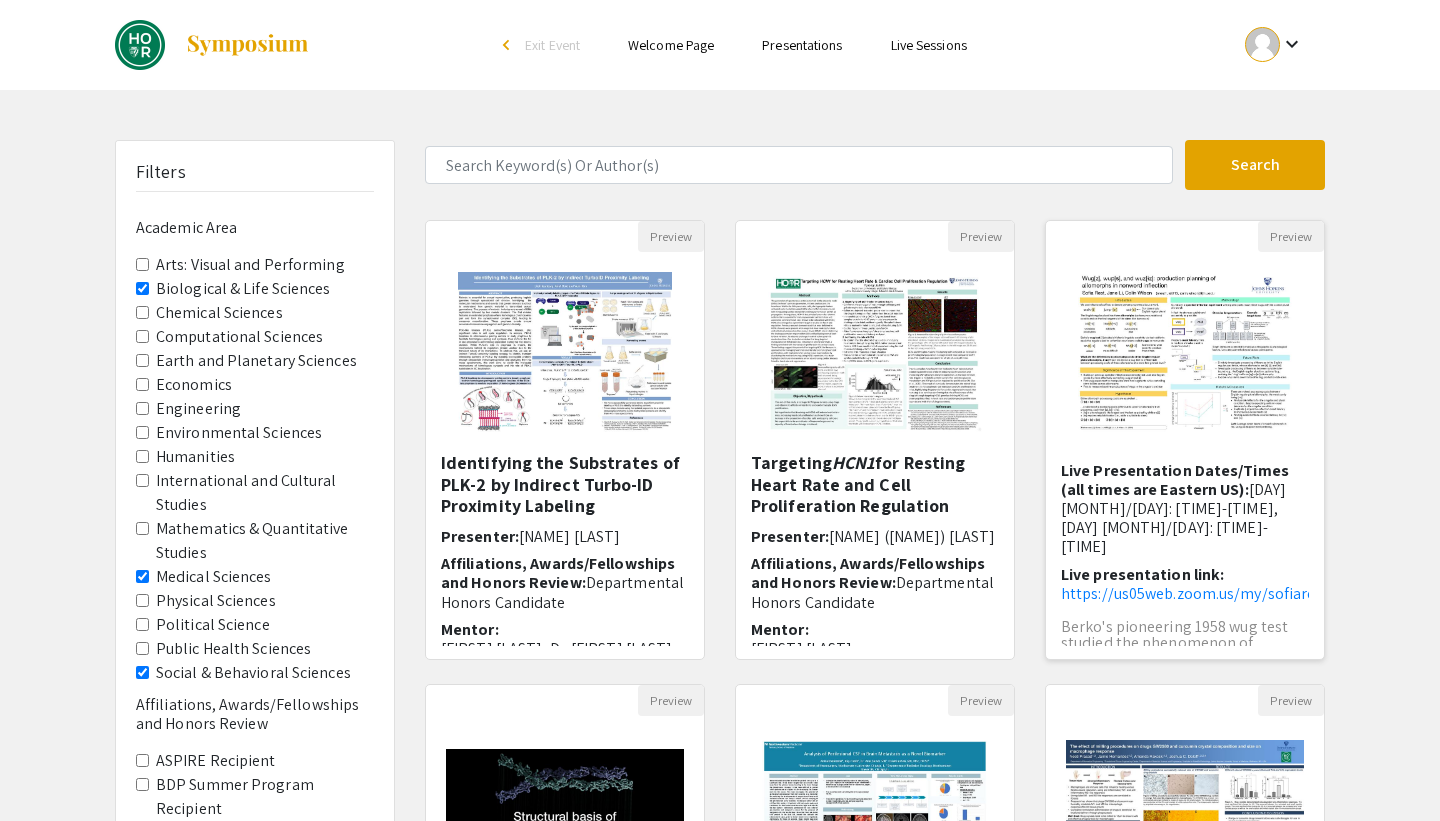 scroll, scrollTop: 251, scrollLeft: 0, axis: vertical 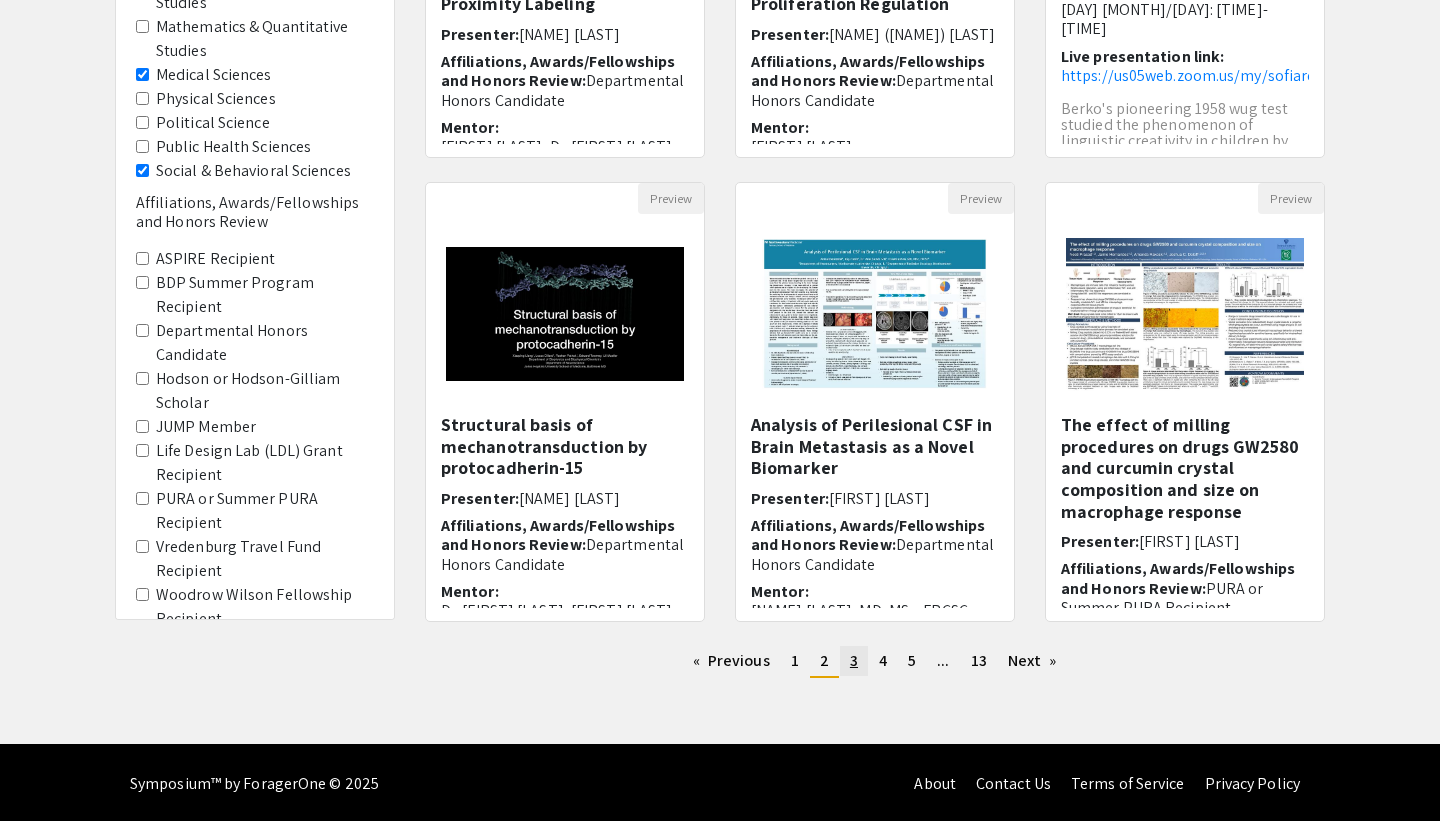 click on "3" 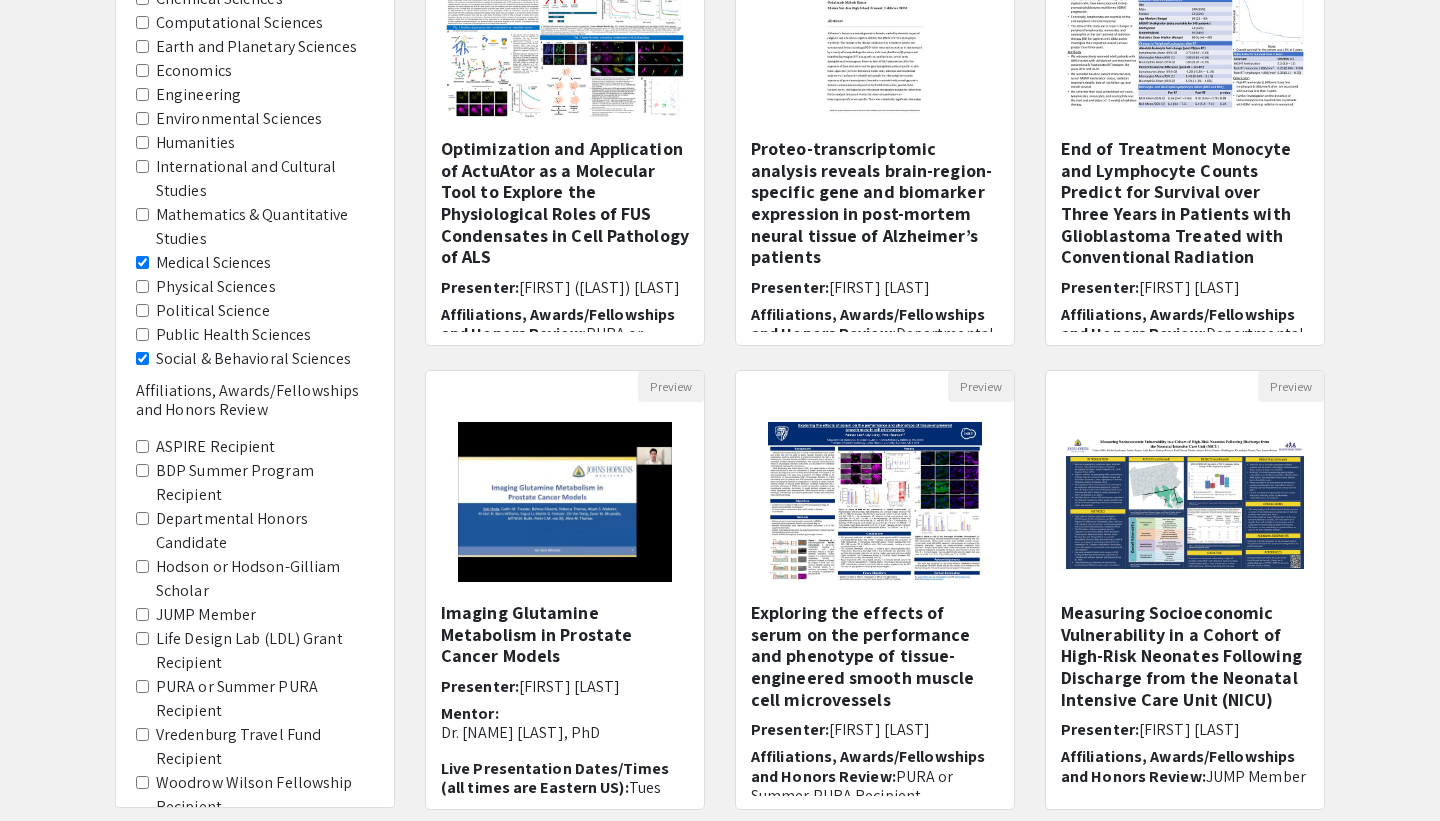 scroll, scrollTop: 505, scrollLeft: 0, axis: vertical 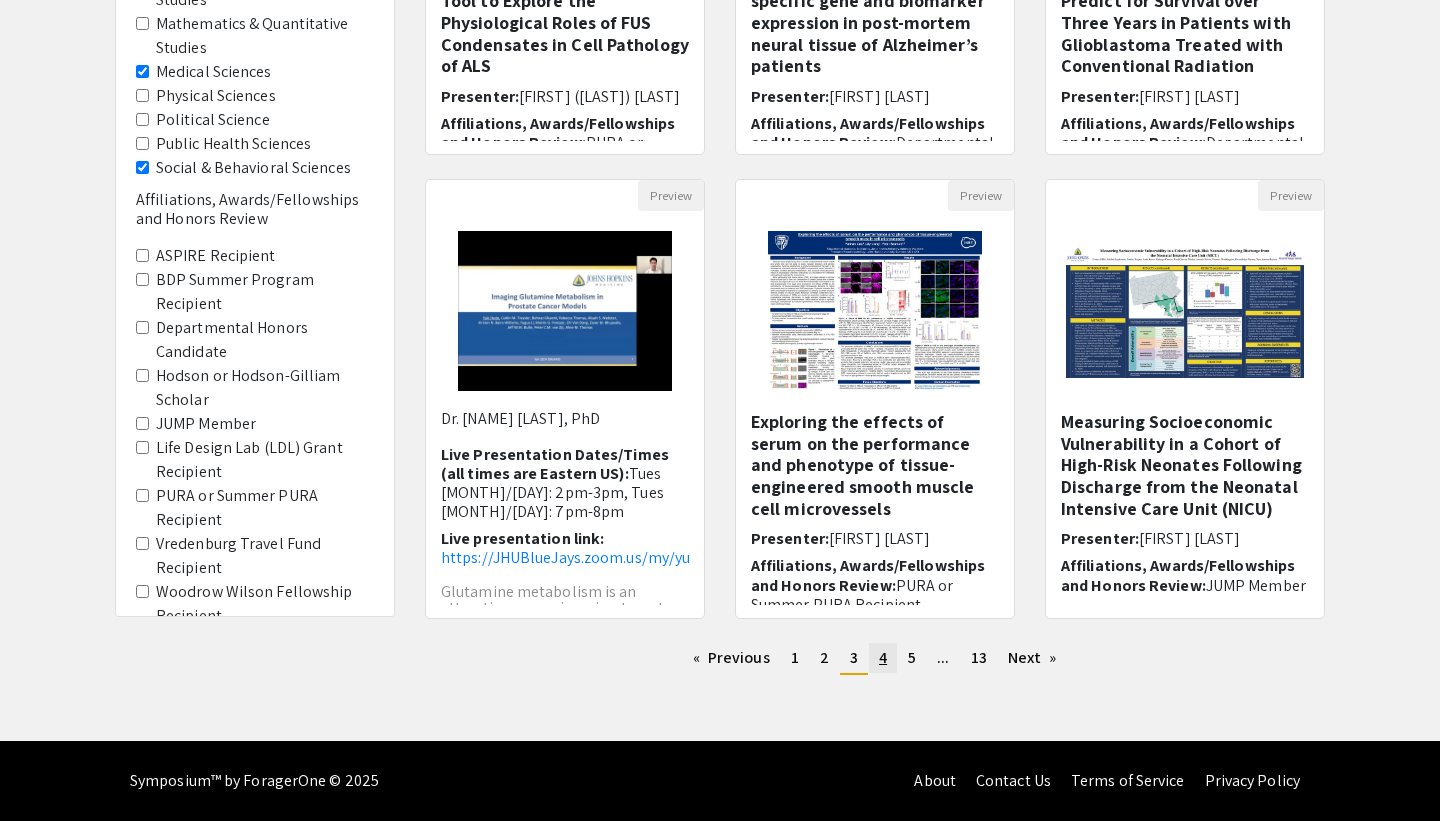 click on "4" 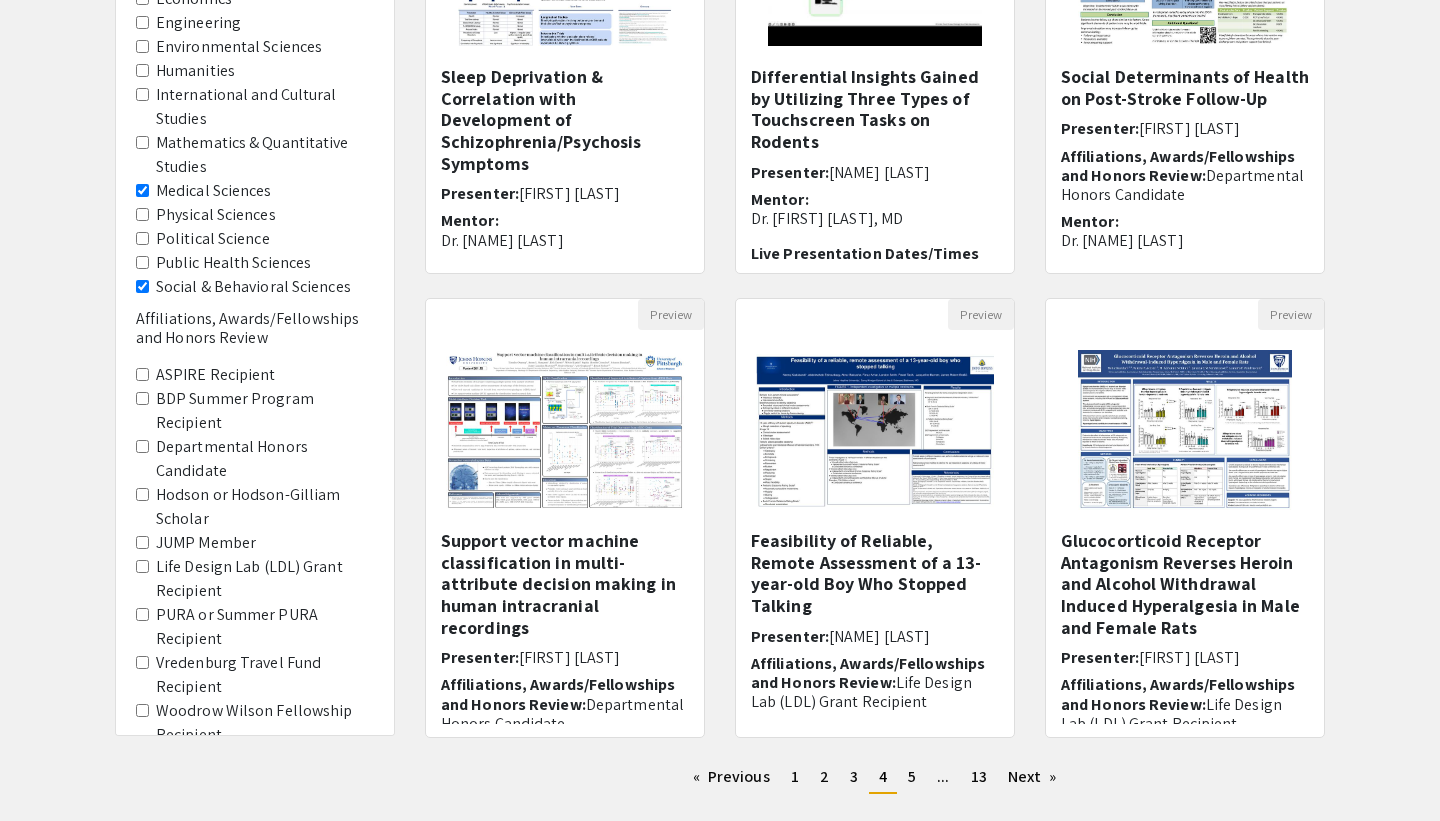 scroll, scrollTop: 505, scrollLeft: 0, axis: vertical 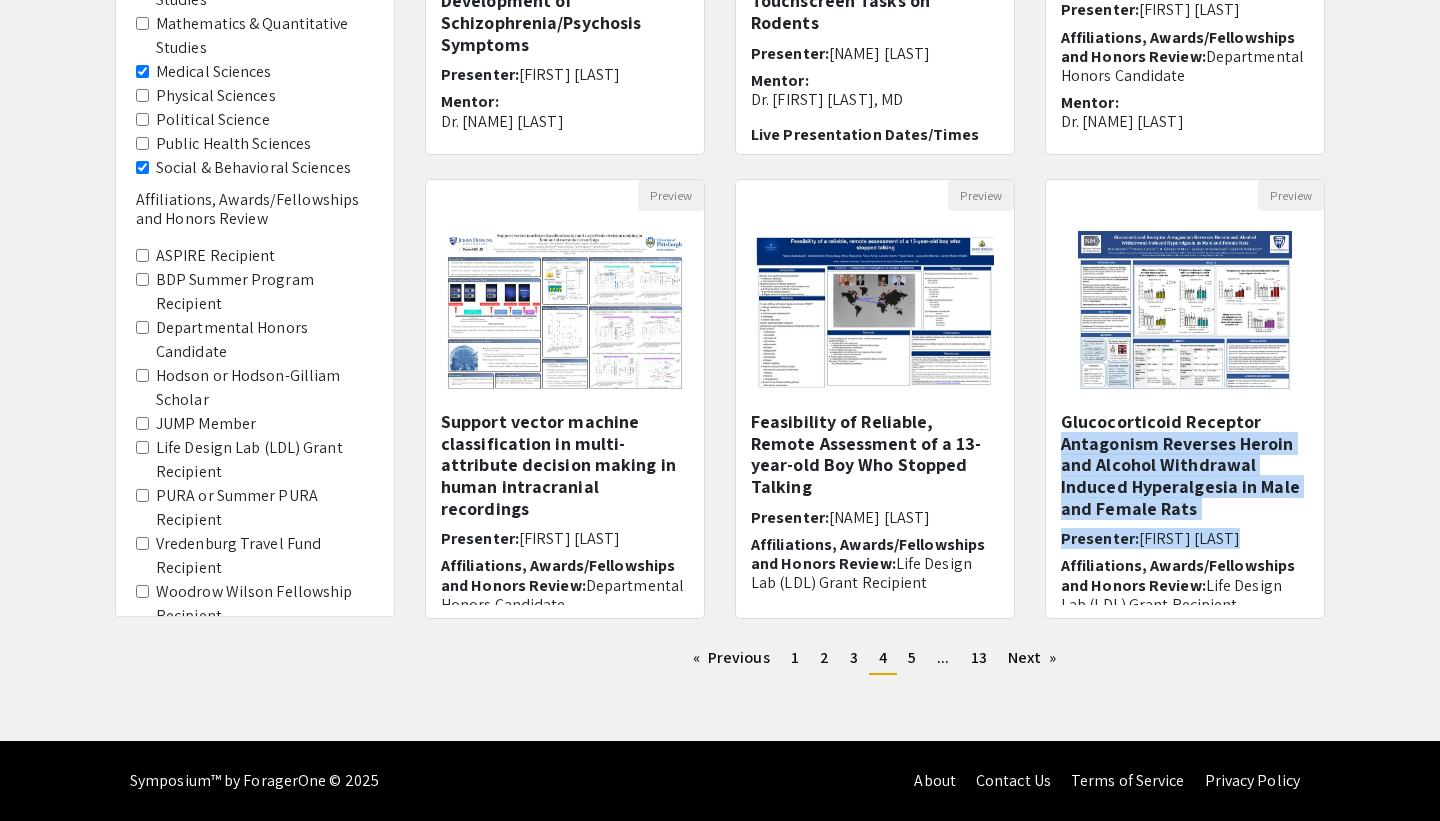 drag, startPoint x: 1387, startPoint y: 415, endPoint x: 1387, endPoint y: 554, distance: 139 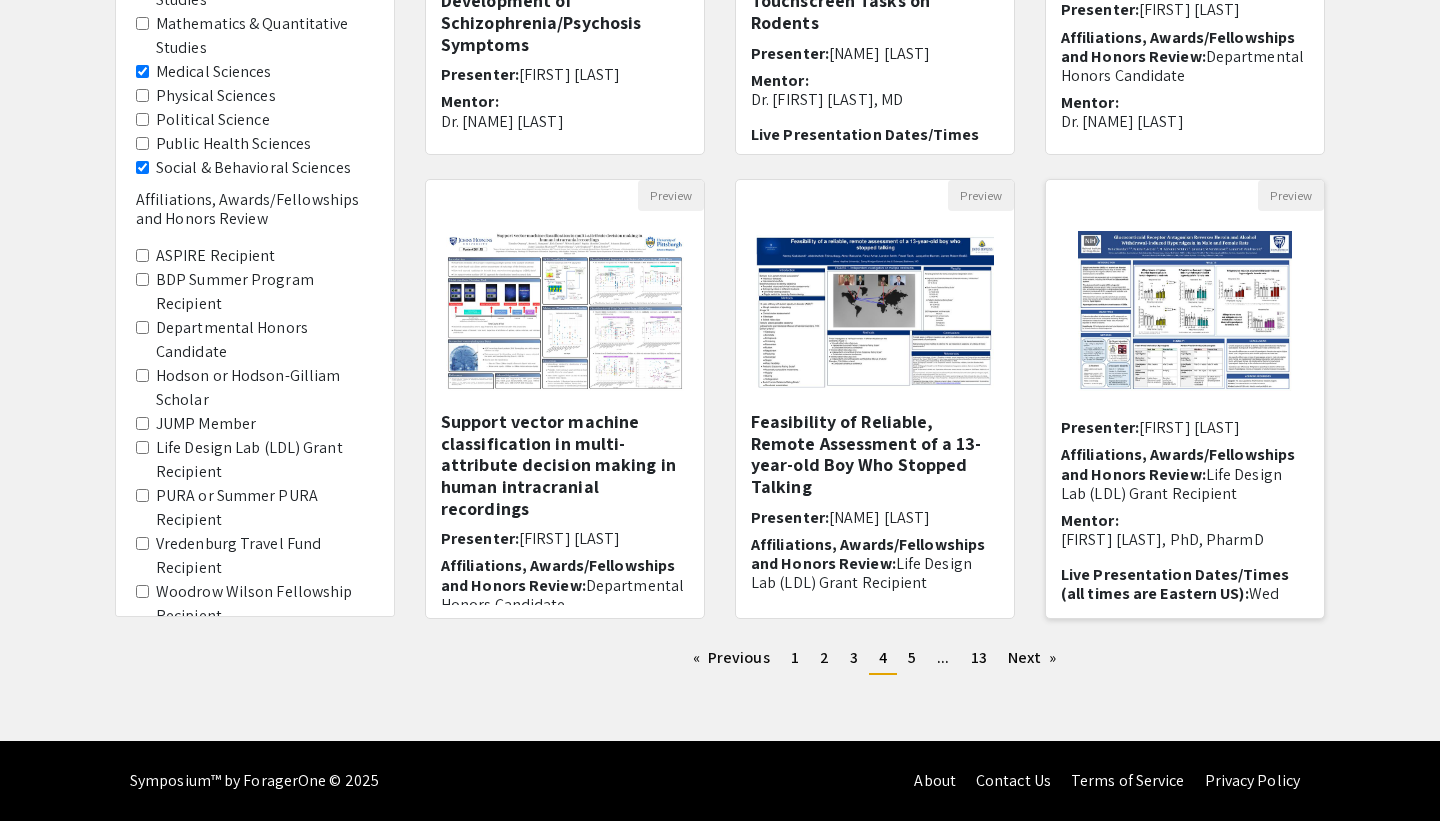 scroll, scrollTop: 163, scrollLeft: 0, axis: vertical 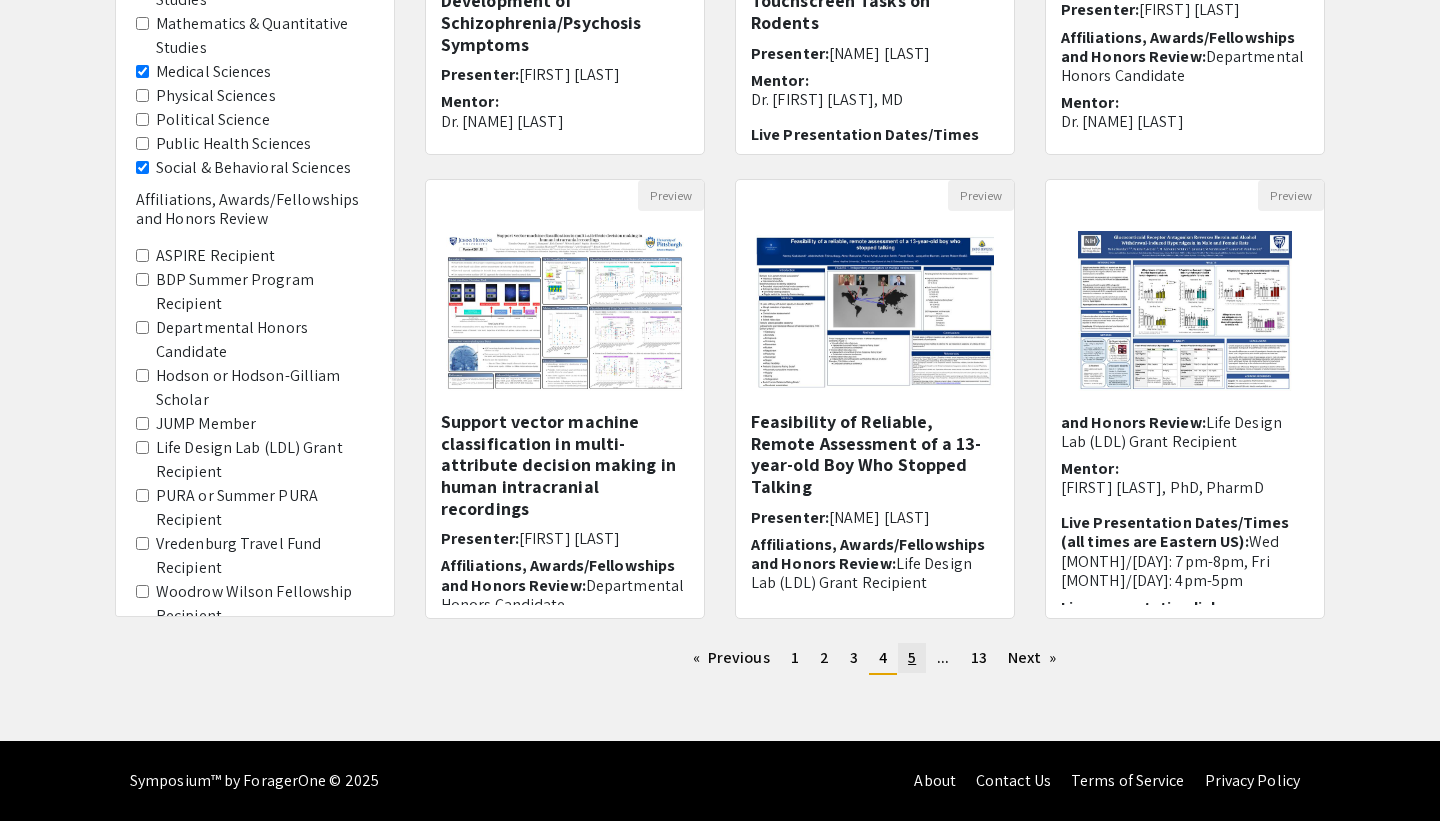 click on "page  5" 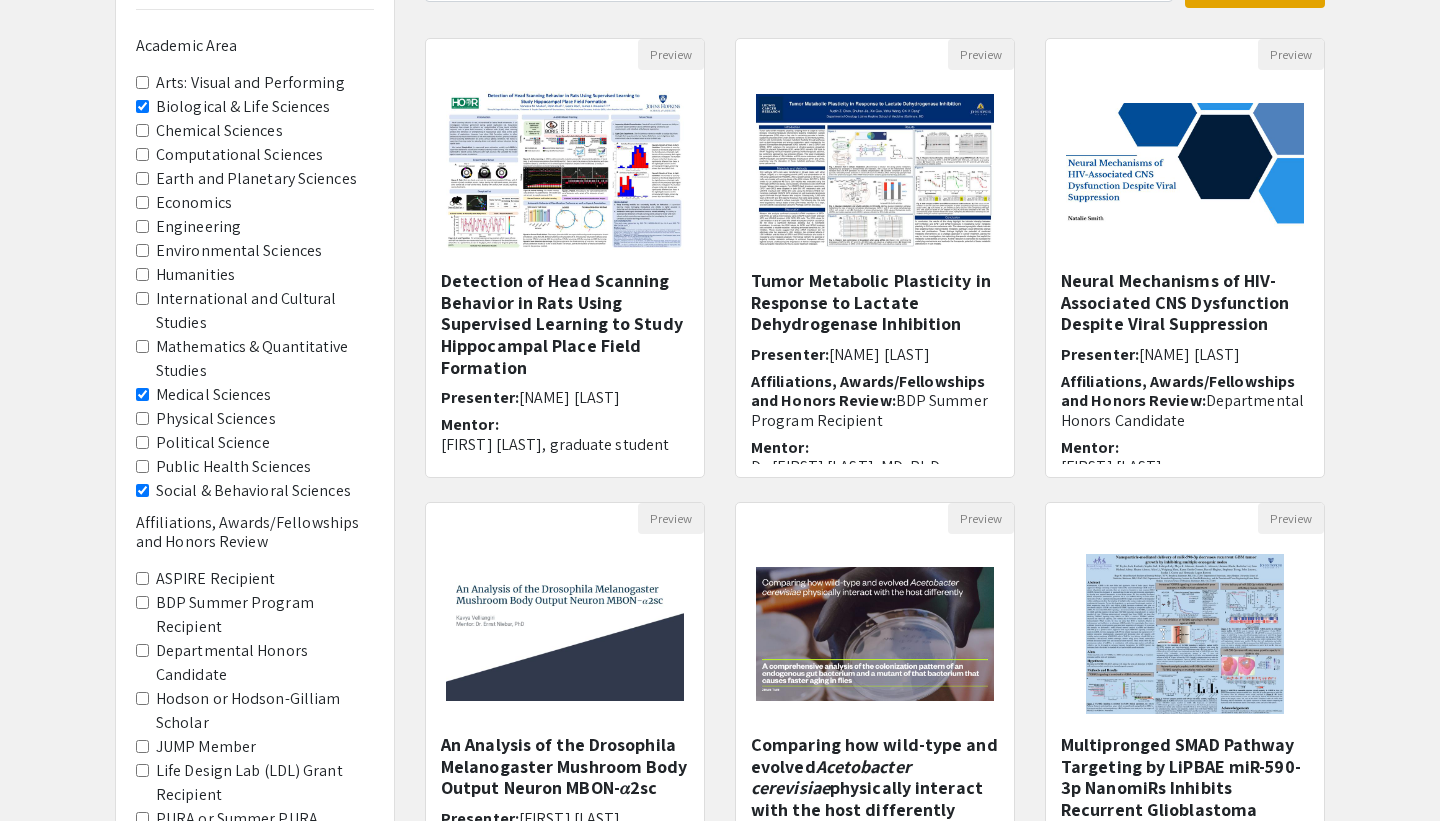 scroll, scrollTop: 201, scrollLeft: 0, axis: vertical 